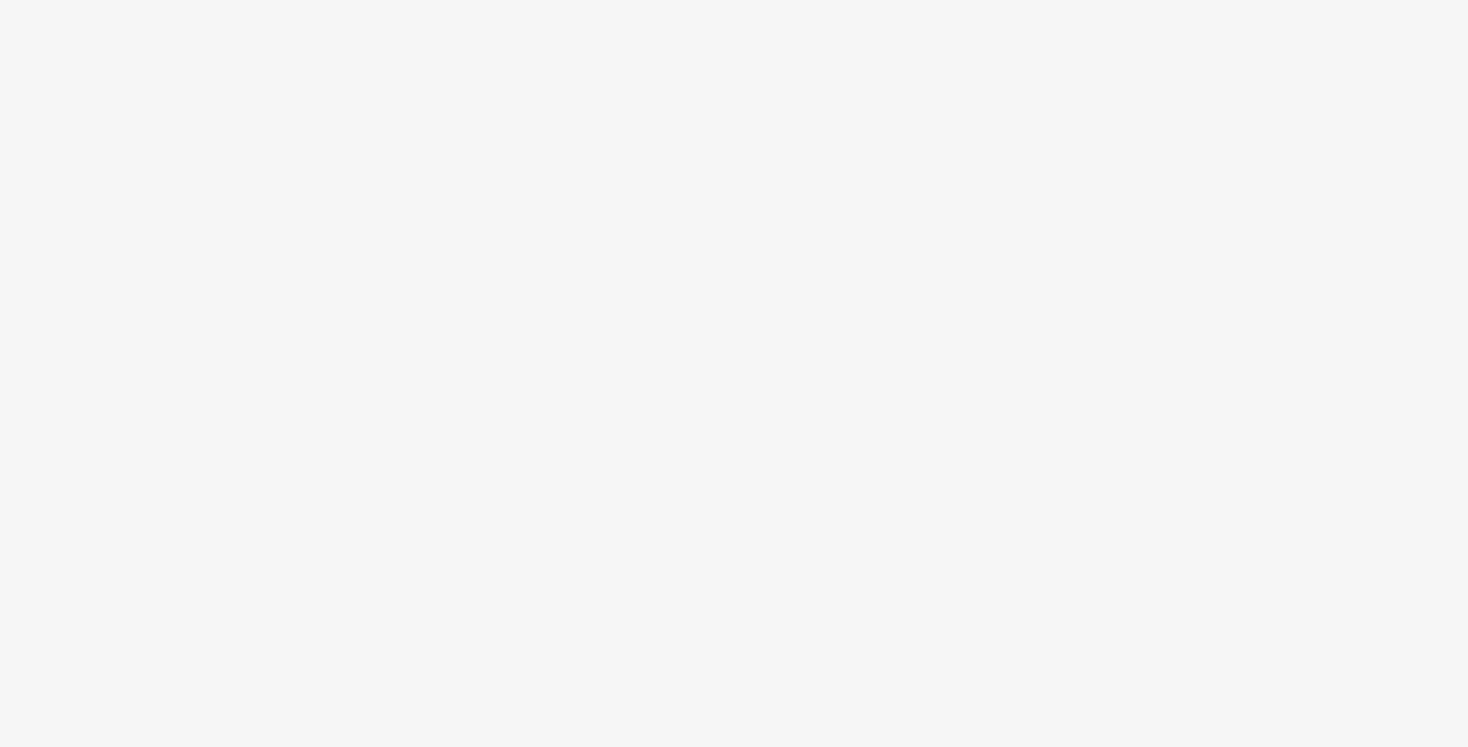 scroll, scrollTop: 0, scrollLeft: 0, axis: both 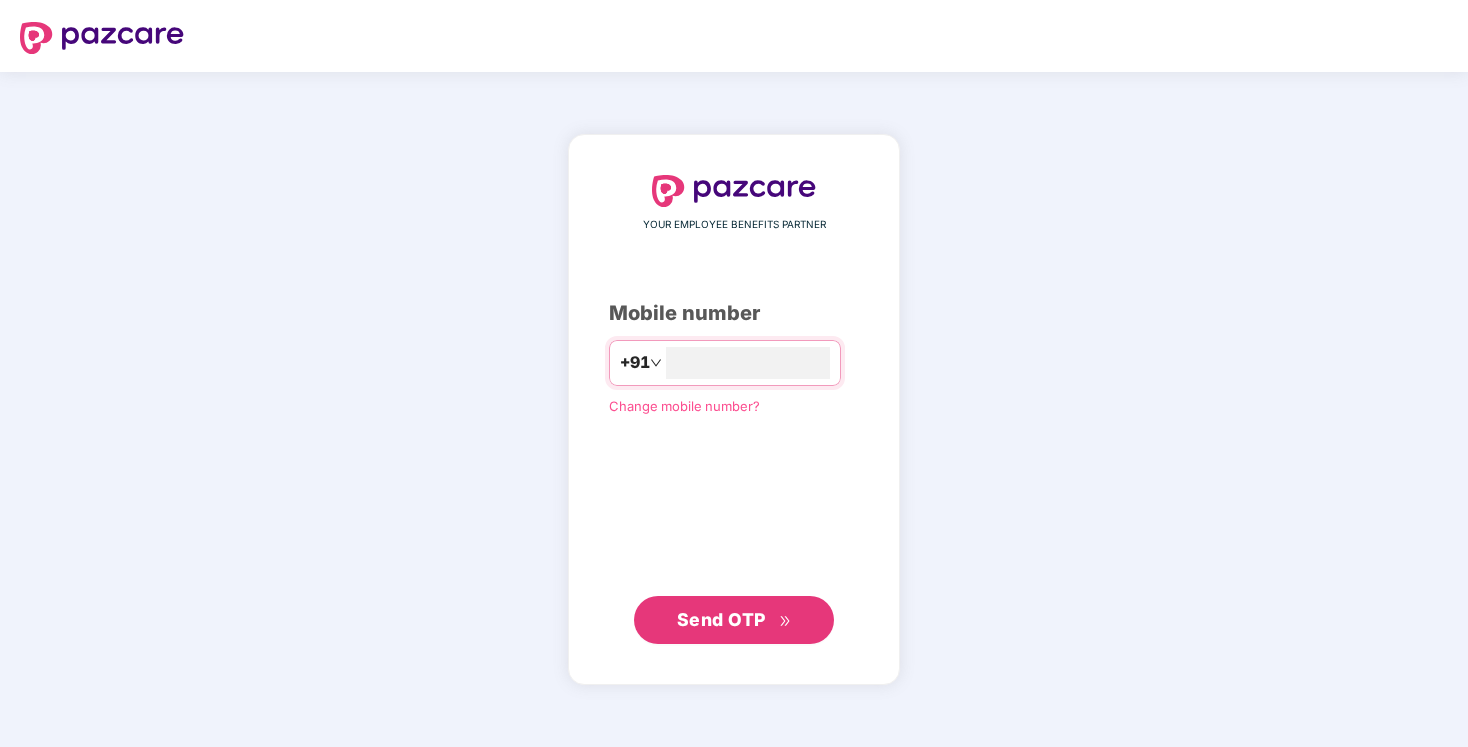 type on "**********" 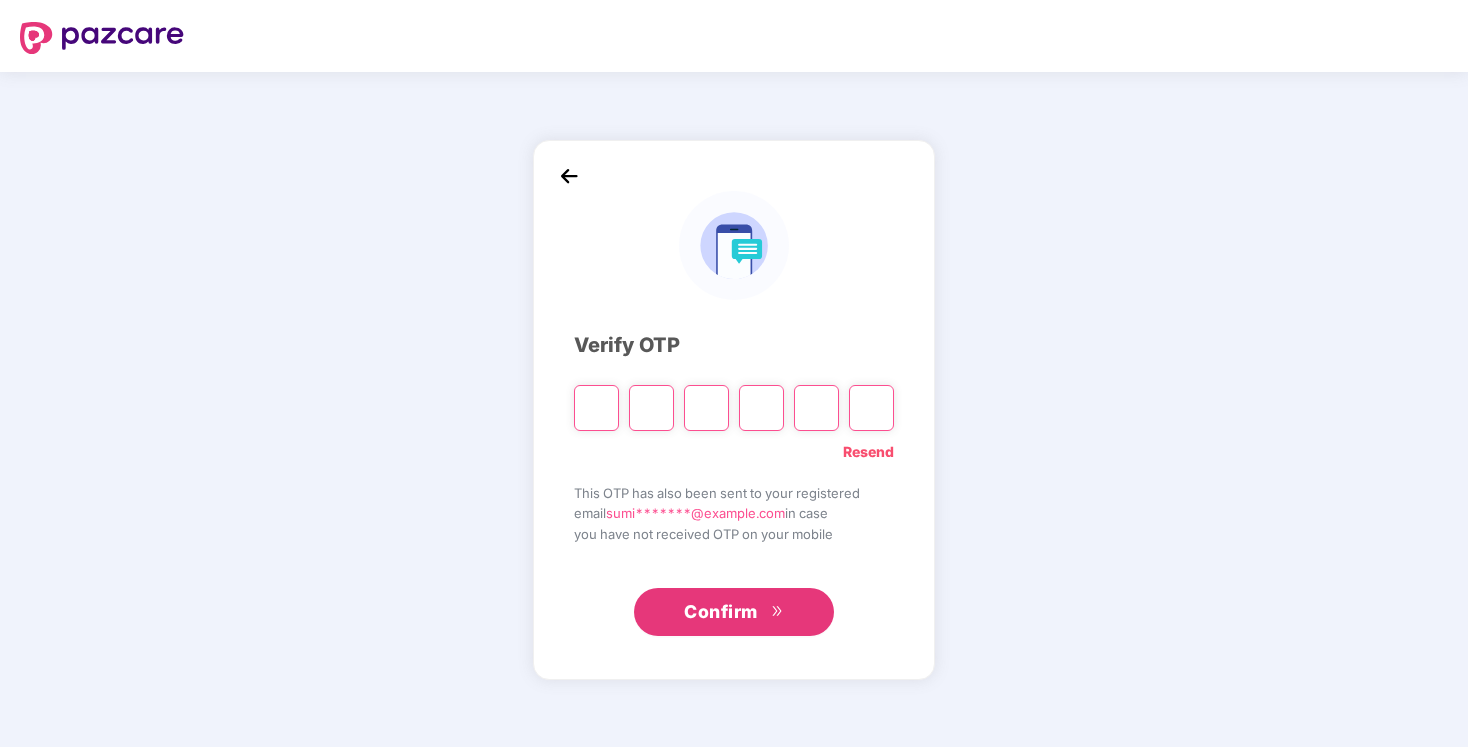 type on "*" 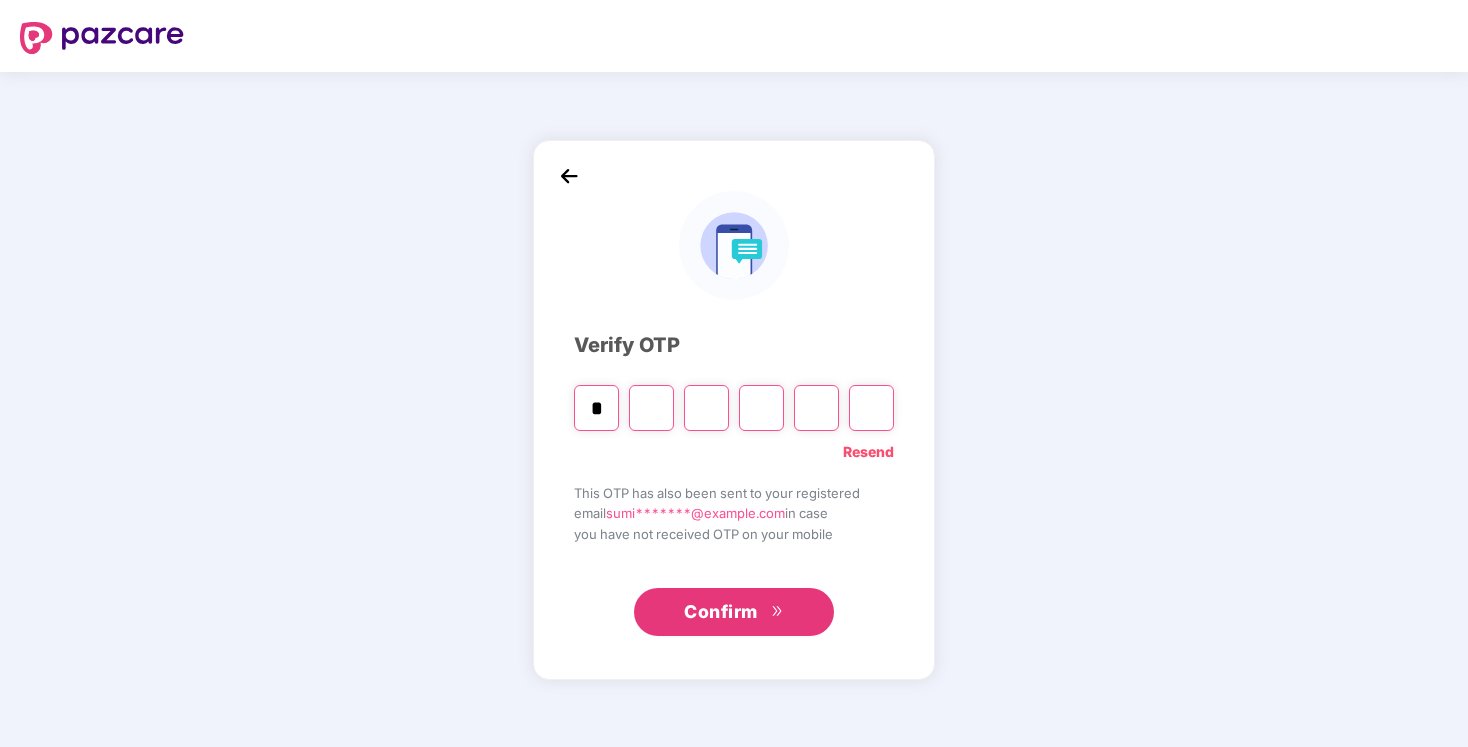 type on "*" 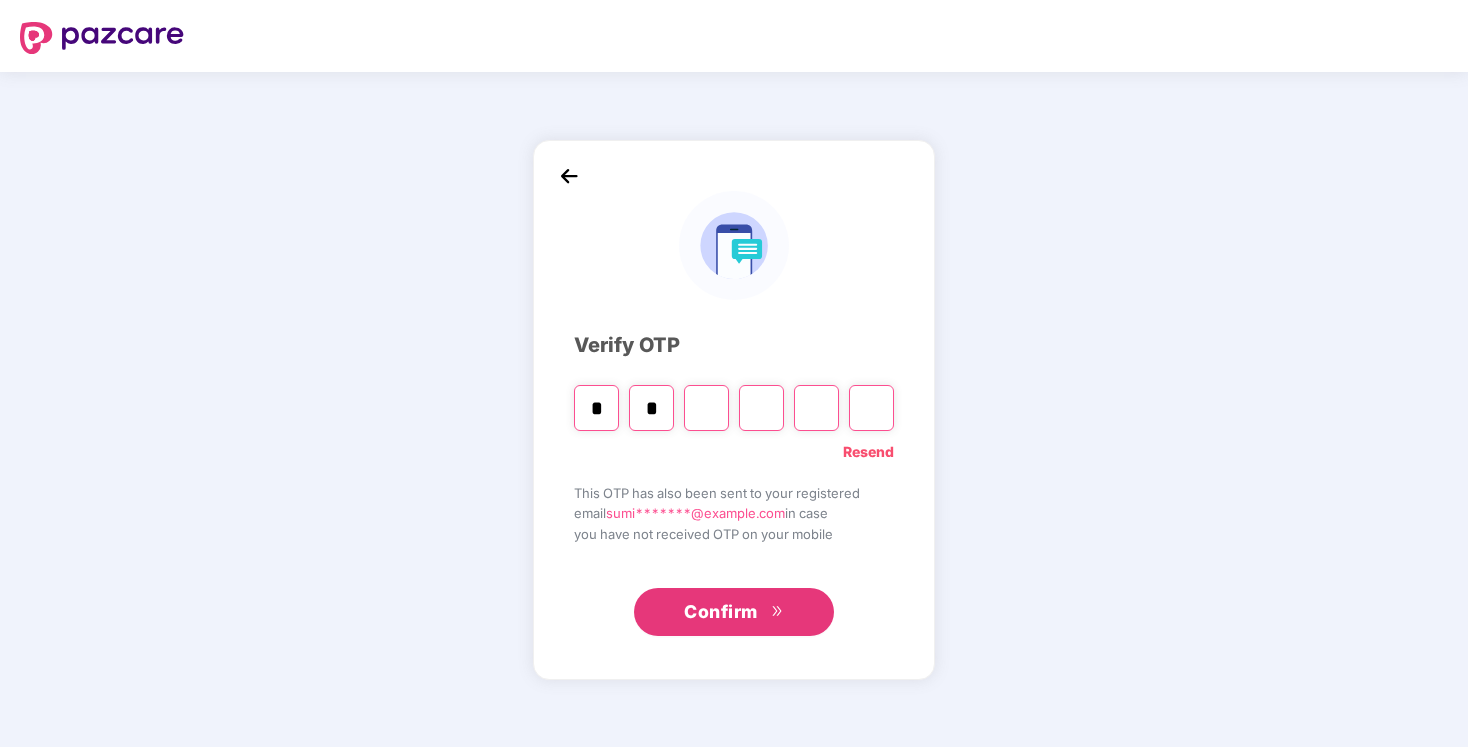 type on "*" 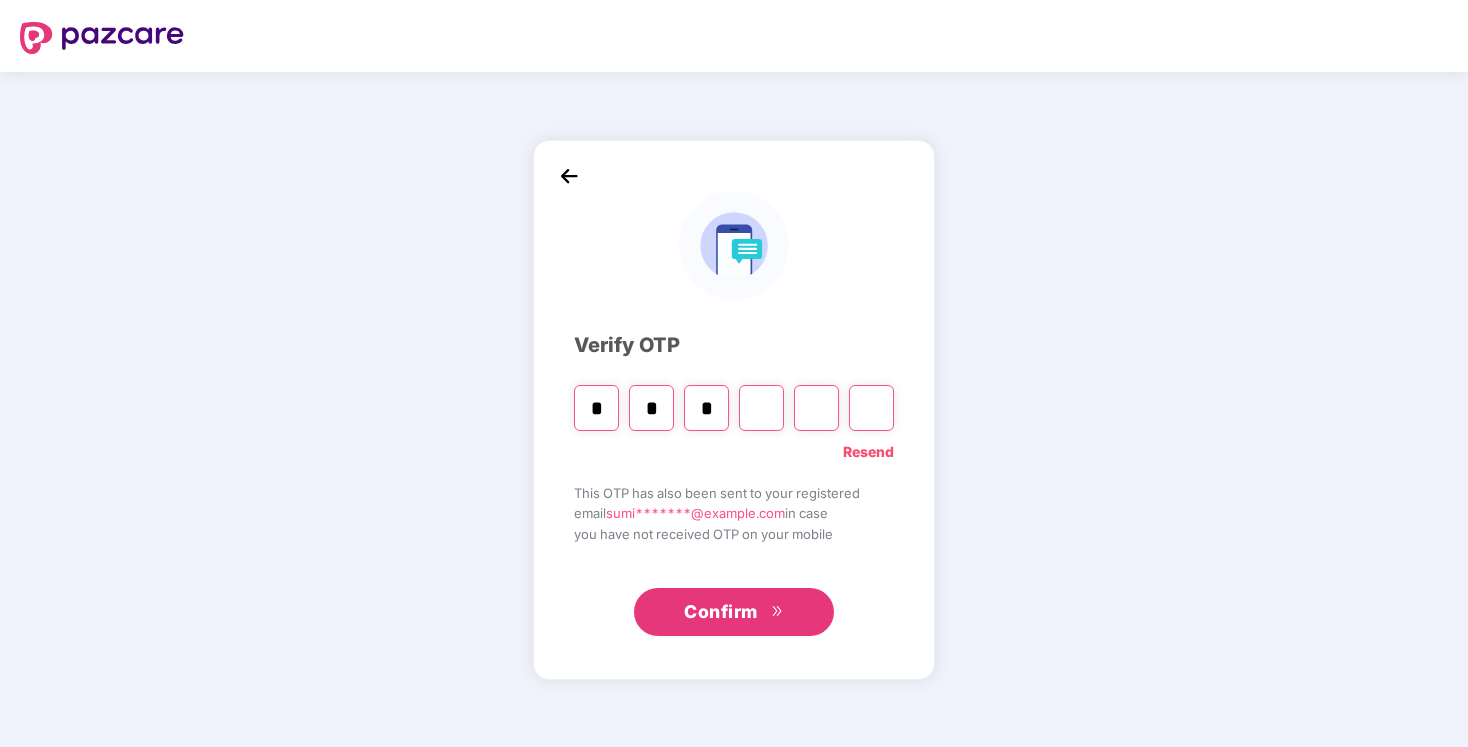 type on "*" 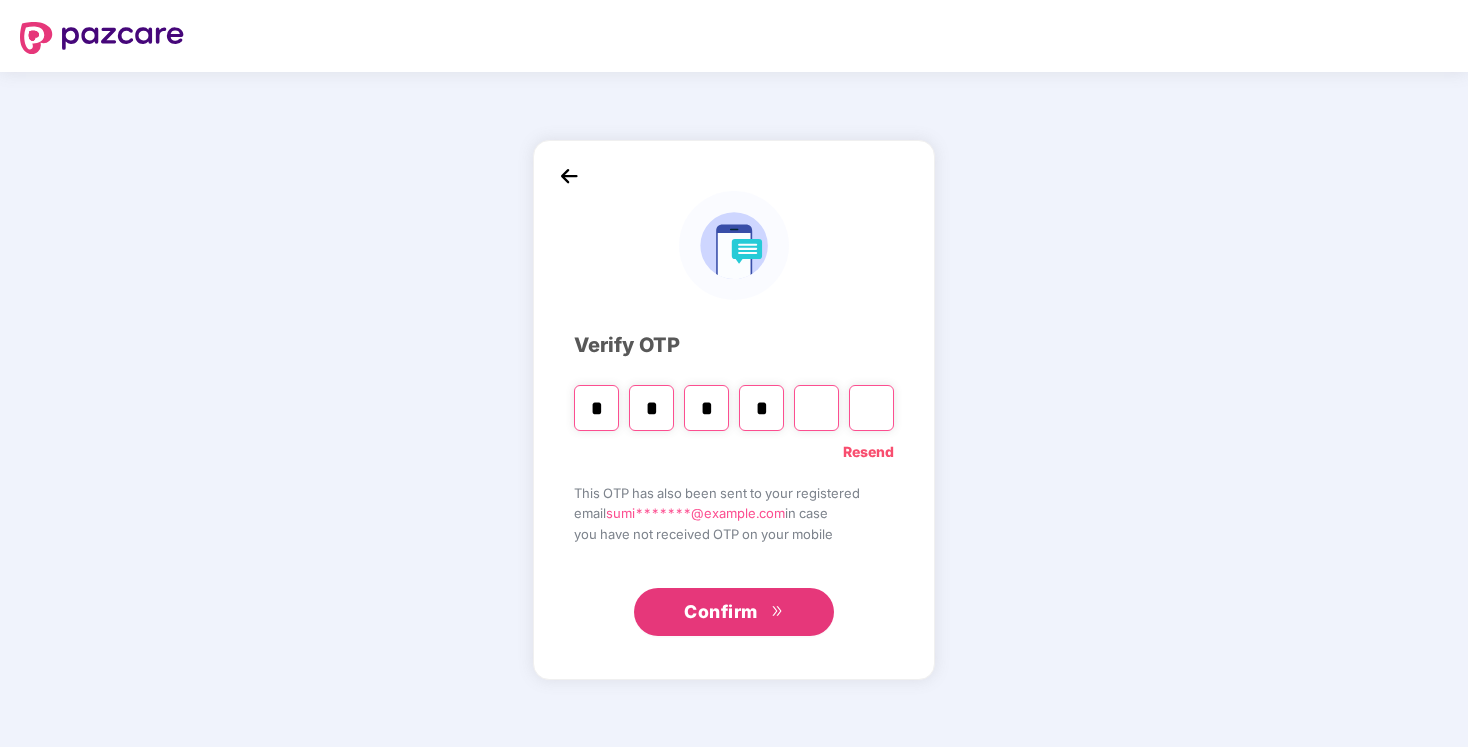 type on "*" 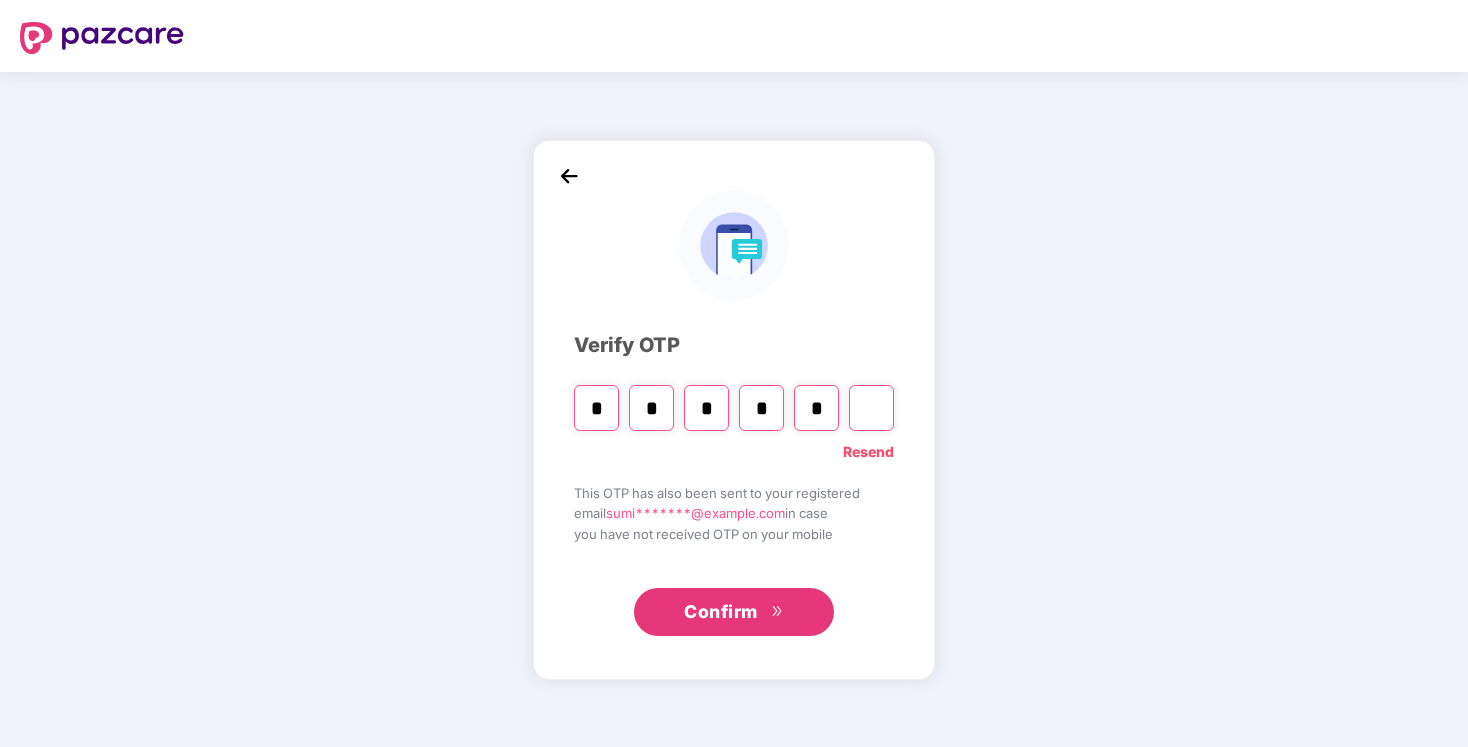 type on "*" 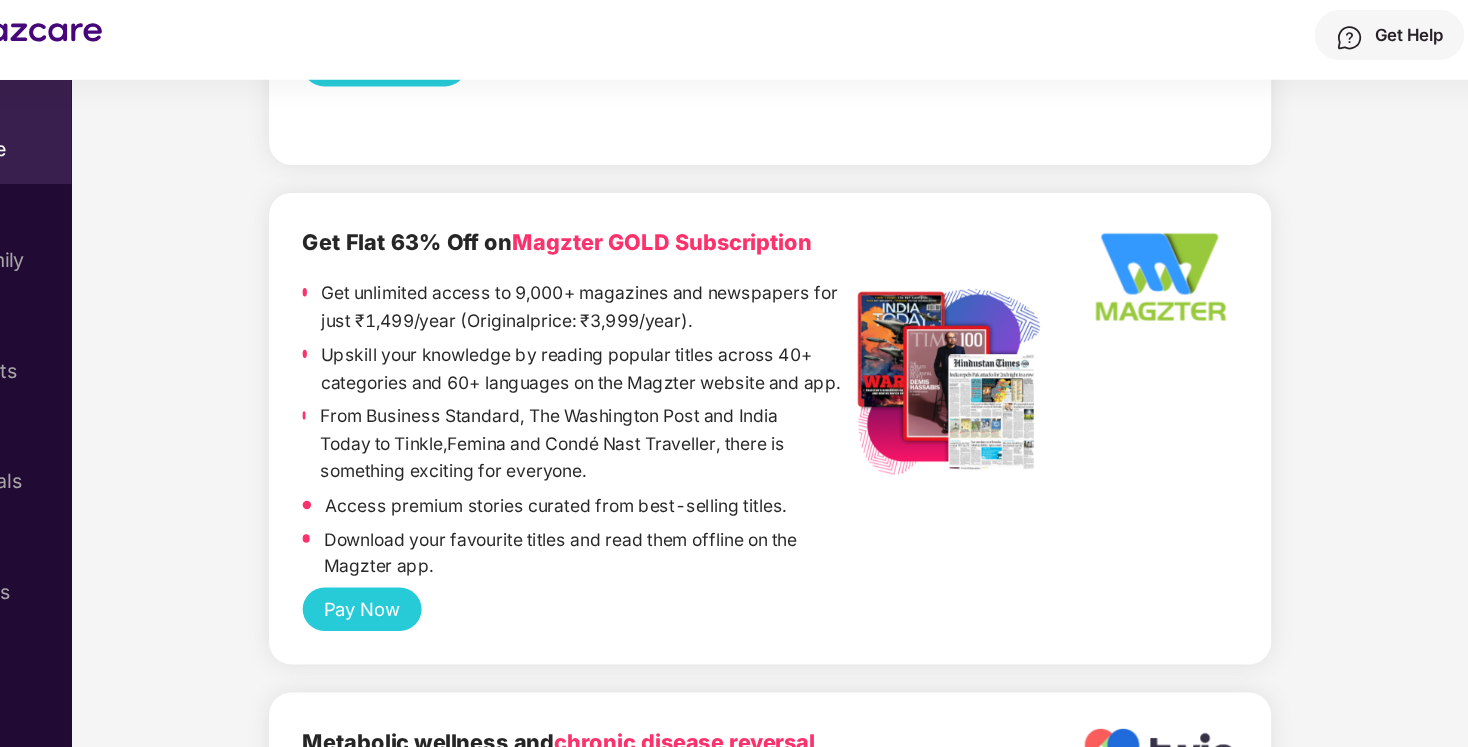 scroll, scrollTop: 4533, scrollLeft: 0, axis: vertical 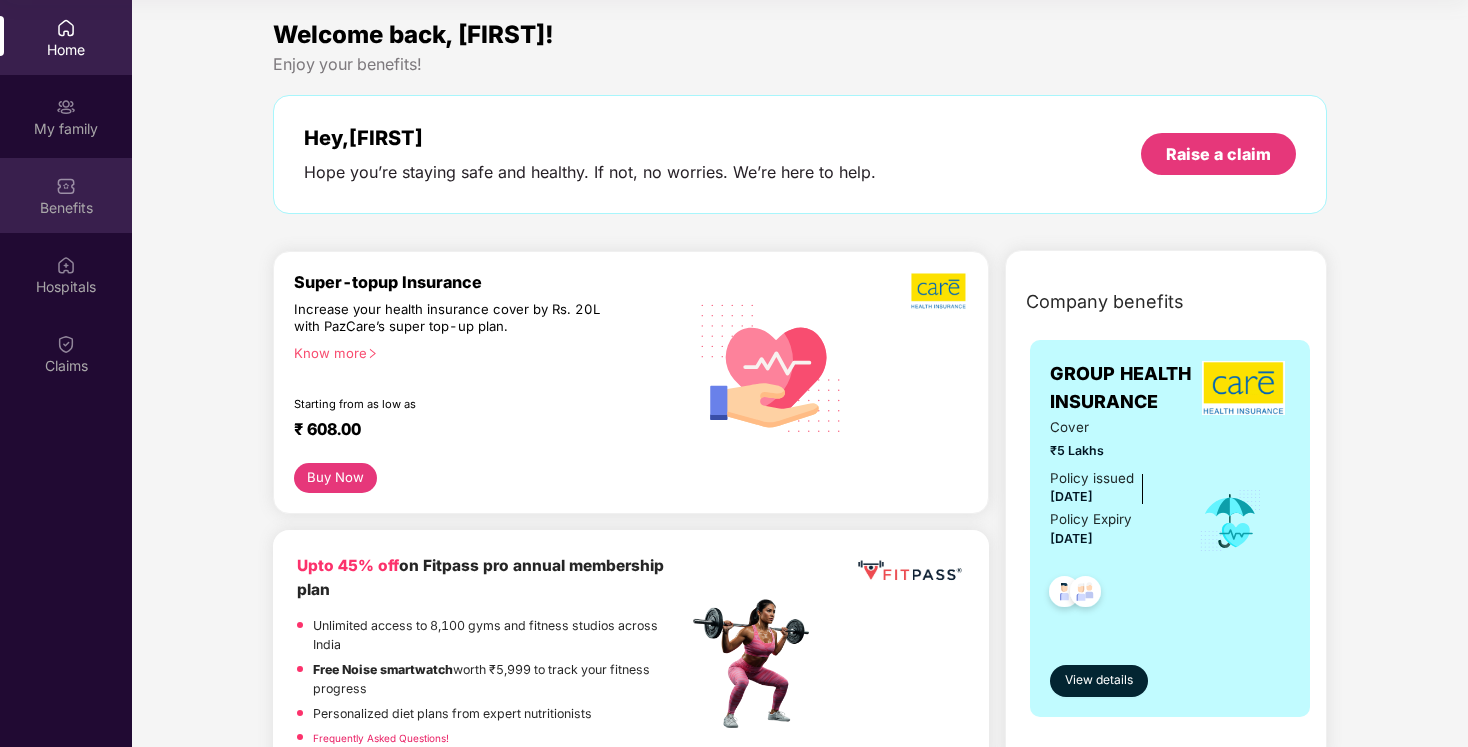 click on "Benefits" at bounding box center (66, 195) 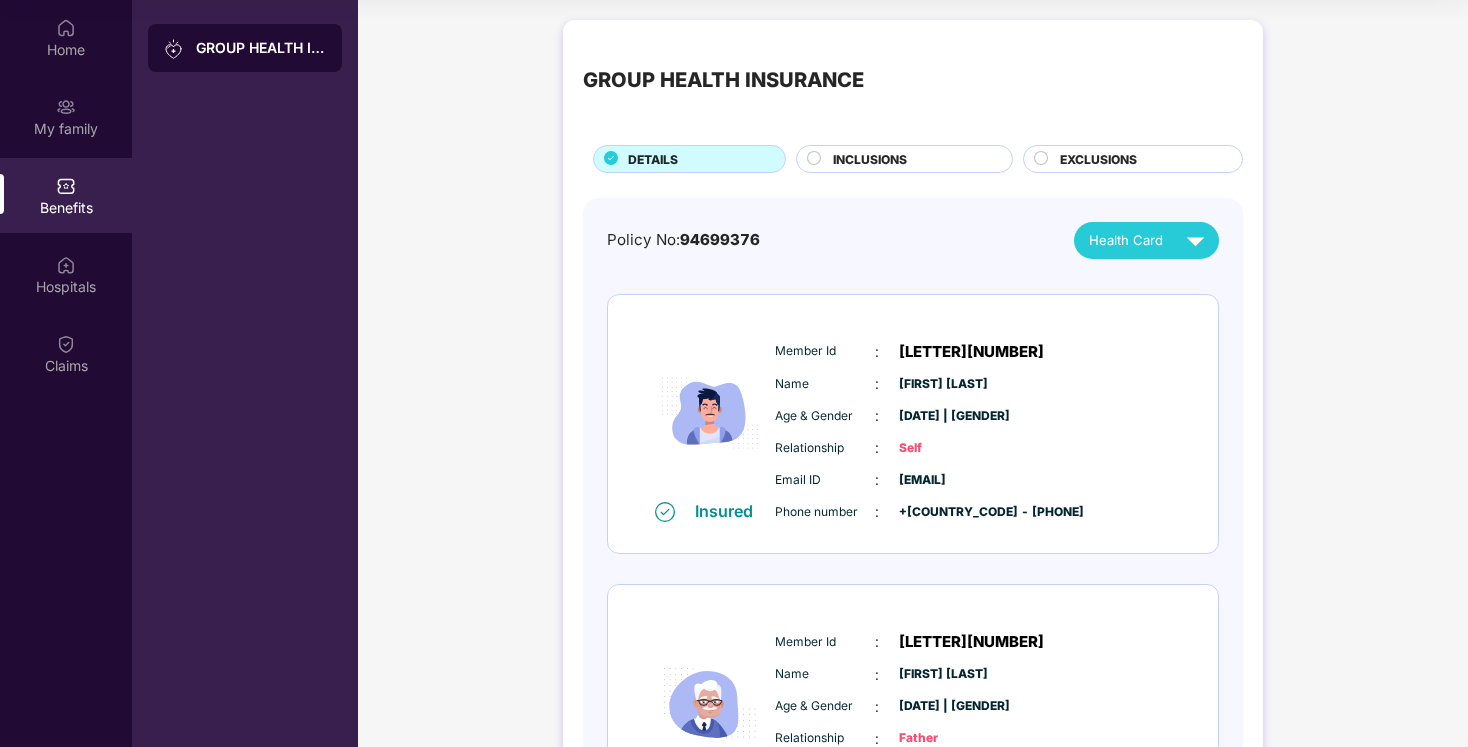 click on "INCLUSIONS" at bounding box center [912, 161] 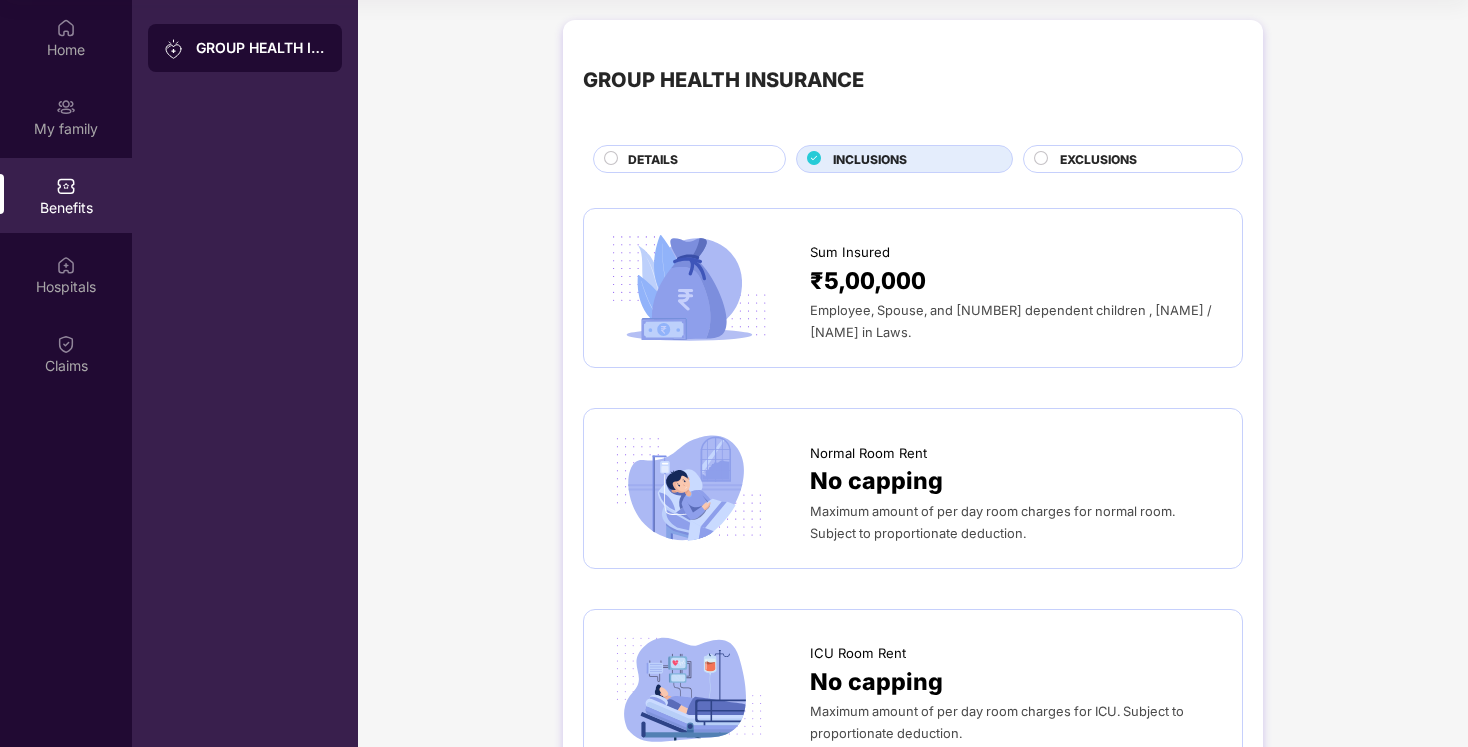click on "EXCLUSIONS" at bounding box center (1128, 159) 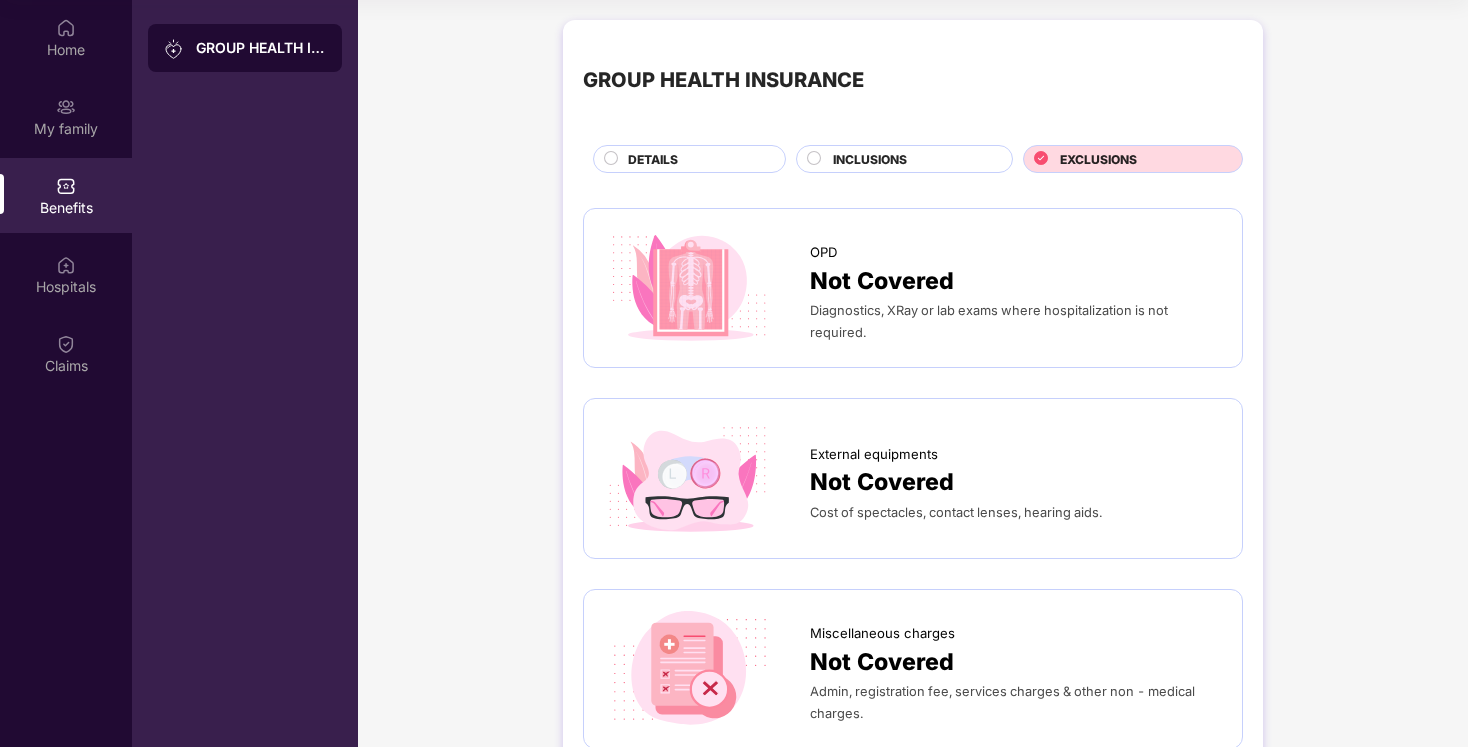 click at bounding box center [1042, 161] 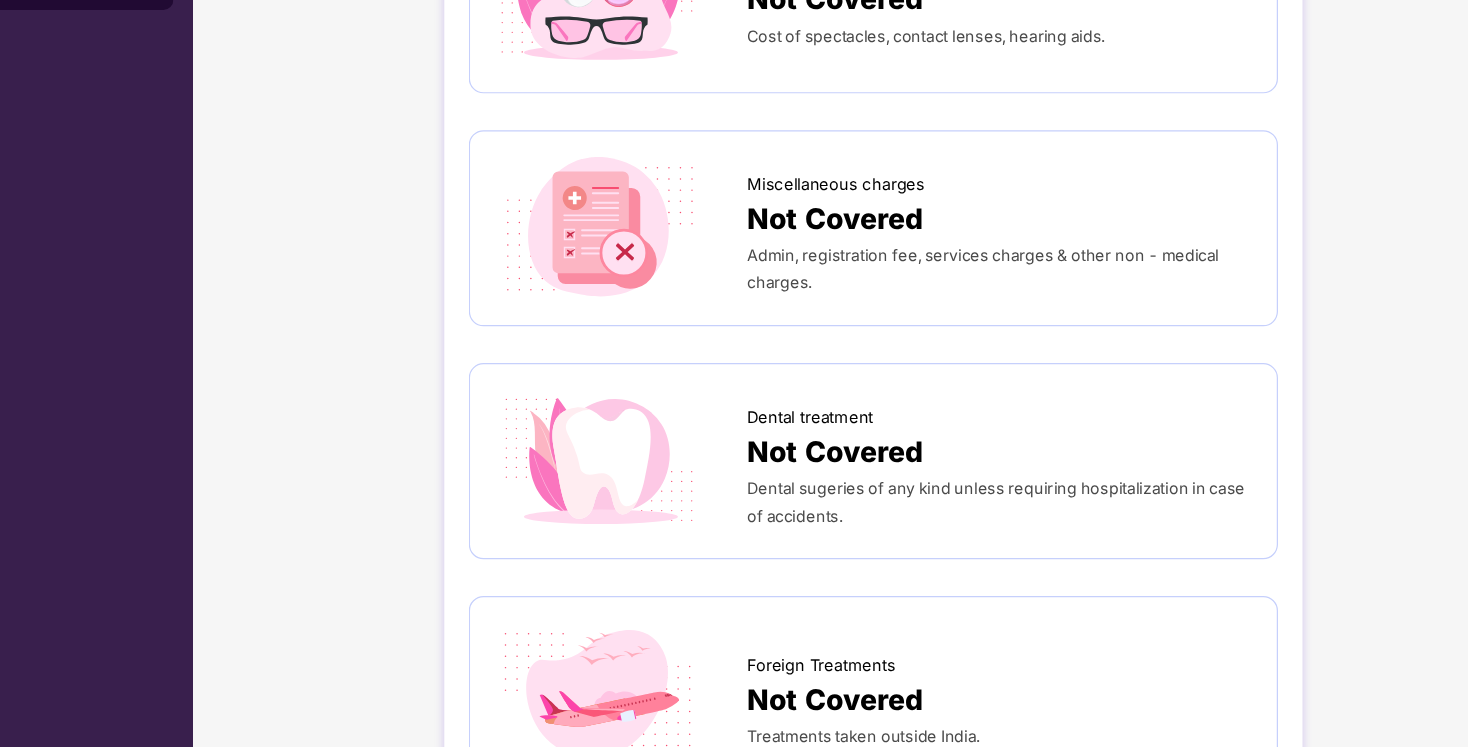scroll, scrollTop: 420, scrollLeft: 0, axis: vertical 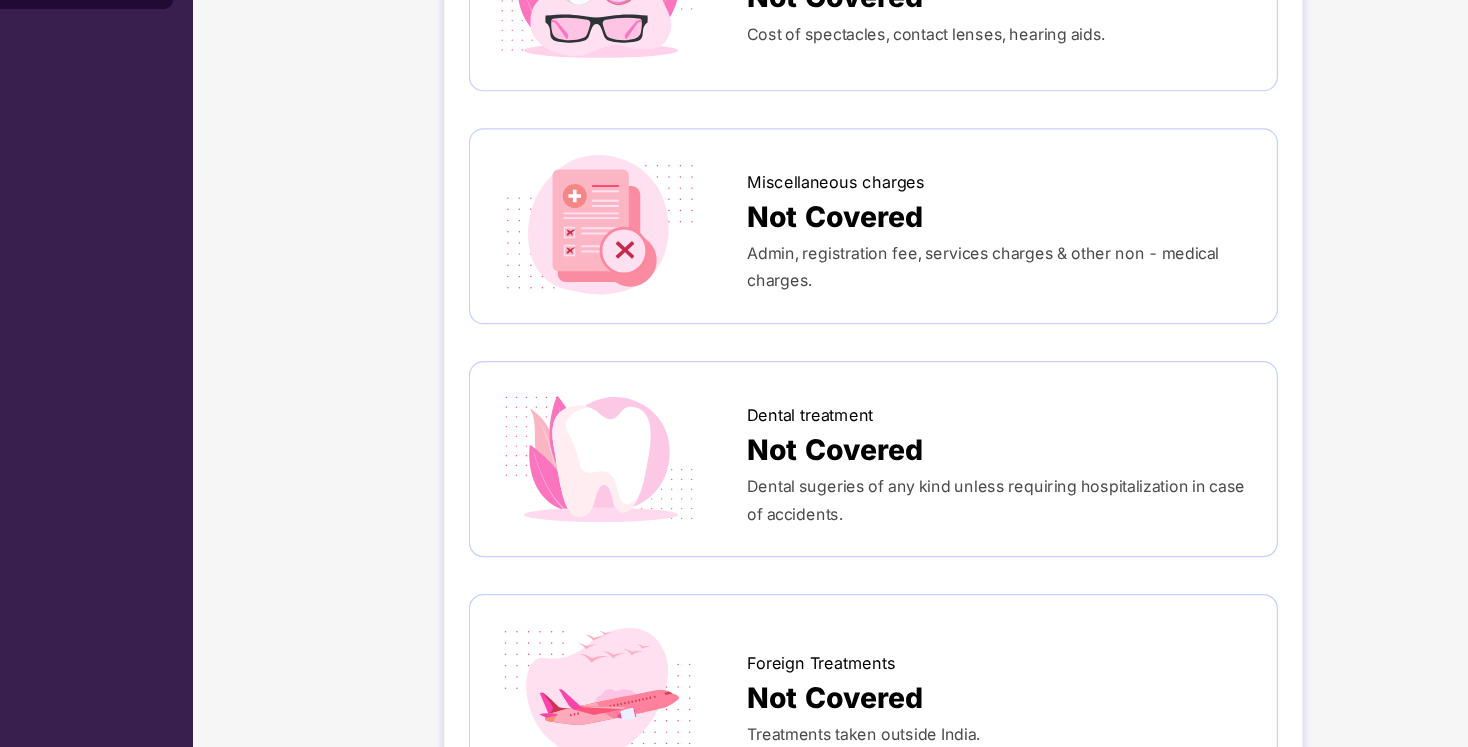 click on "Not Covered" at bounding box center [882, 432] 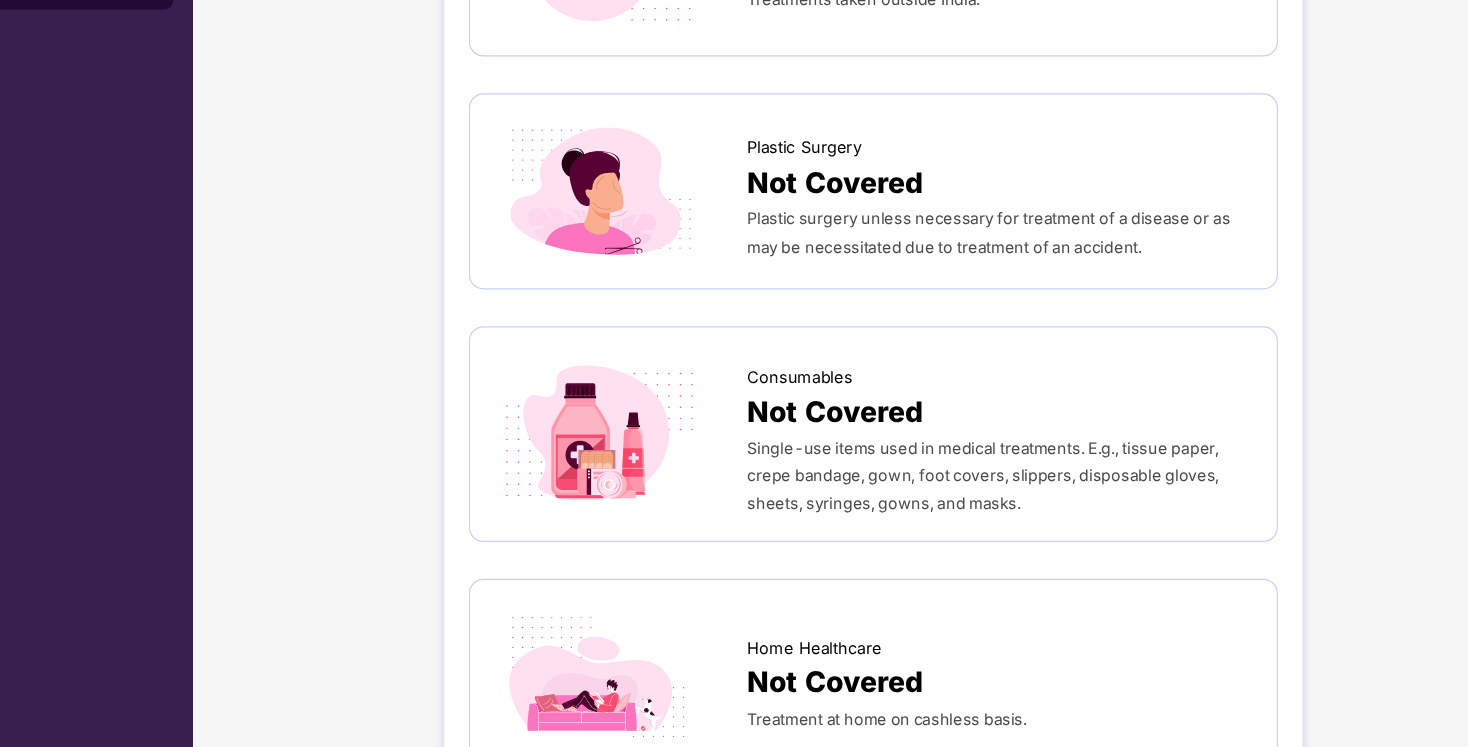 scroll, scrollTop: 1049, scrollLeft: 0, axis: vertical 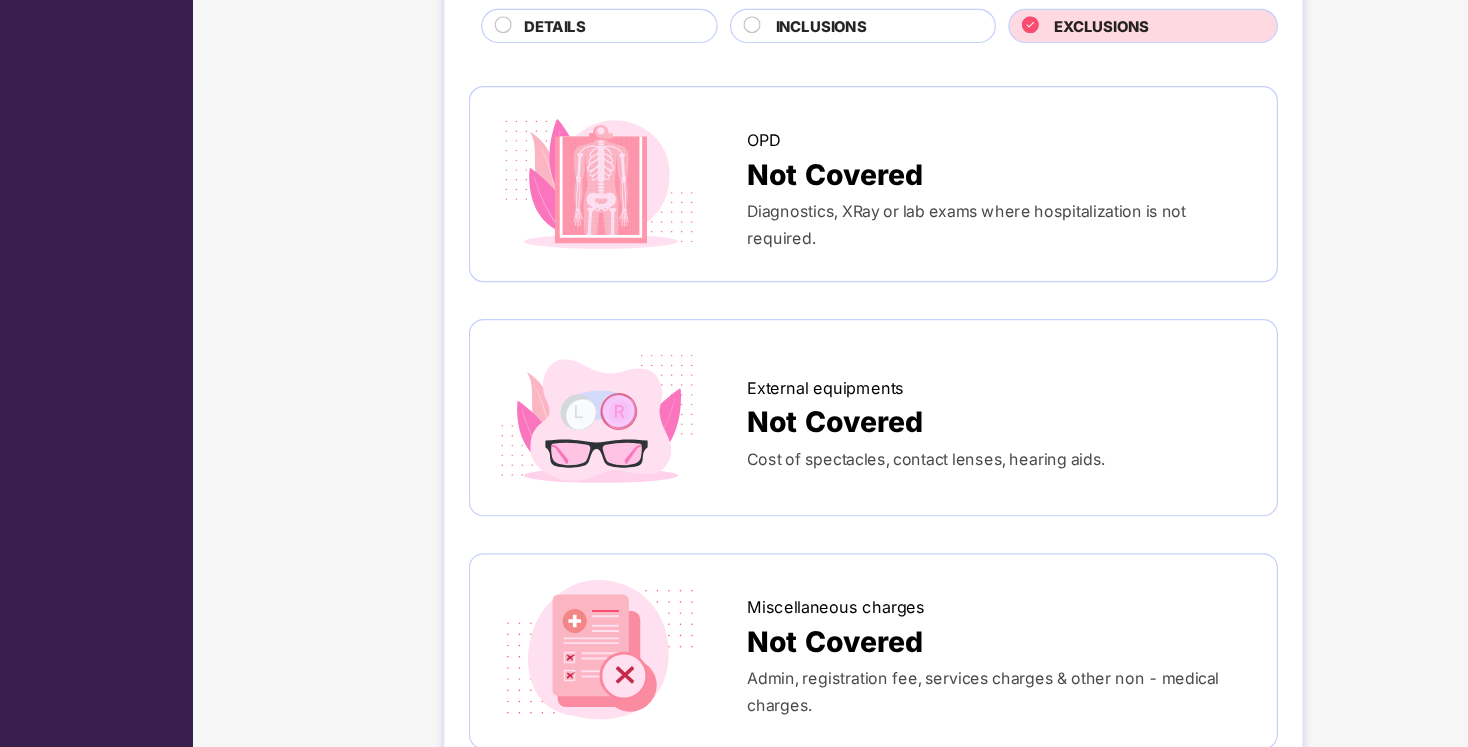 click on "INCLUSIONS" at bounding box center (904, 159) 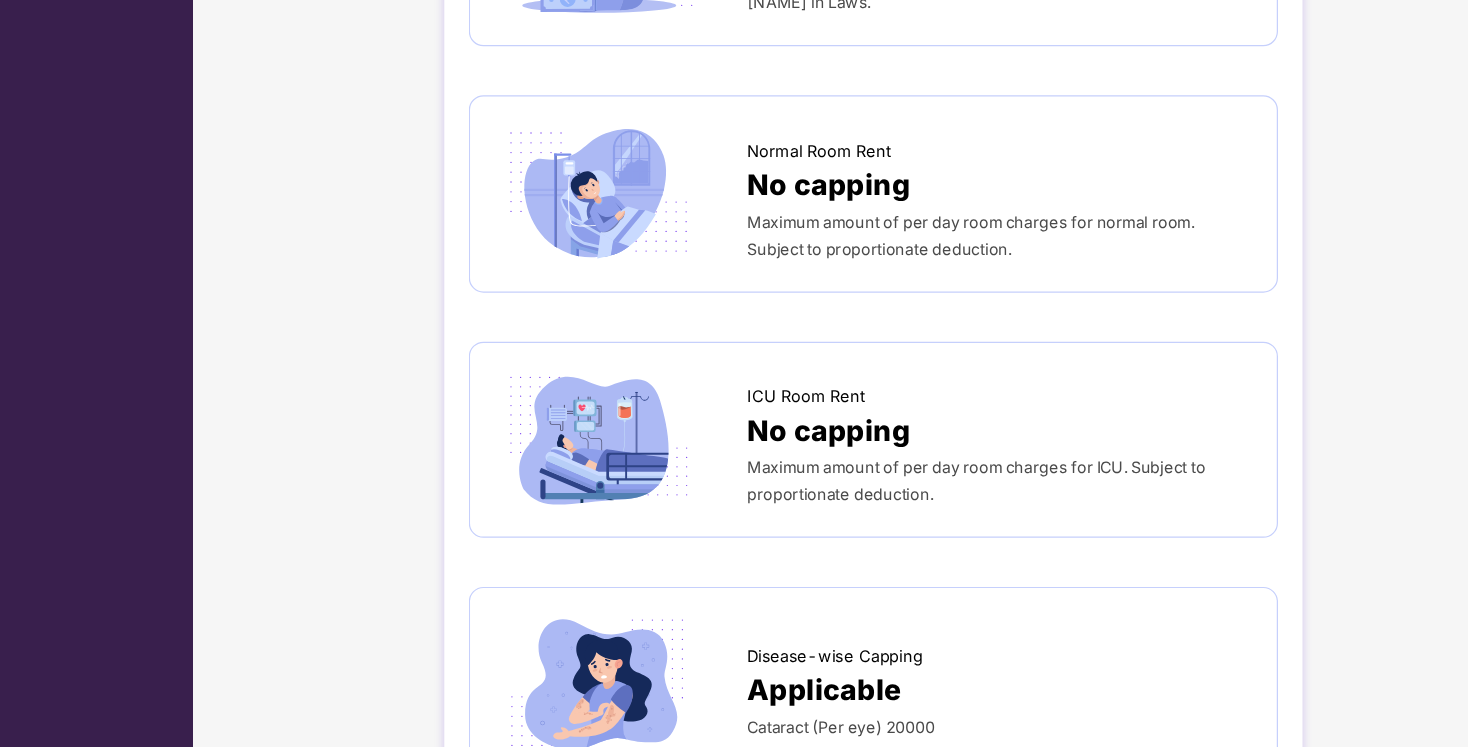 scroll, scrollTop: 187, scrollLeft: 0, axis: vertical 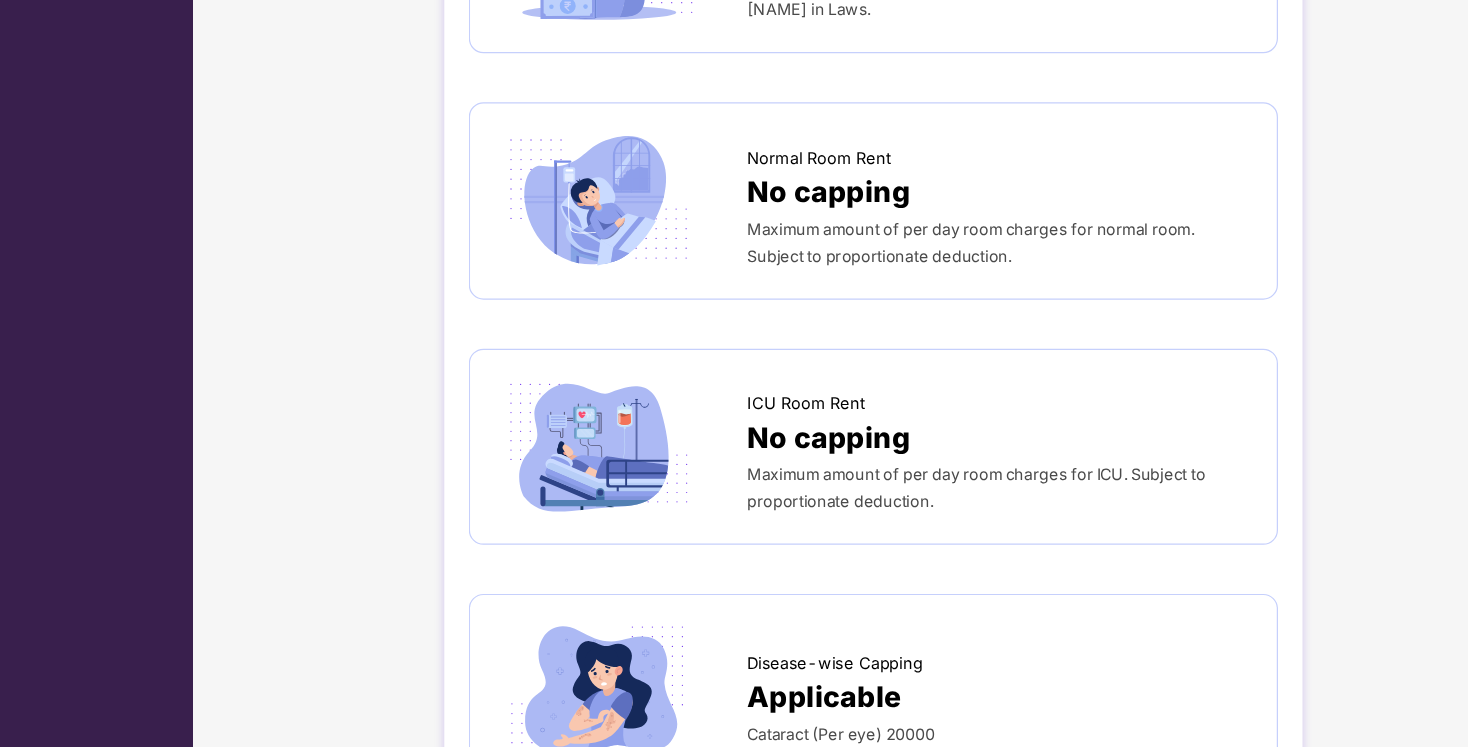 click on "Maximum amount of per day room charges for ICU. Subject to proportionate deduction." at bounding box center [997, 535] 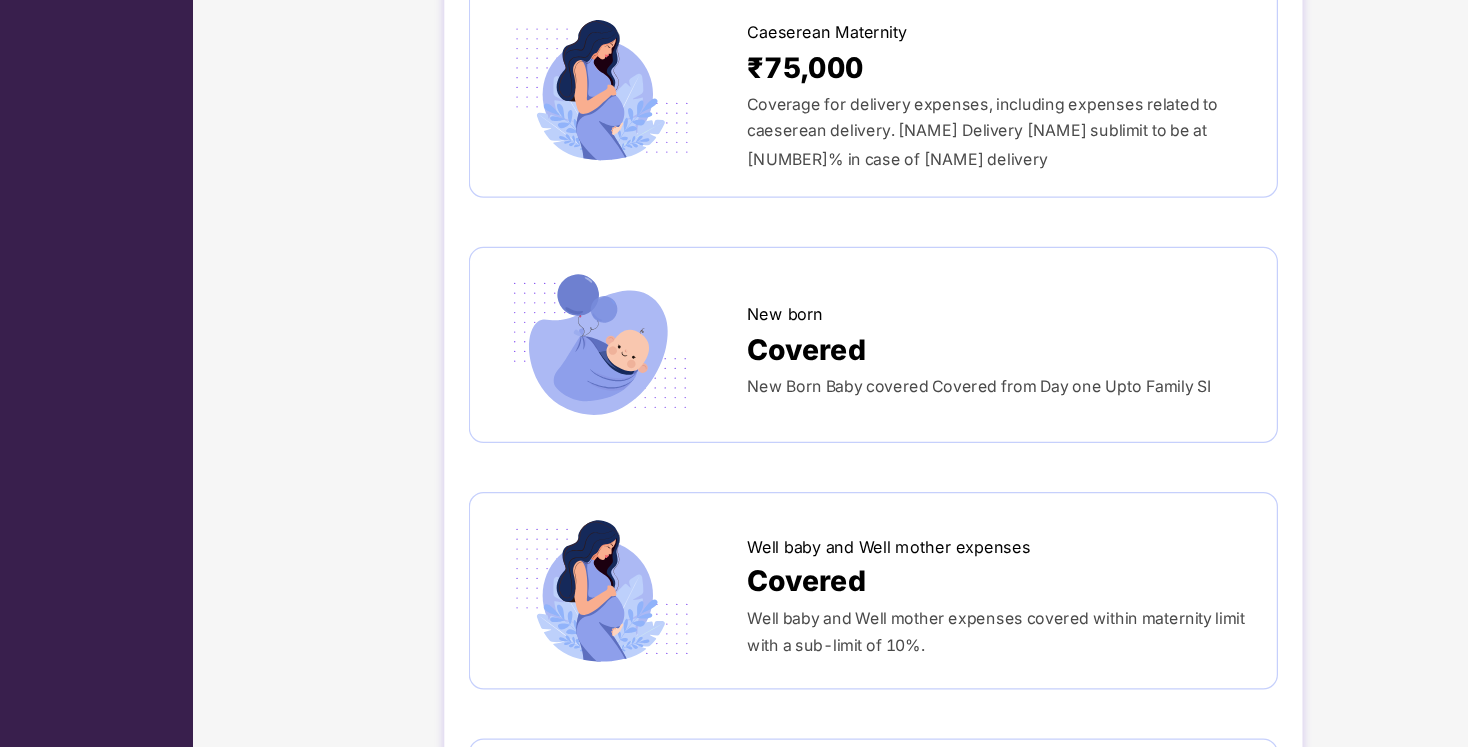 scroll, scrollTop: 1947, scrollLeft: 0, axis: vertical 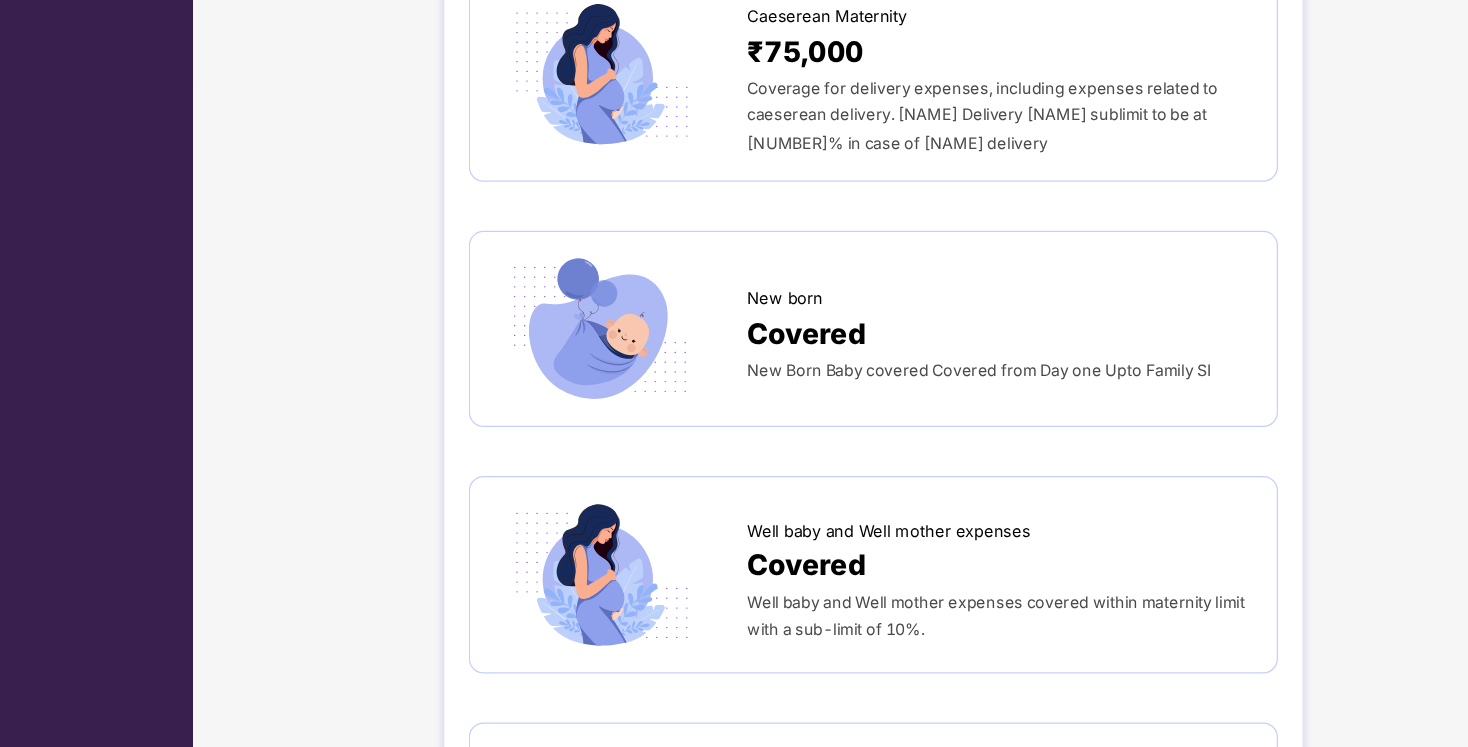 click on "New born" at bounding box center (1016, 376) 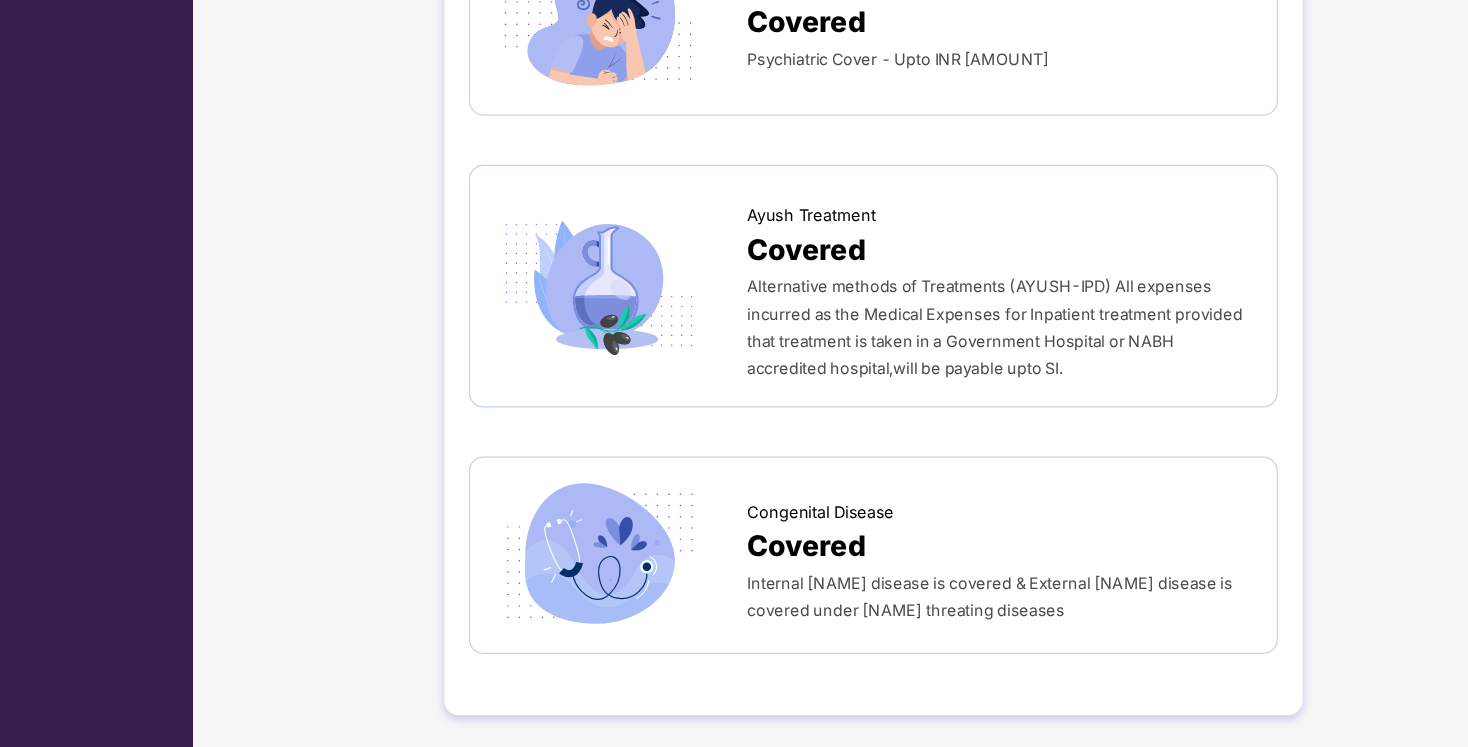 scroll, scrollTop: 2468, scrollLeft: 0, axis: vertical 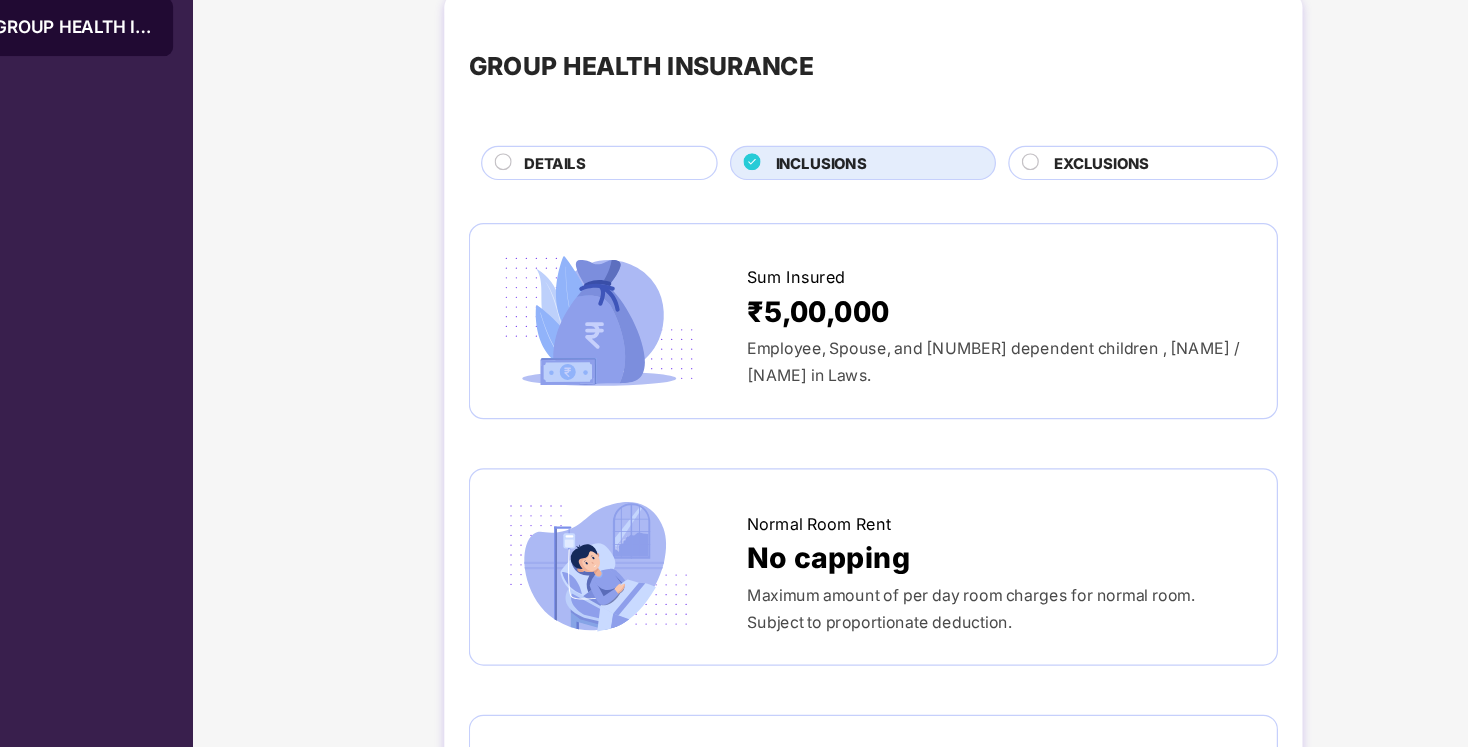 click on "EXCLUSIONS" at bounding box center [1098, 271] 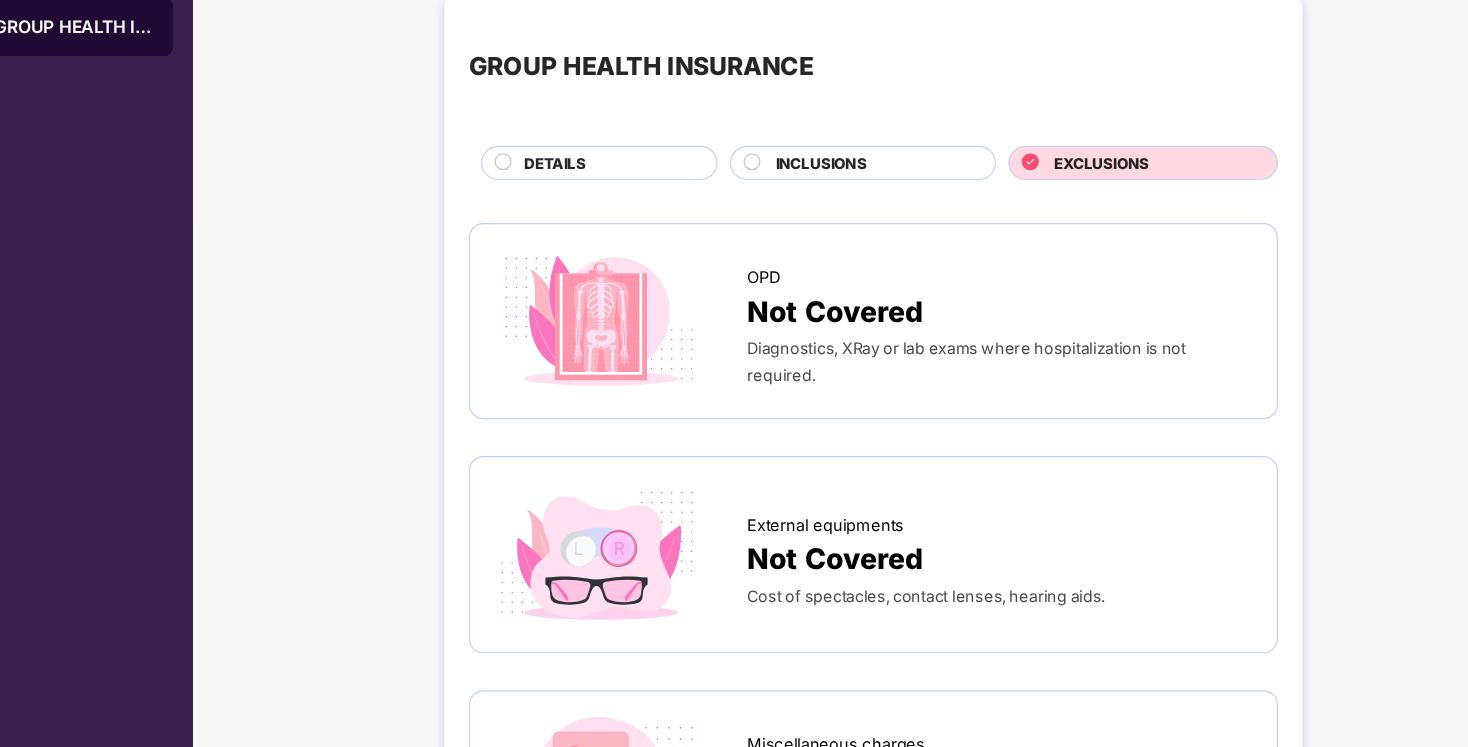 click on "DETAILS" at bounding box center (653, 271) 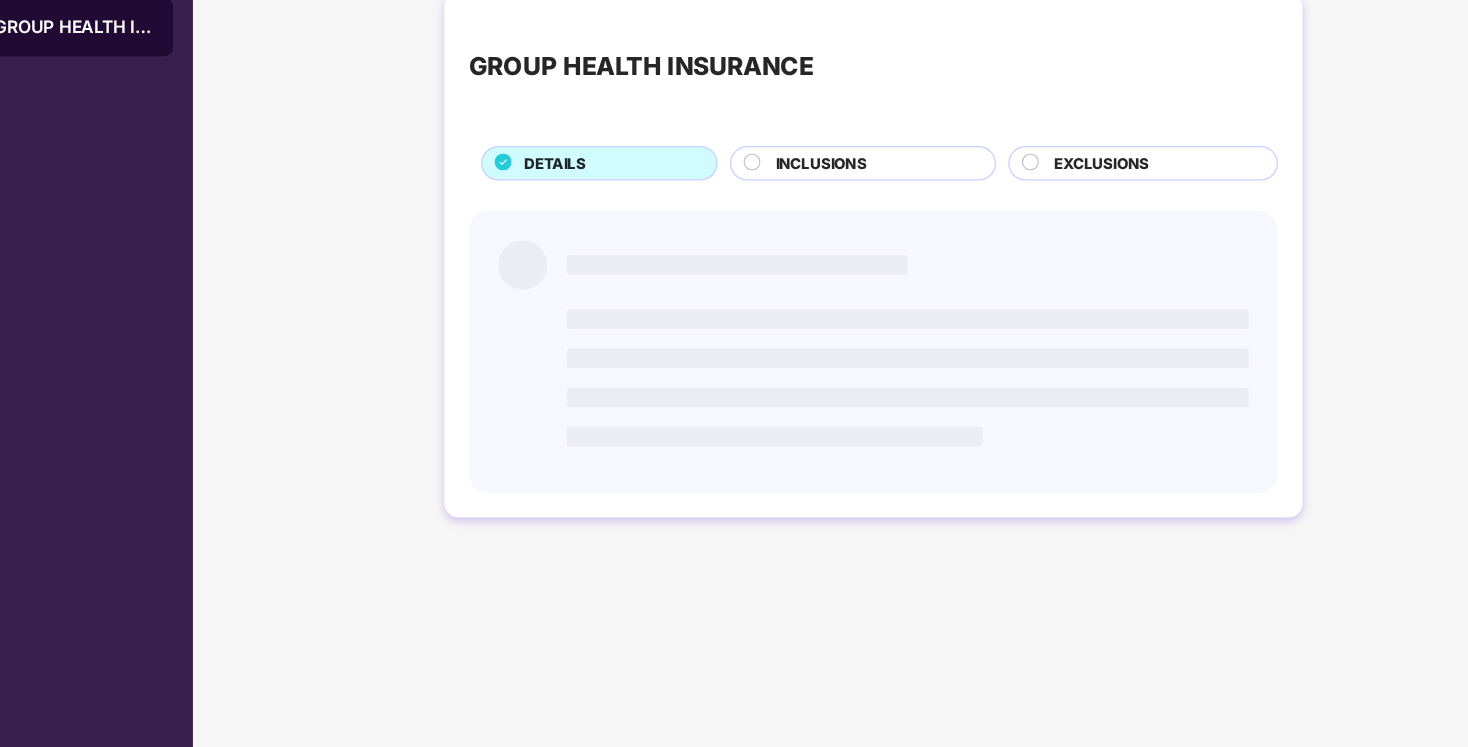 click on "GROUP HEALTH INSURANCE DETAILS INCLUSIONS EXCLUSIONS" at bounding box center [913, 356] 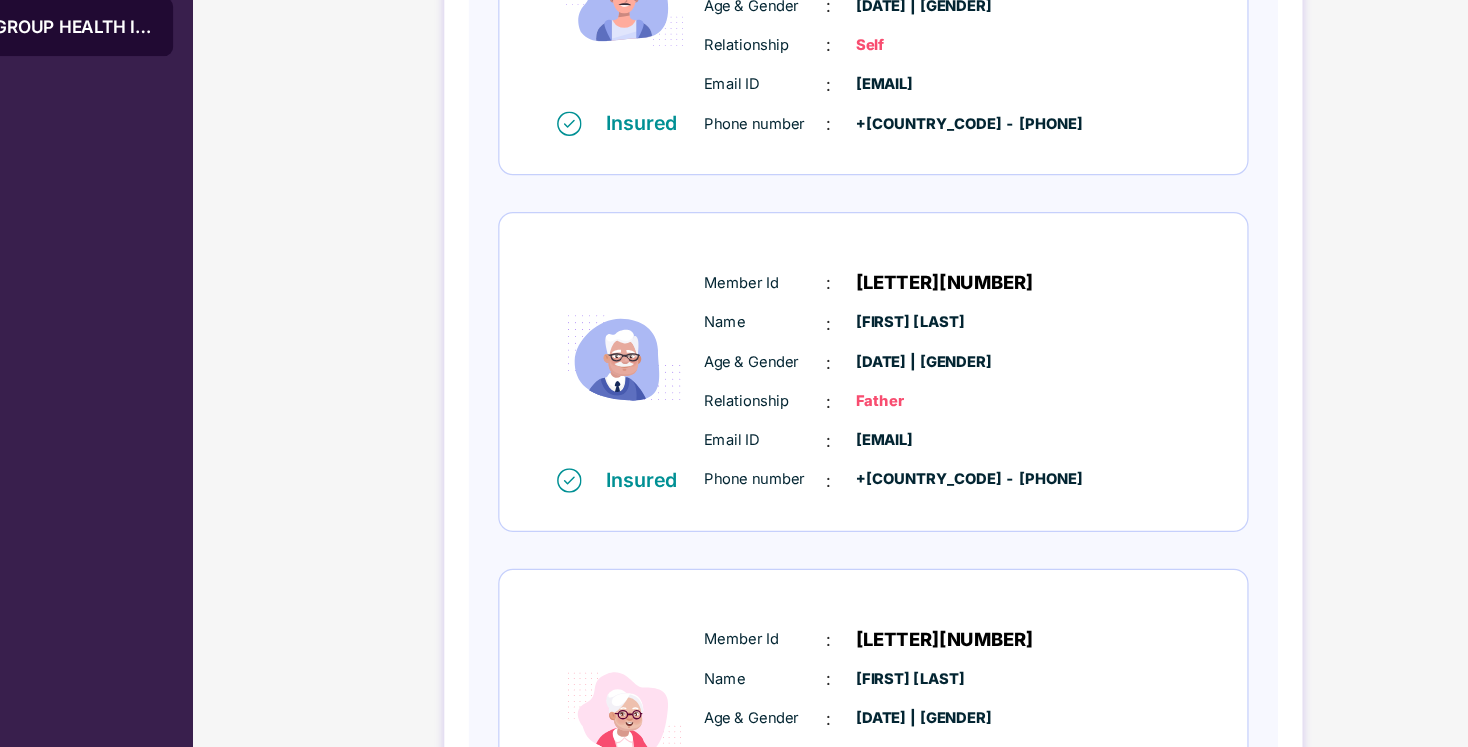 scroll, scrollTop: 512, scrollLeft: 0, axis: vertical 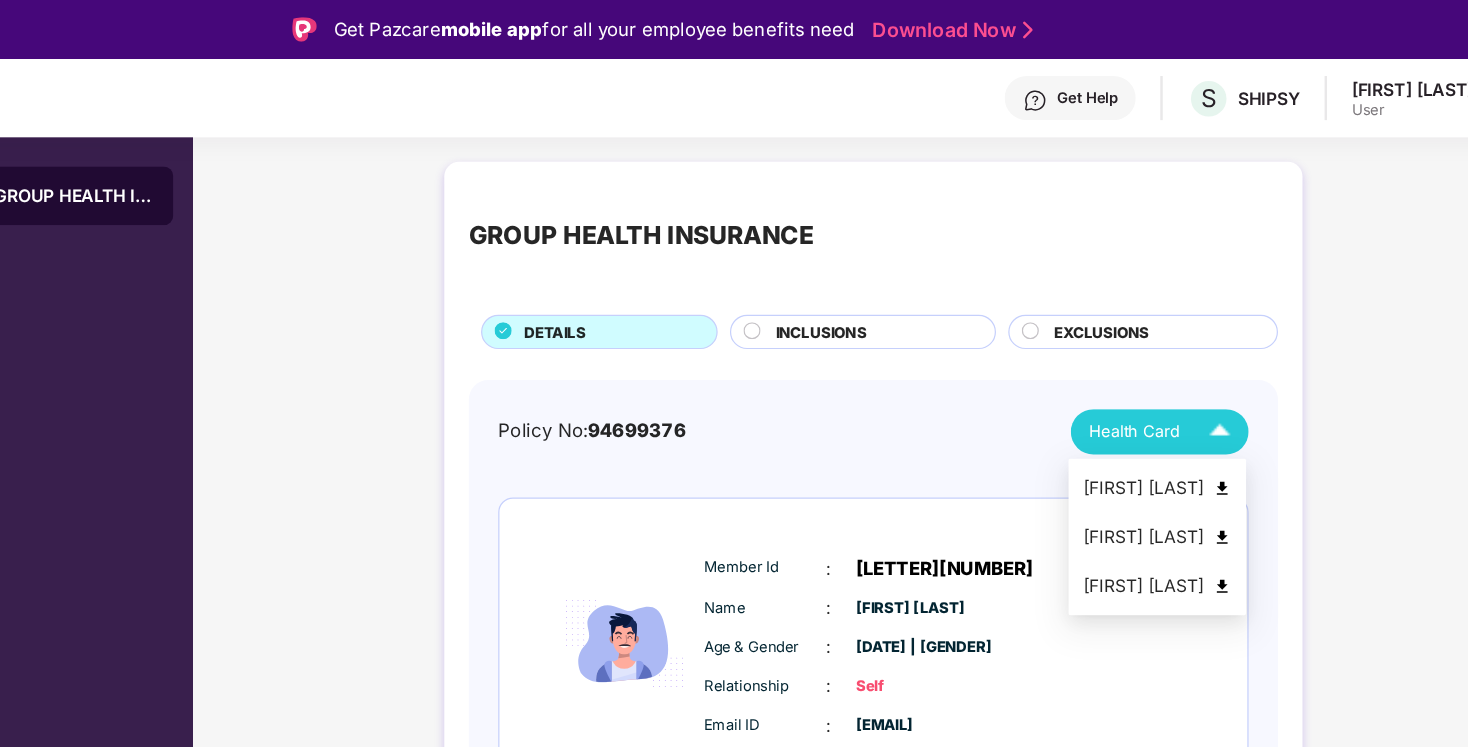 click on "Health Card" at bounding box center (1151, 352) 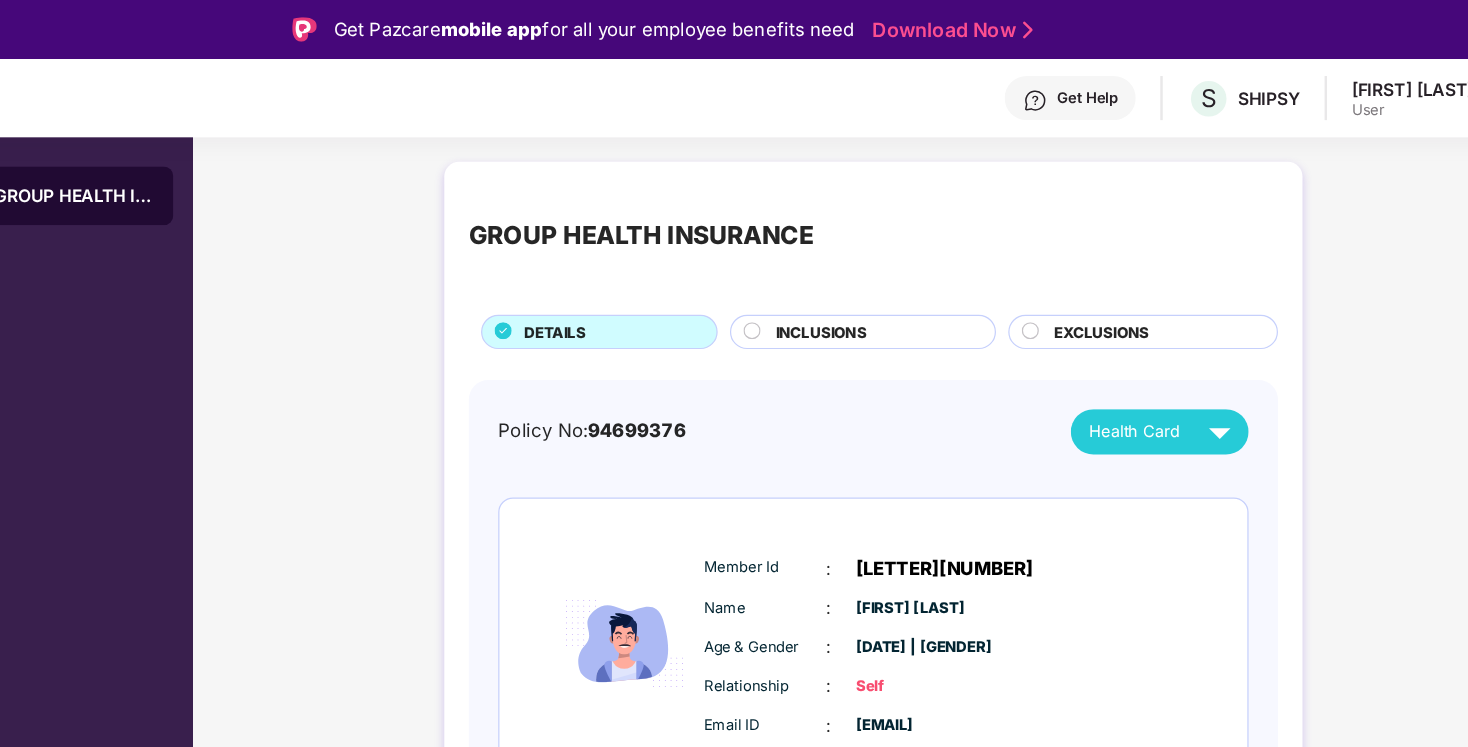 click on "Policy No: [NUMBER] Health Card Insured Member Id : [ID] Name : [FIRST] [LAST] Age & Gender : [DATE] | [GENDER] Relationship : [RELATIONSHIP] Email ID : [EMAIL] Phone number : [PHONE] Insured Member Id : [ID] Name : [FIRST] [LAST] Age & Gender : [DATE] | [GENDER] Relationship : [RELATIONSHIP] Email ID : [EMAIL] Phone number : [PHONE] Insured Member Id : [ID] Name : [FIRST] [LAST] Age & Gender : [DATE] | [GENDER] Relationship : [RELATIONSHIP] Email ID : [EMAIL] Phone number : [PHONE]" at bounding box center [913, 806] 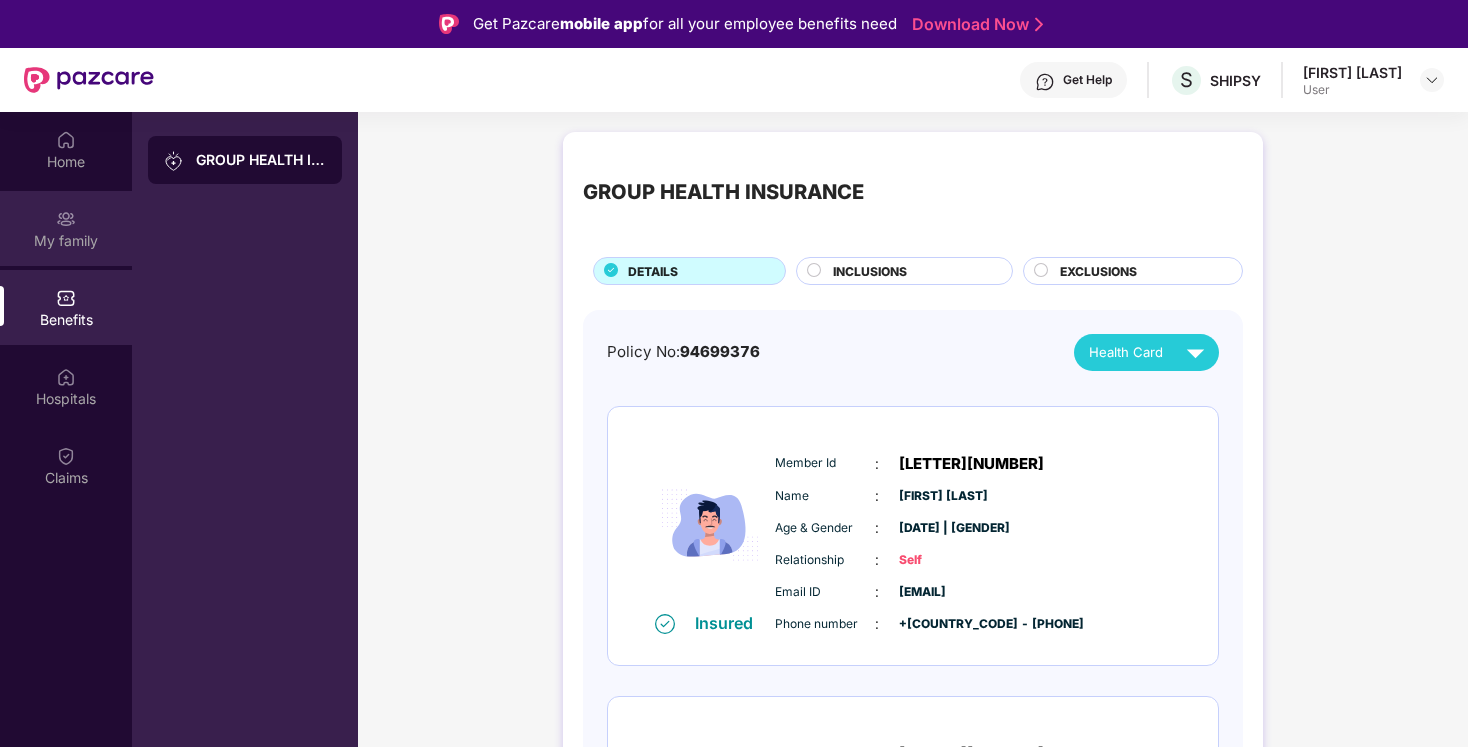 click at bounding box center (66, 219) 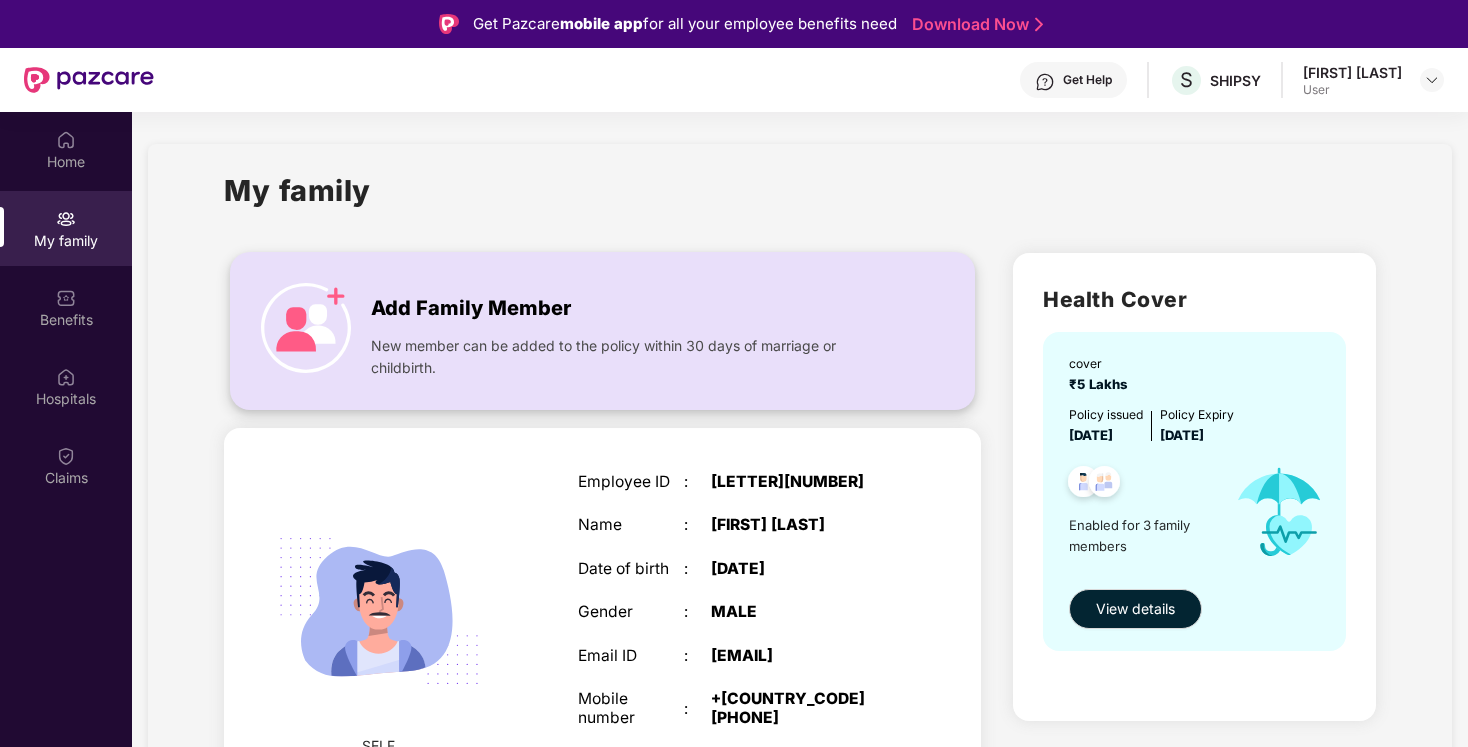 click at bounding box center [306, 328] 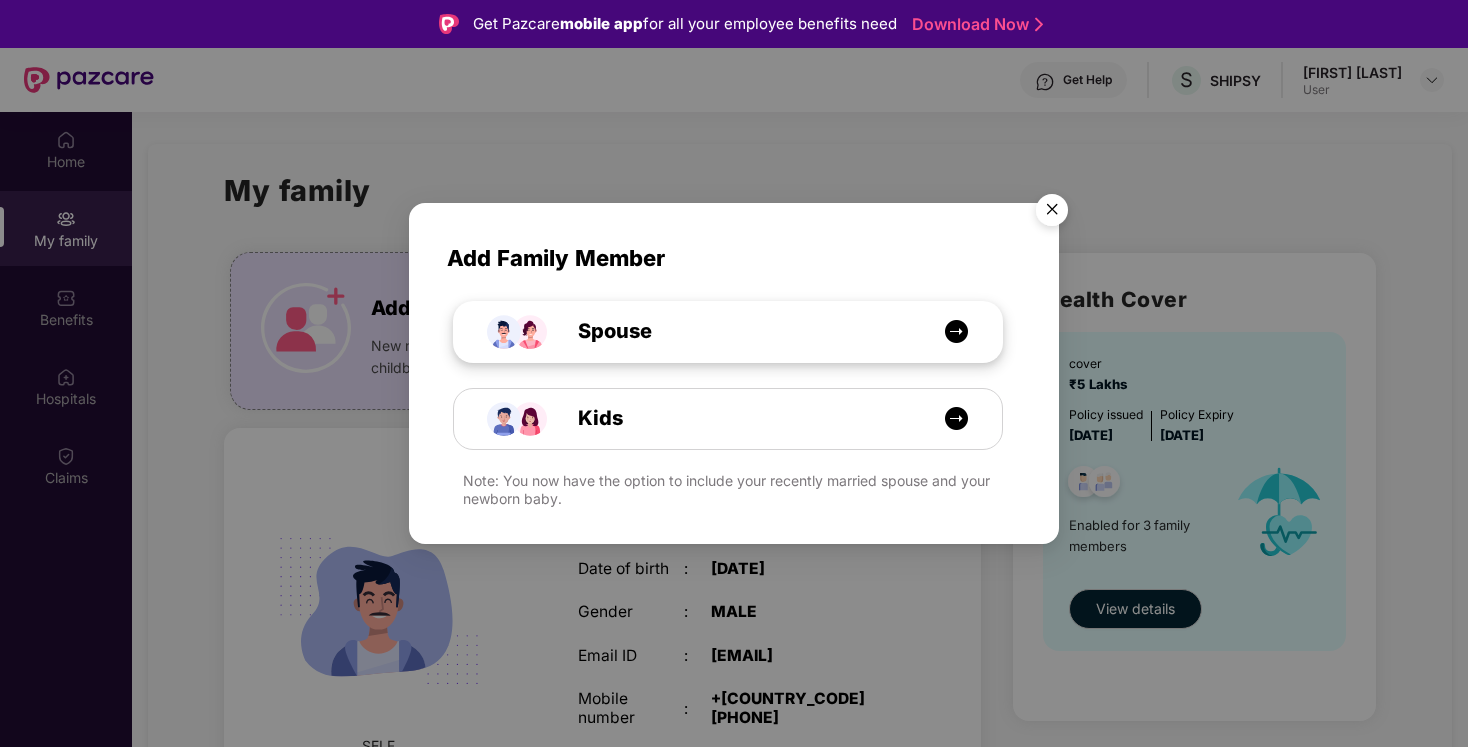 click on "Spouse" at bounding box center [738, 331] 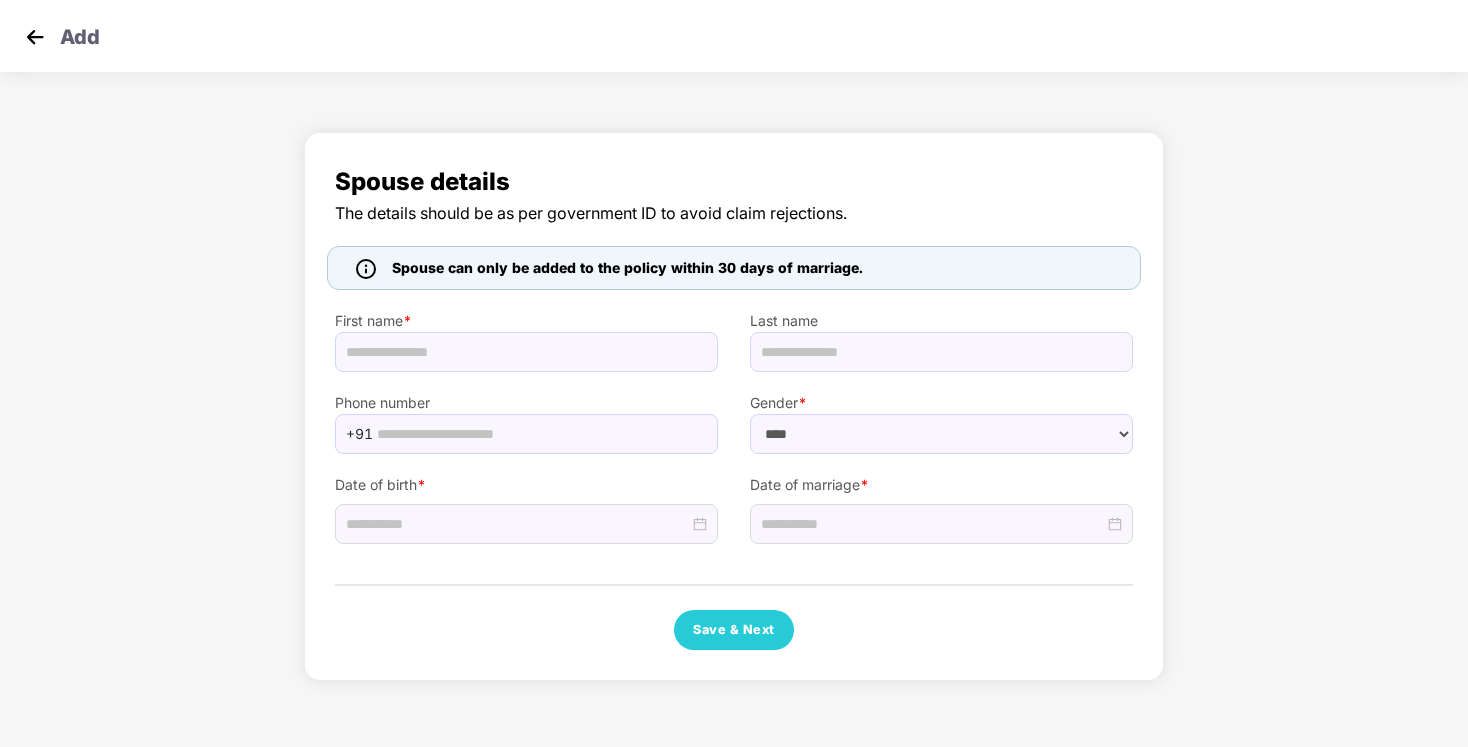 select on "******" 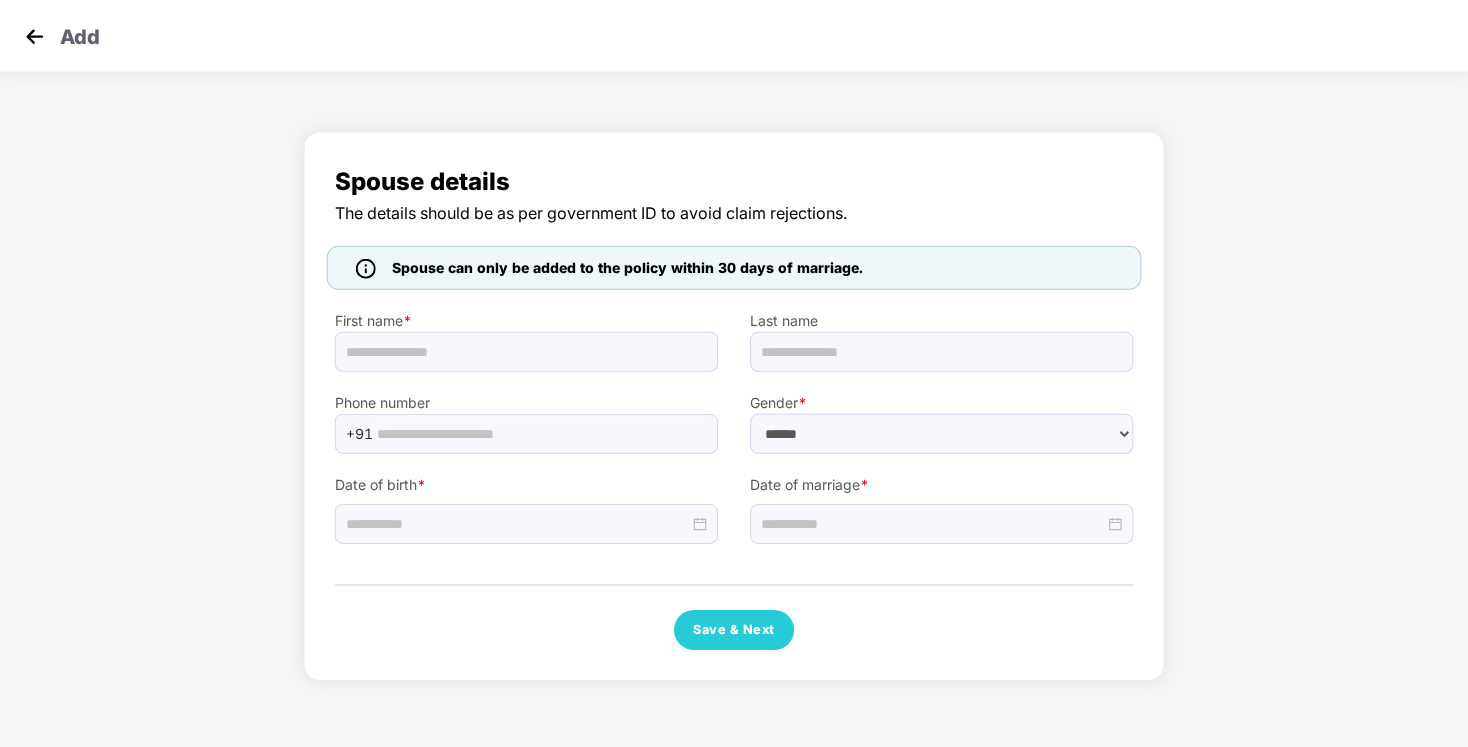 scroll, scrollTop: 0, scrollLeft: 0, axis: both 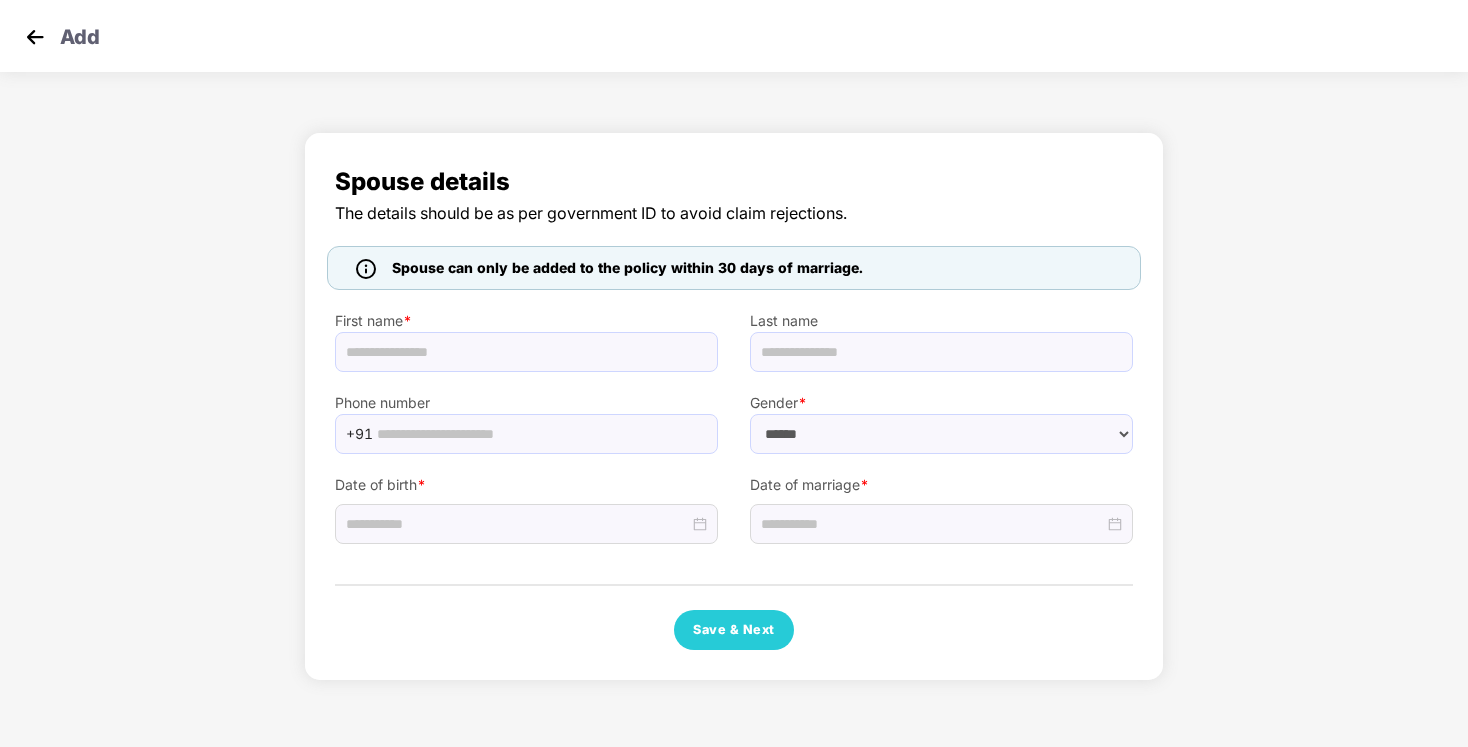 click at bounding box center (35, 37) 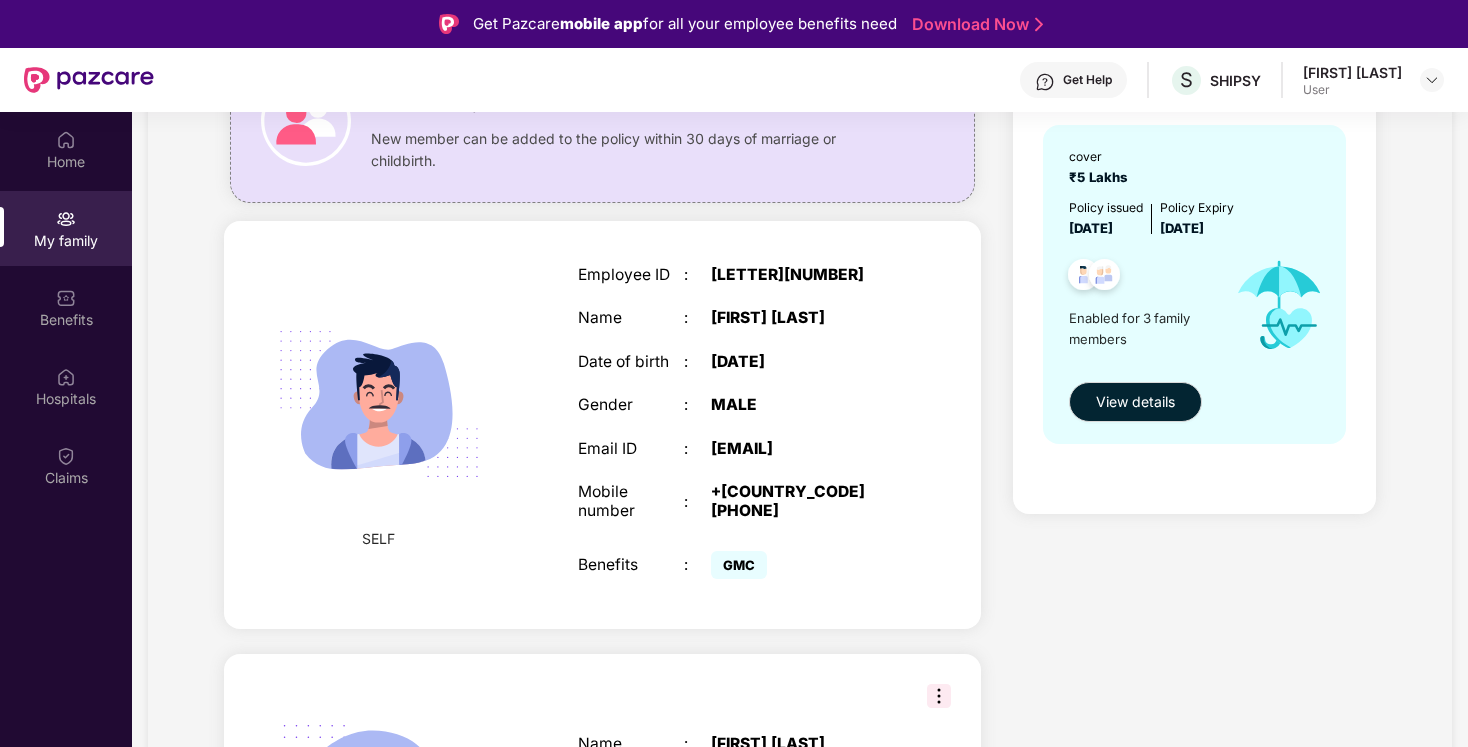 scroll, scrollTop: 0, scrollLeft: 0, axis: both 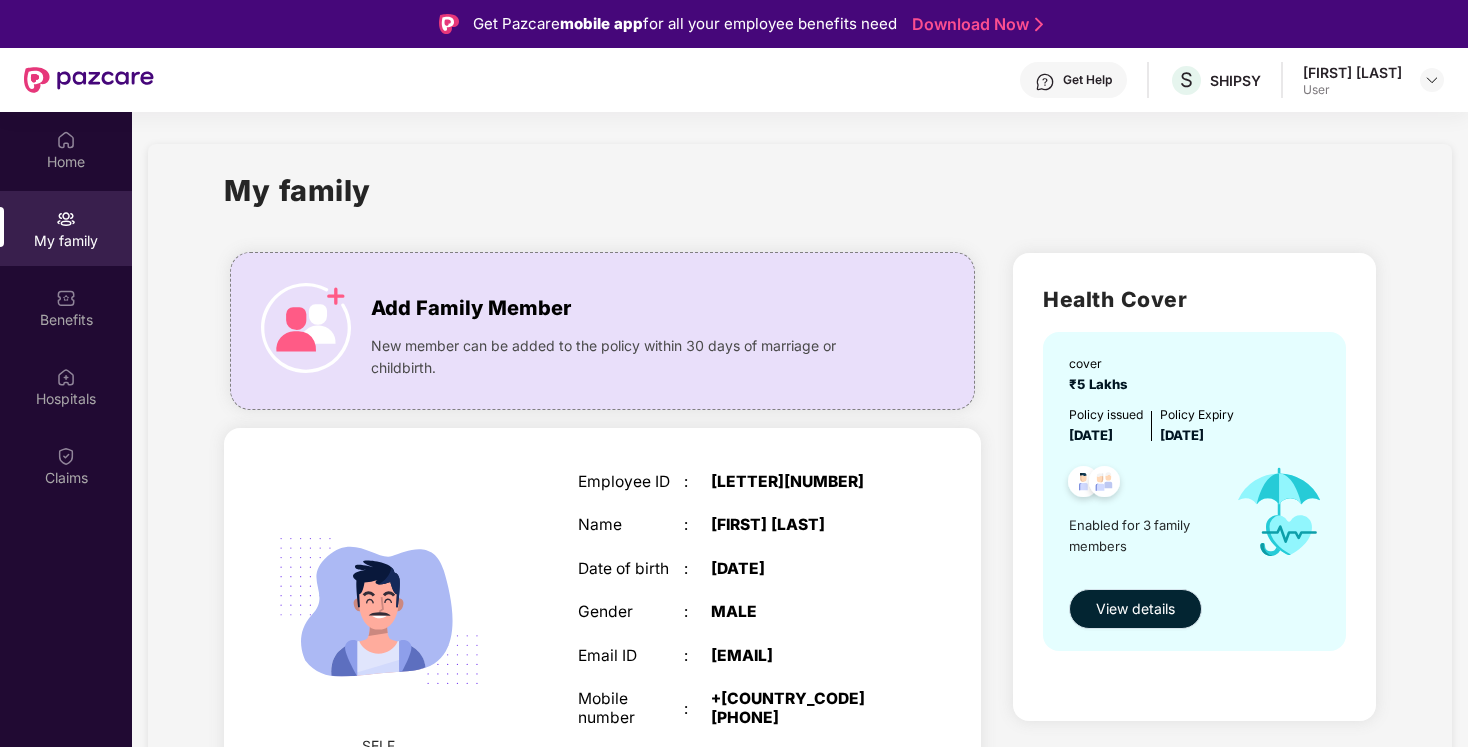 click on "View details" at bounding box center (1135, 609) 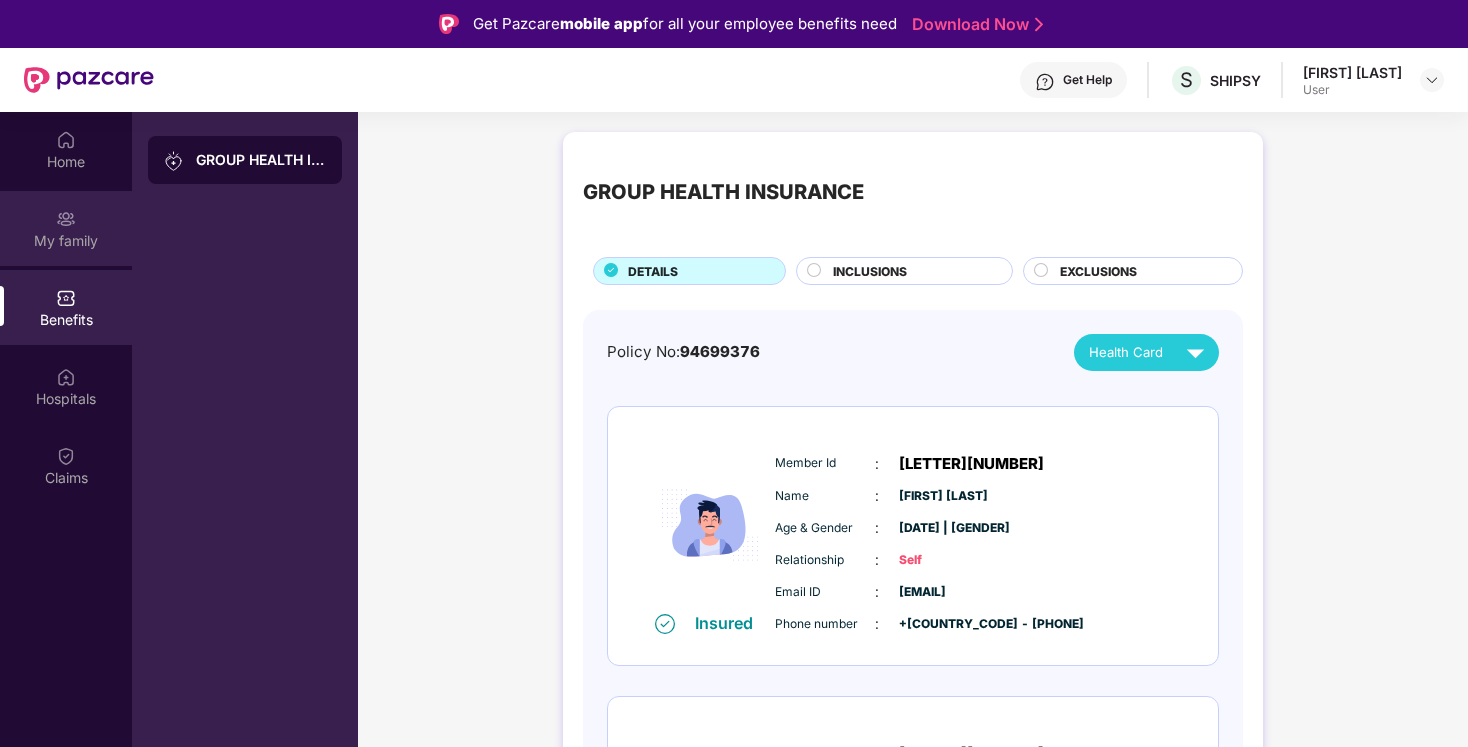 click on "My family" at bounding box center (66, 228) 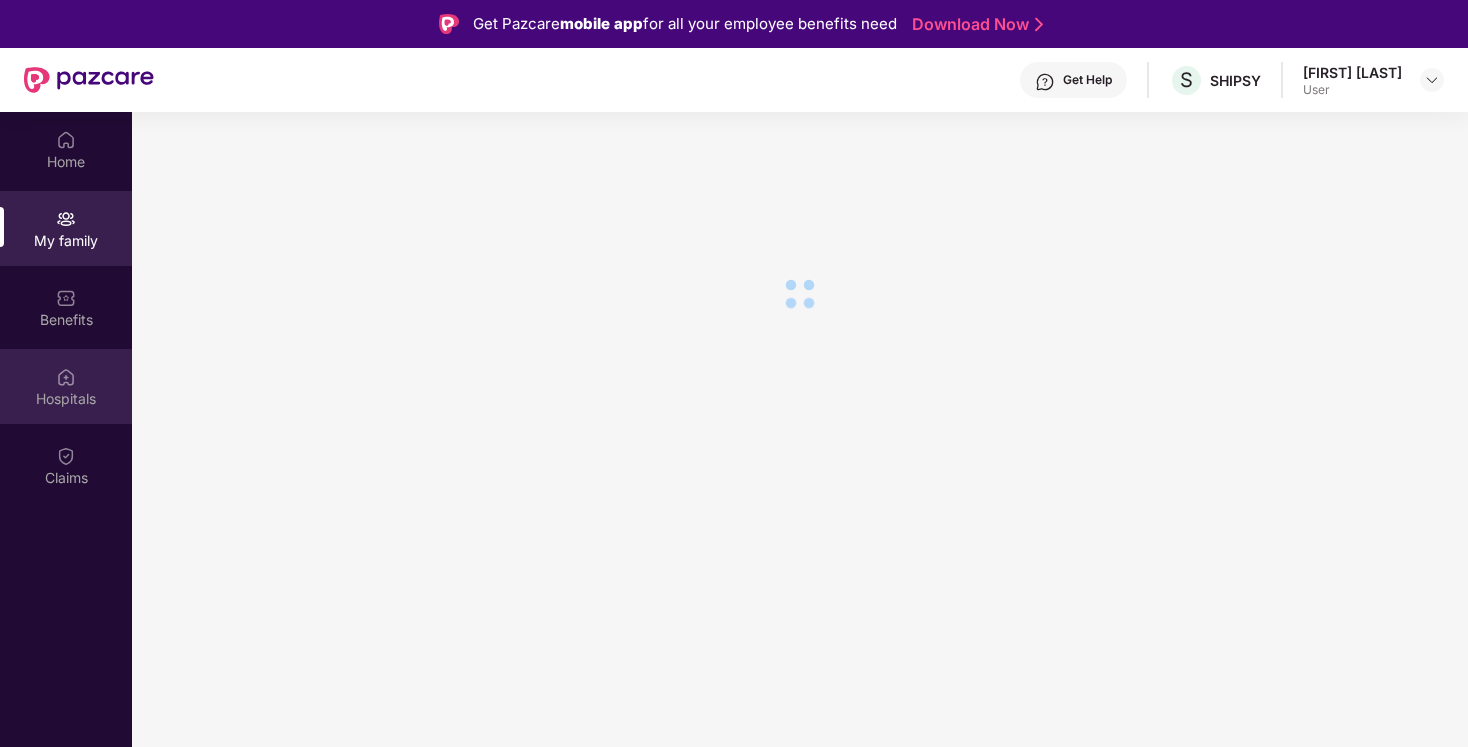 click on "Hospitals" at bounding box center [66, 386] 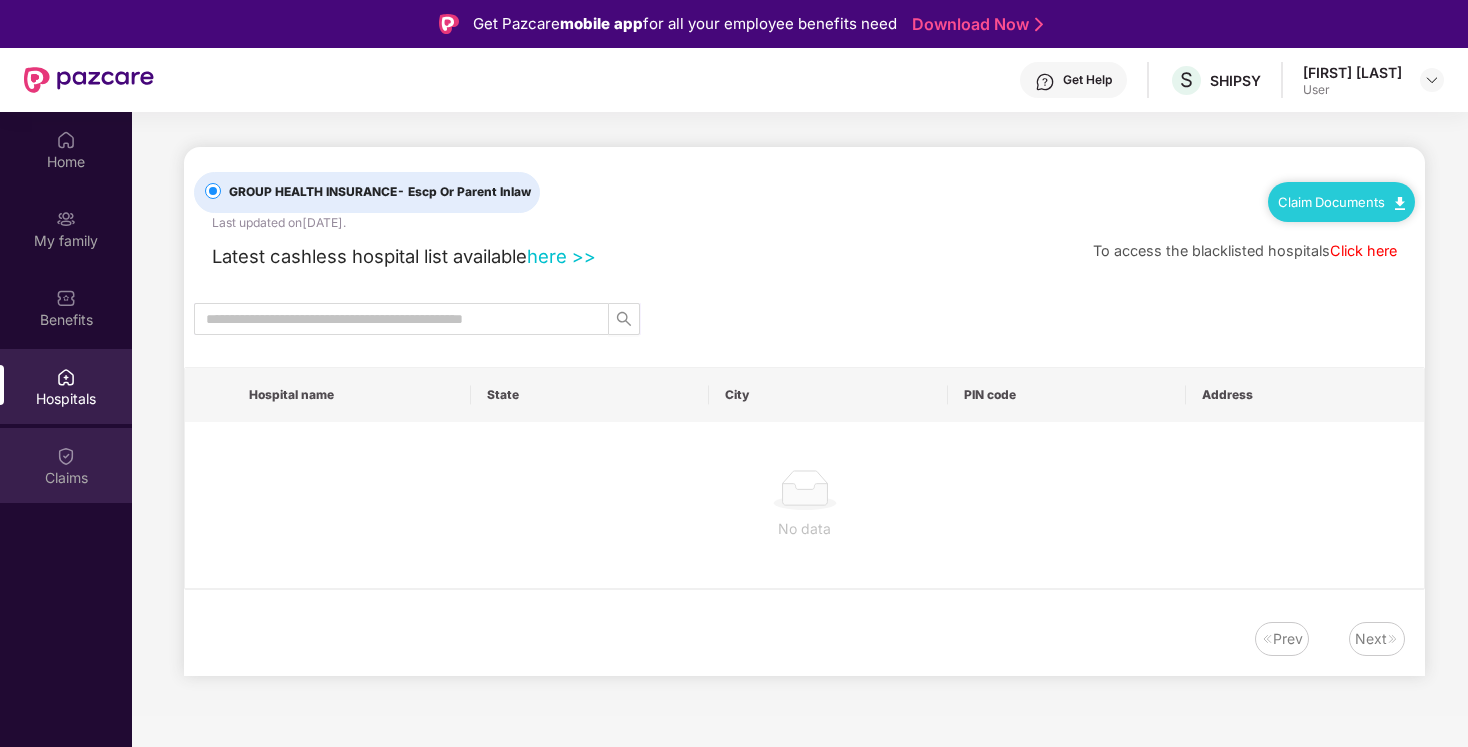 click on "Claims" at bounding box center [66, 465] 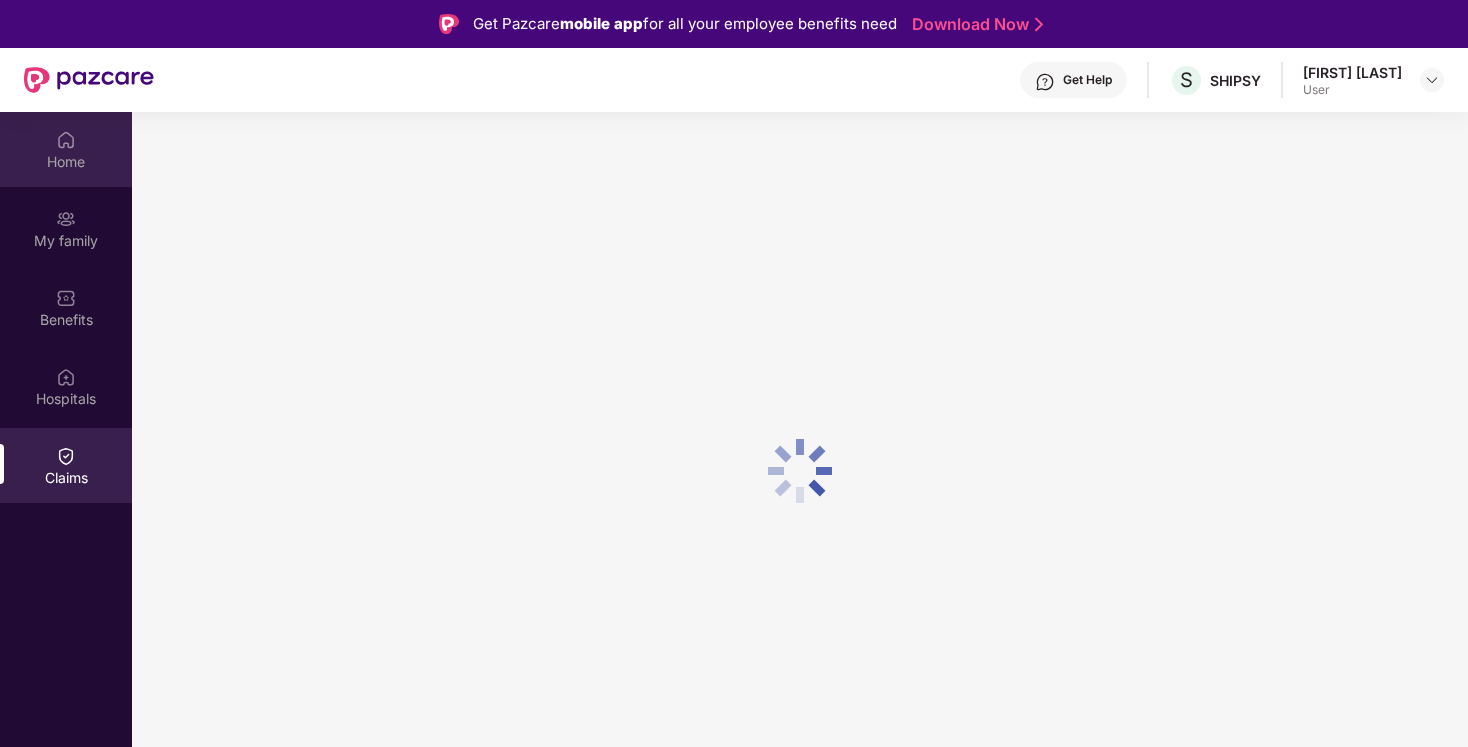 click on "Home" at bounding box center [66, 149] 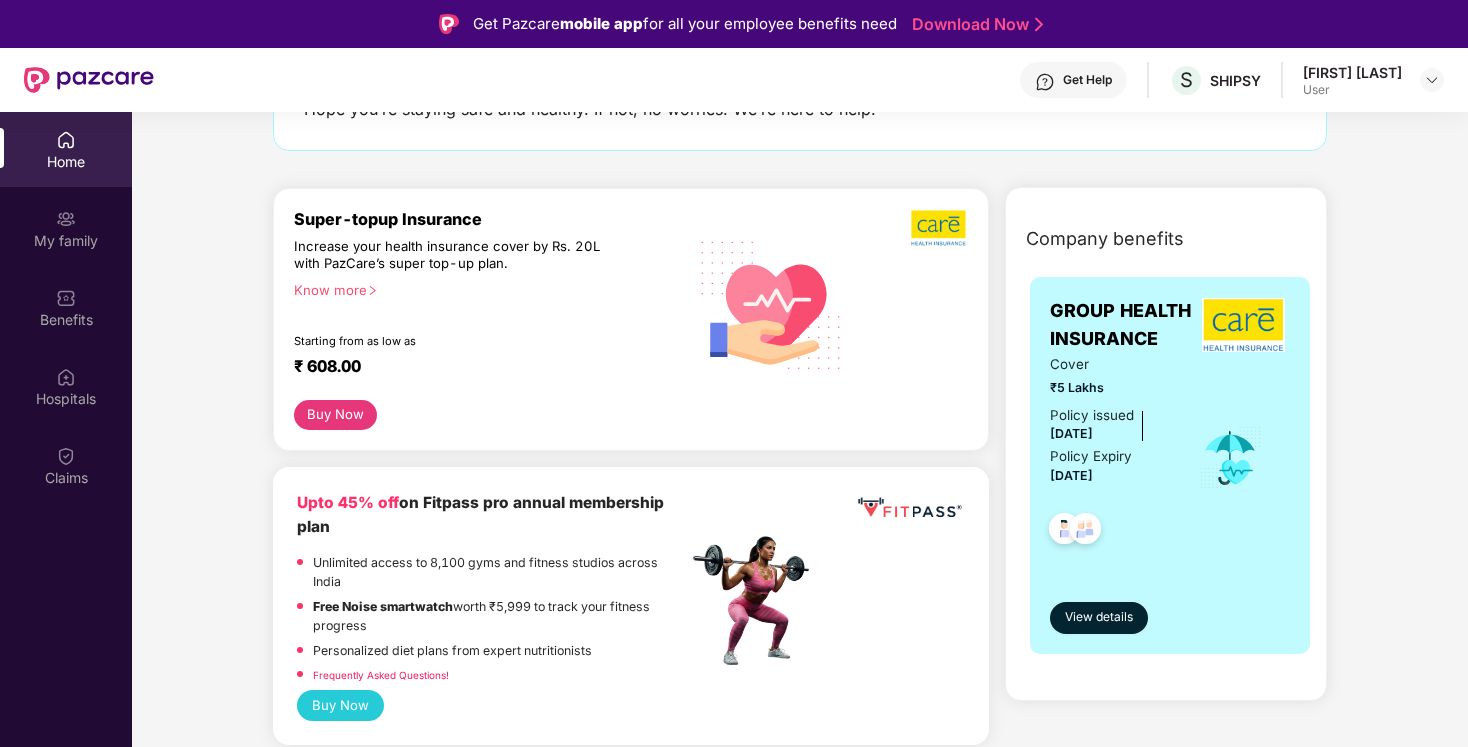 scroll, scrollTop: 177, scrollLeft: 0, axis: vertical 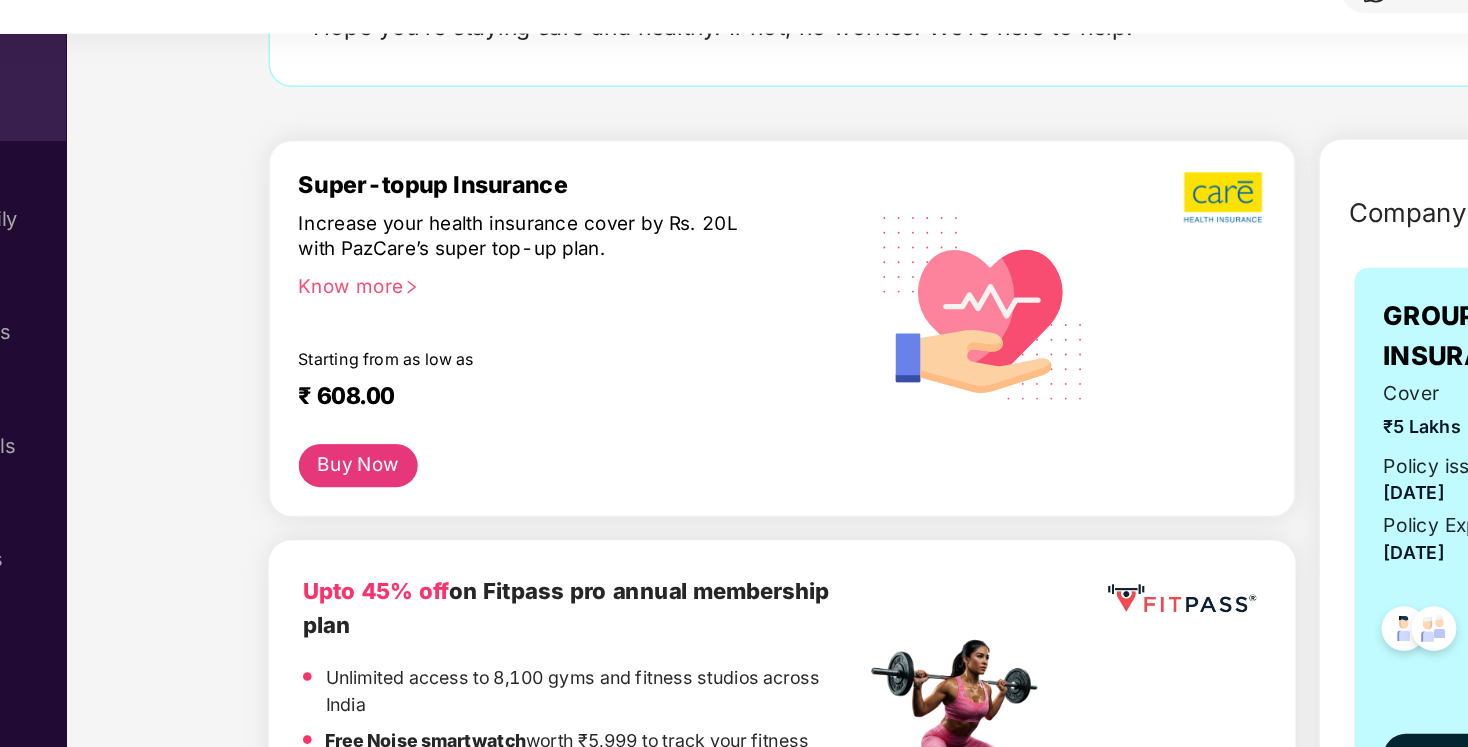 click on "Know more" at bounding box center [484, 287] 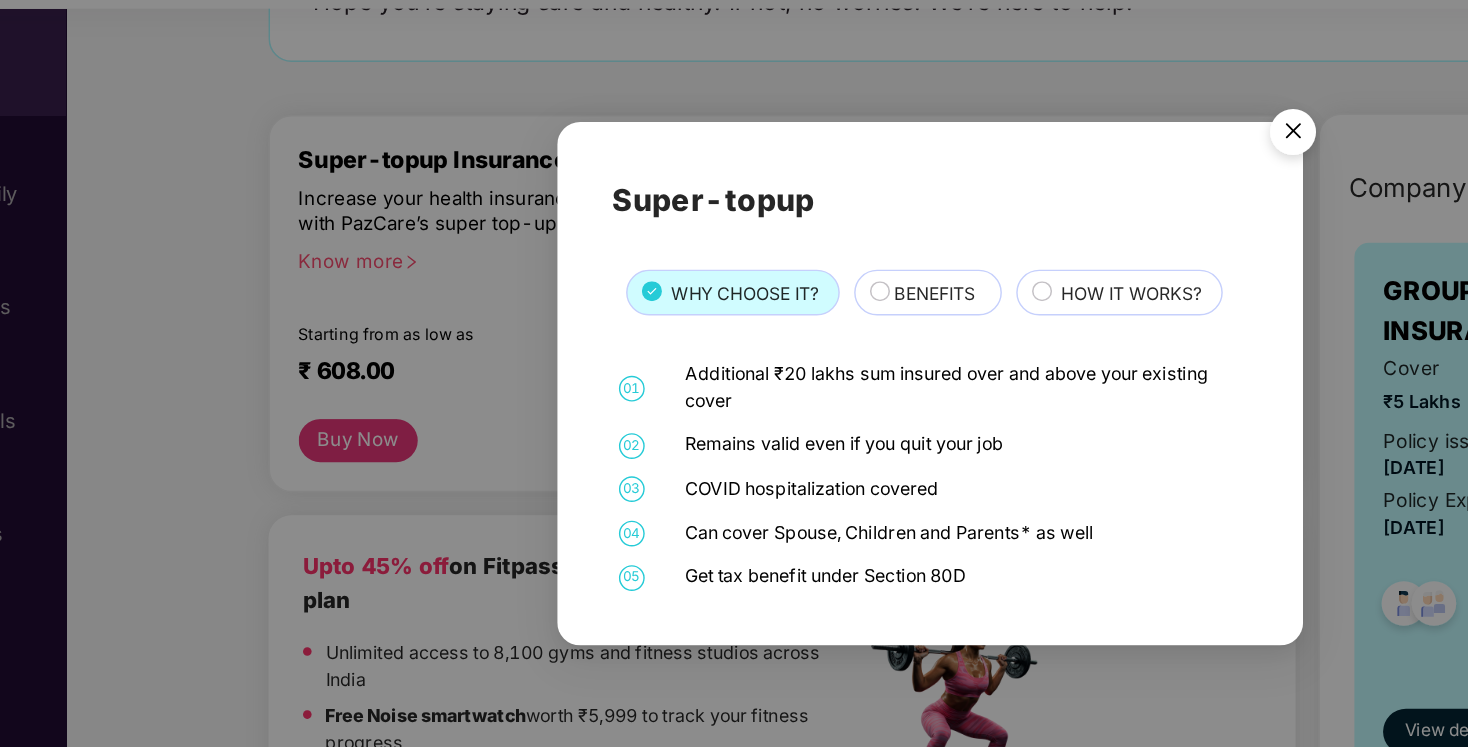 click on "BENEFITS" at bounding box center (737, 310) 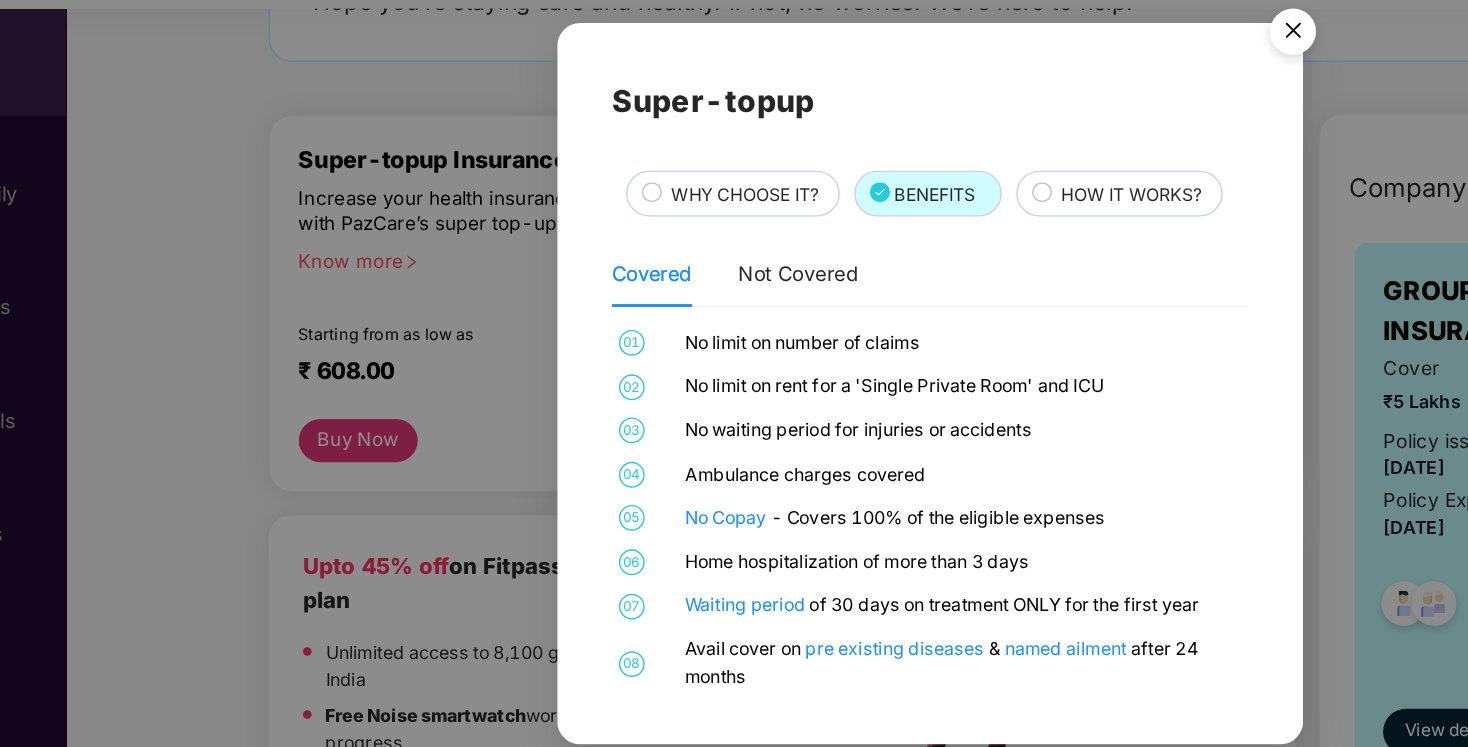 click on "HOW IT WORKS?" at bounding box center (874, 241) 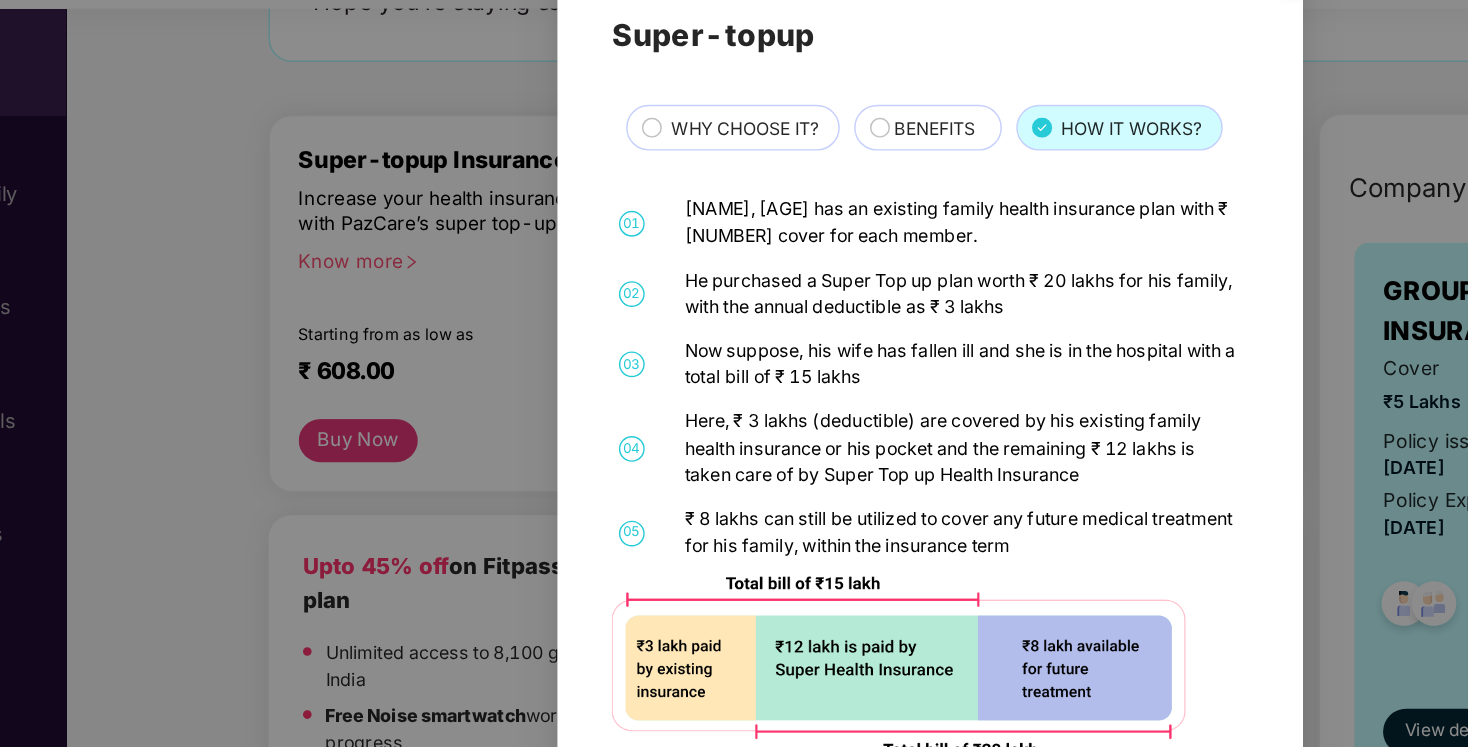 click on "[NAME], [AGE] has an existing family health insurance plan with ₹ [NUMBER] cover for each member." at bounding box center [757, 261] 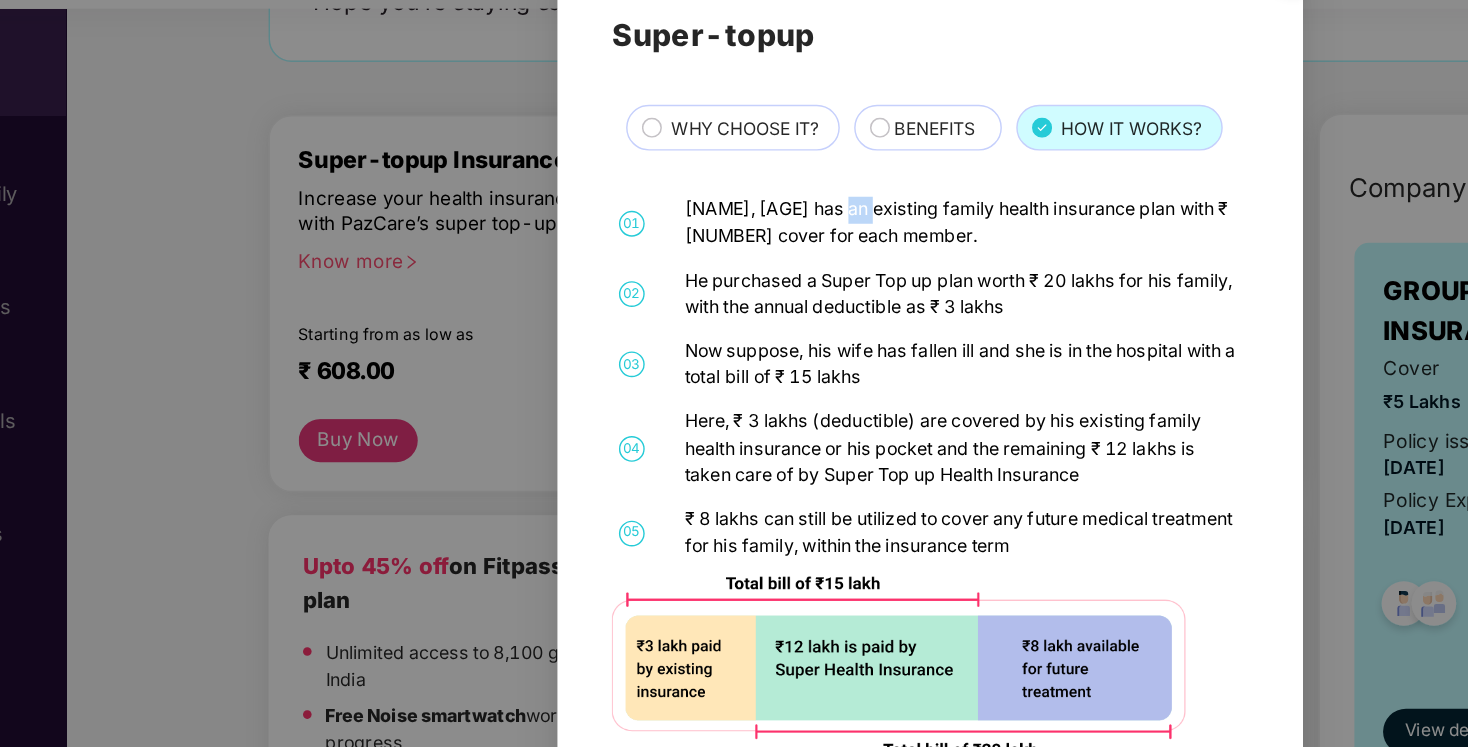 click on "[NAME], [AGE] has an existing family health insurance plan with ₹ [NUMBER] cover for each member." at bounding box center [757, 261] 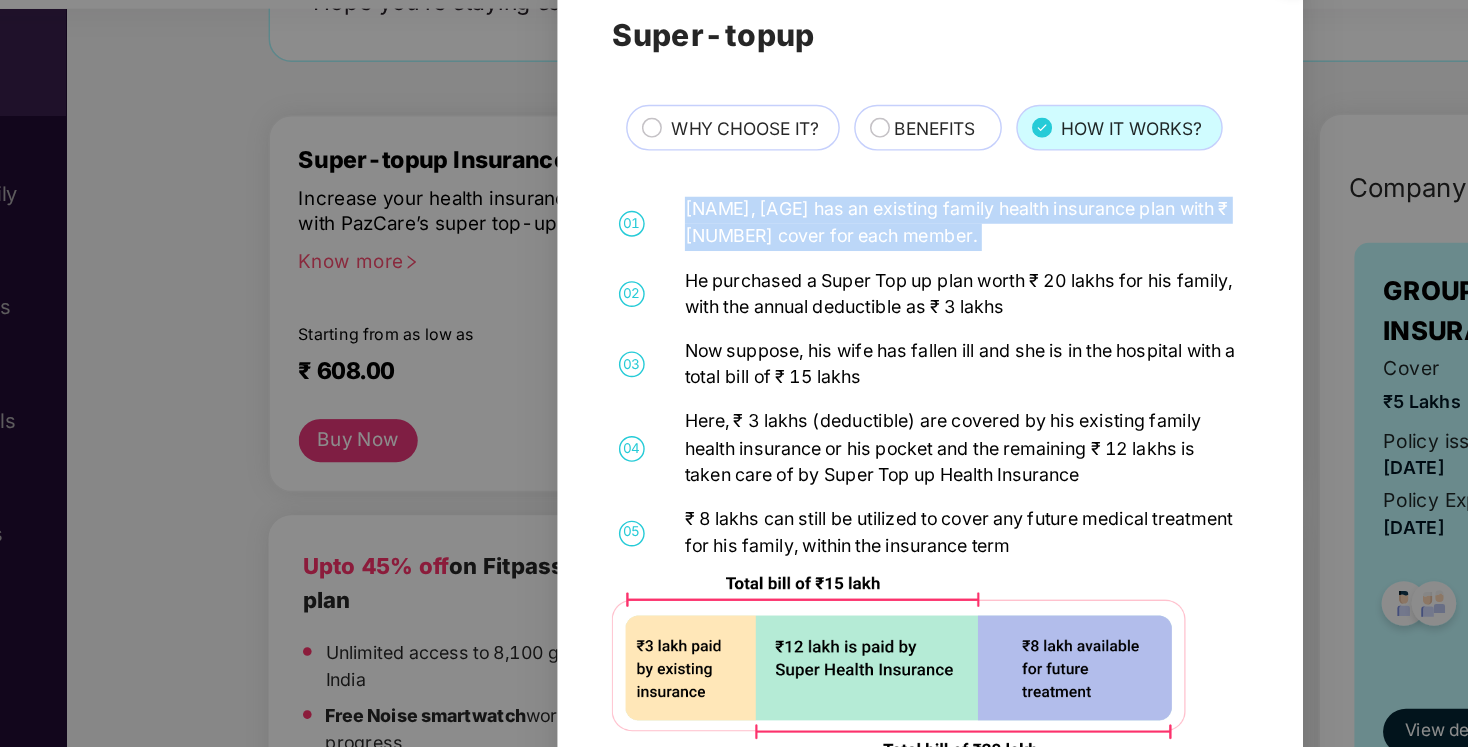 click on "01 [NAME], [AGE] has an existing family health insurance plan with ₹ [NUMBER] cover for each member. 02 He purchased a Super Top up plan worth ₹ [NUMBER] for his family, with the annual deductible as ₹ [NUMBER] 03 Now suppose, his wife has fallen ill and she is in the hospital with a total bill of ₹ [NUMBER] 04 Here, ₹ [NUMBER] (deductible) are covered by his existing family health insurance or his pocket and the remaining ₹ [NUMBER] is taken care of by Super Top up Health Insurance 05 ₹ [NUMBER] can still be utilized to cover any future medical treatment for his family, within the insurance term" at bounding box center (734, 437) 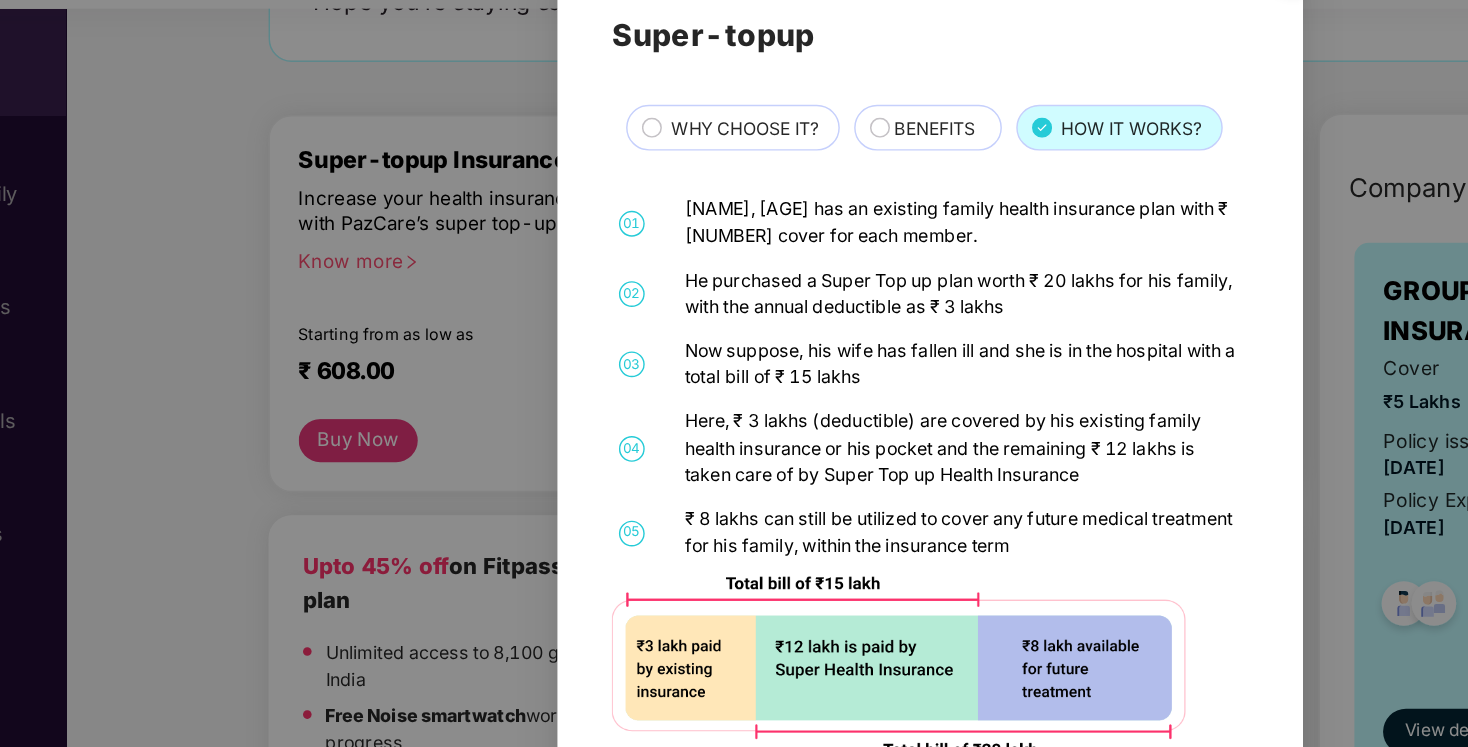 click on "01 [NAME], [AGE] has an existing family health insurance plan with ₹ [NUMBER] cover for each member. 02 He purchased a Super Top up plan worth ₹ [NUMBER] for his family, with the annual deductible as ₹ [NUMBER] 03 Now suppose, his wife has fallen ill and she is in the hospital with a total bill of ₹ [NUMBER] 04 Here, ₹ [NUMBER] (deductible) are covered by his existing family health insurance or his pocket and the remaining ₹ [NUMBER] is taken care of by Super Top up Health Insurance 05 ₹ [NUMBER] can still be utilized to cover any future medical treatment for his family, within the insurance term" at bounding box center (734, 437) 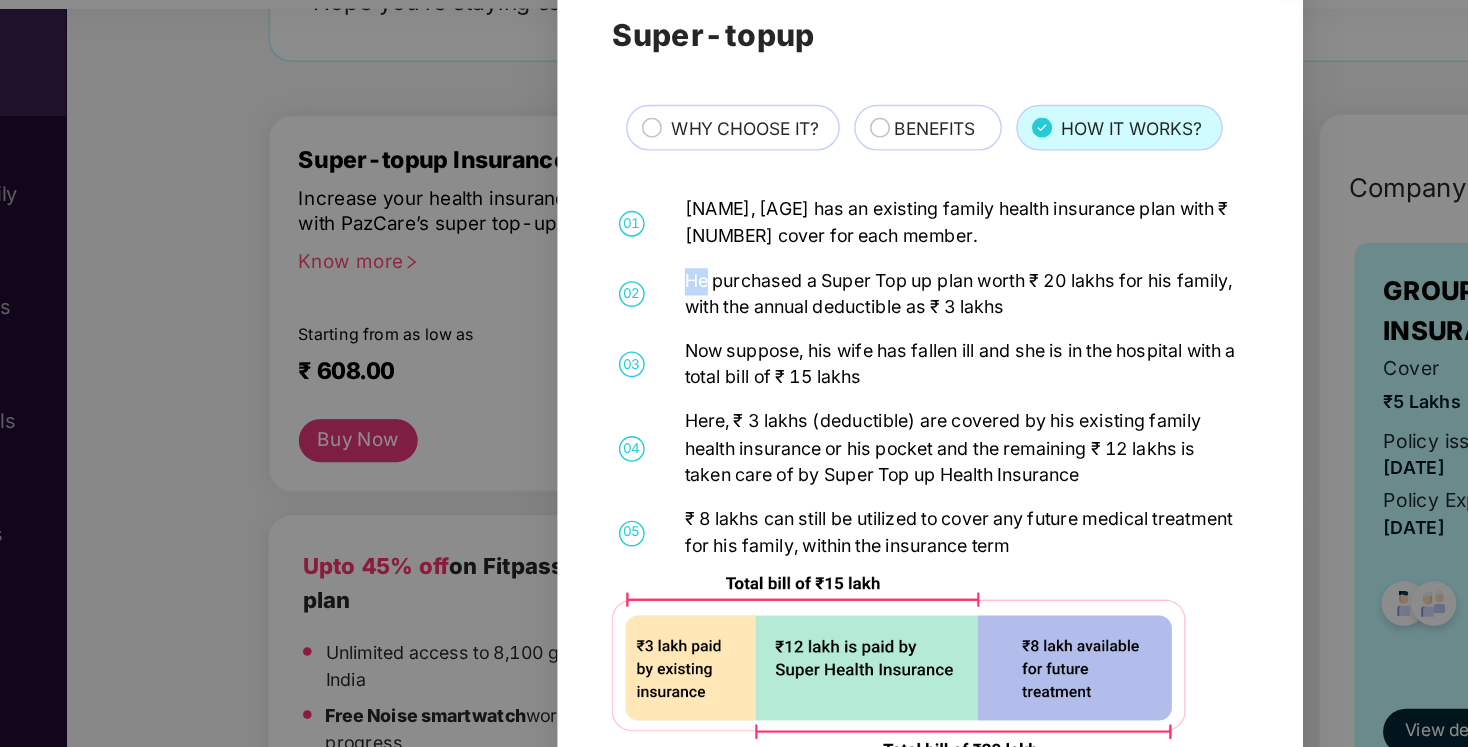 click on "01 [NAME], [AGE] has an existing family health insurance plan with ₹ [NUMBER] cover for each member. 02 He purchased a Super Top up plan worth ₹ [NUMBER] for his family, with the annual deductible as ₹ [NUMBER] 03 Now suppose, his wife has fallen ill and she is in the hospital with a total bill of ₹ [NUMBER] 04 Here, ₹ [NUMBER] (deductible) are covered by his existing family health insurance or his pocket and the remaining ₹ [NUMBER] is taken care of by Super Top up Health Insurance 05 ₹ [NUMBER] can still be utilized to cover any future medical treatment for his family, within the insurance term" at bounding box center [734, 437] 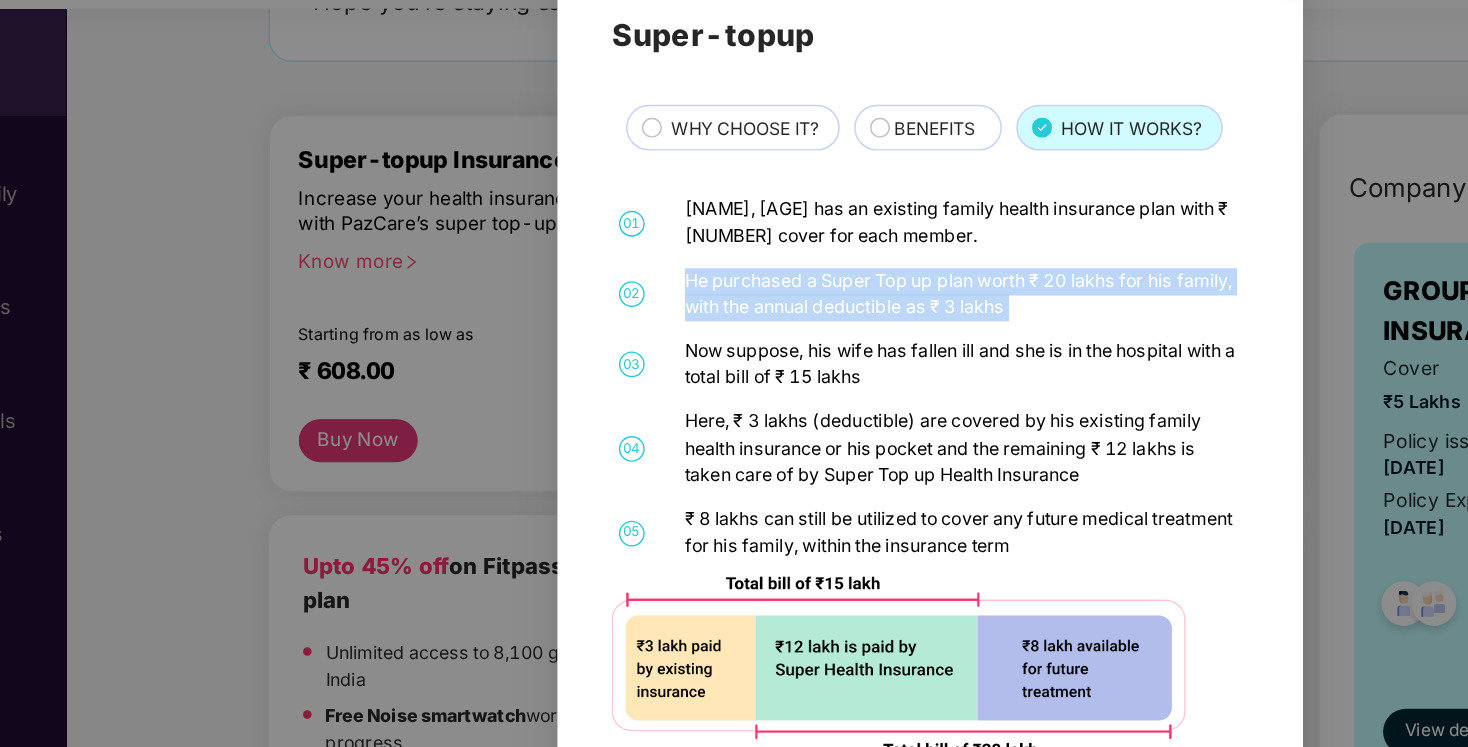 click on "01 [NAME], [AGE] has an existing family health insurance plan with ₹ [NUMBER] cover for each member. 02 He purchased a Super Top up plan worth ₹ [NUMBER] for his family, with the annual deductible as ₹ [NUMBER] 03 Now suppose, his wife has fallen ill and she is in the hospital with a total bill of ₹ [NUMBER] 04 Here, ₹ [NUMBER] (deductible) are covered by his existing family health insurance or his pocket and the remaining ₹ [NUMBER] is taken care of by Super Top up Health Insurance 05 ₹ [NUMBER] can still be utilized to cover any future medical treatment for his family, within the insurance term" at bounding box center [734, 437] 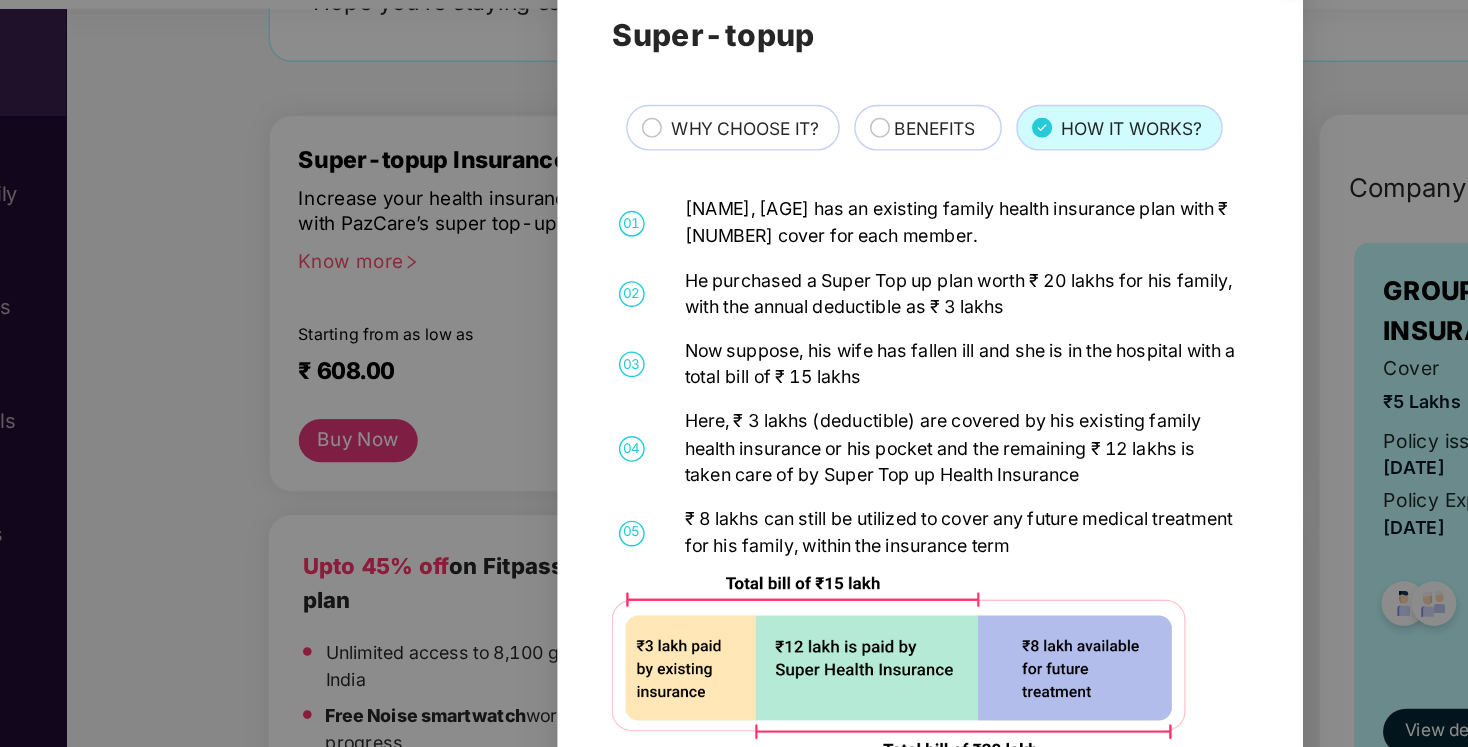 click on "01 [NAME], [AGE] has an existing family health insurance plan with ₹ [NUMBER] cover for each member. 02 He purchased a Super Top up plan worth ₹ [NUMBER] for his family, with the annual deductible as ₹ [NUMBER] 03 Now suppose, his wife has fallen ill and she is in the hospital with a total bill of ₹ [NUMBER] 04 Here, ₹ [NUMBER] (deductible) are covered by his existing family health insurance or his pocket and the remaining ₹ [NUMBER] is taken care of by Super Top up Health Insurance 05 ₹ [NUMBER] can still be utilized to cover any future medical treatment for his family, within the insurance term" at bounding box center (734, 437) 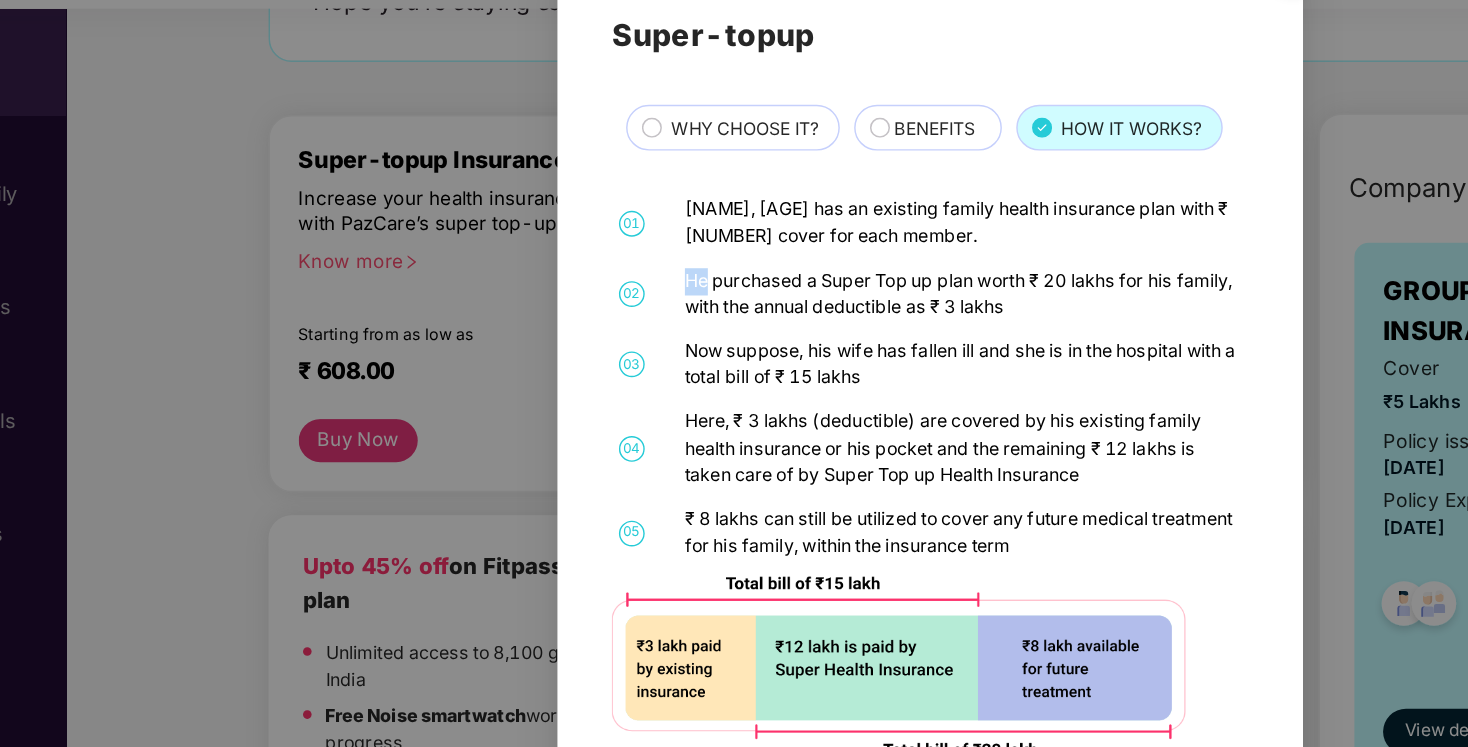 click on "01 [NAME], [AGE] has an existing family health insurance plan with ₹ [NUMBER] cover for each member. 02 He purchased a Super Top up plan worth ₹ [NUMBER] for his family, with the annual deductible as ₹ [NUMBER] 03 Now suppose, his wife has fallen ill and she is in the hospital with a total bill of ₹ [NUMBER] 04 Here, ₹ [NUMBER] (deductible) are covered by his existing family health insurance or his pocket and the remaining ₹ [NUMBER] is taken care of by Super Top up Health Insurance 05 ₹ [NUMBER] can still be utilized to cover any future medical treatment for his family, within the insurance term" at bounding box center [734, 437] 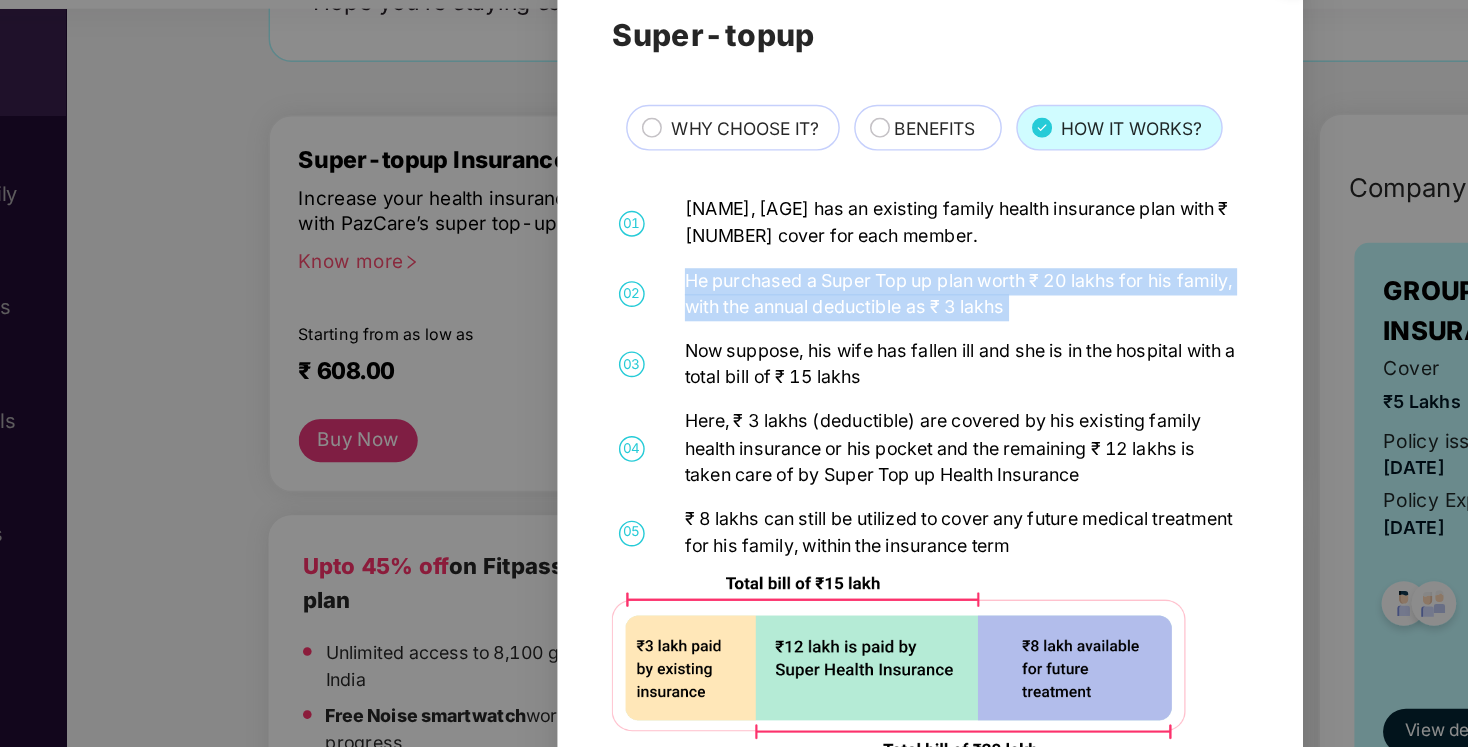 click on "01 [NAME], [AGE] has an existing family health insurance plan with ₹ [NUMBER] cover for each member. 02 He purchased a Super Top up plan worth ₹ [NUMBER] for his family, with the annual deductible as ₹ [NUMBER] 03 Now suppose, his wife has fallen ill and she is in the hospital with a total bill of ₹ [NUMBER] 04 Here, ₹ [NUMBER] (deductible) are covered by his existing family health insurance or his pocket and the remaining ₹ [NUMBER] is taken care of by Super Top up Health Insurance 05 ₹ [NUMBER] can still be utilized to cover any future medical treatment for his family, within the insurance term" at bounding box center (734, 437) 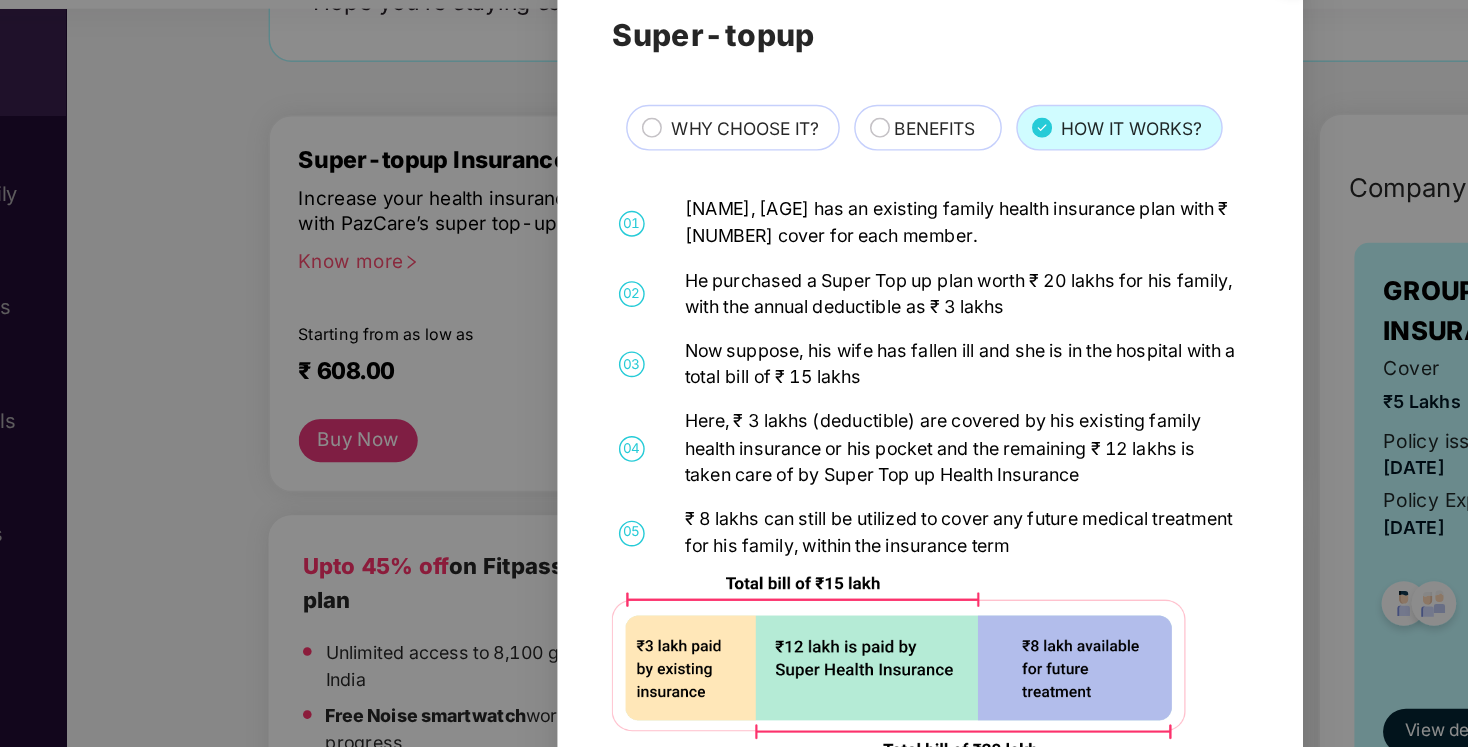click on "01 [NAME], [AGE] has an existing family health insurance plan with ₹ [NUMBER] cover for each member. 02 He purchased a Super Top up plan worth ₹ [NUMBER] for his family, with the annual deductible as ₹ [NUMBER] 03 Now suppose, his wife has fallen ill and she is in the hospital with a total bill of ₹ [NUMBER] 04 Here, ₹ [NUMBER] (deductible) are covered by his existing family health insurance or his pocket and the remaining ₹ [NUMBER] is taken care of by Super Top up Health Insurance 05 ₹ [NUMBER] can still be utilized to cover any future medical treatment for his family, within the insurance term" at bounding box center [734, 437] 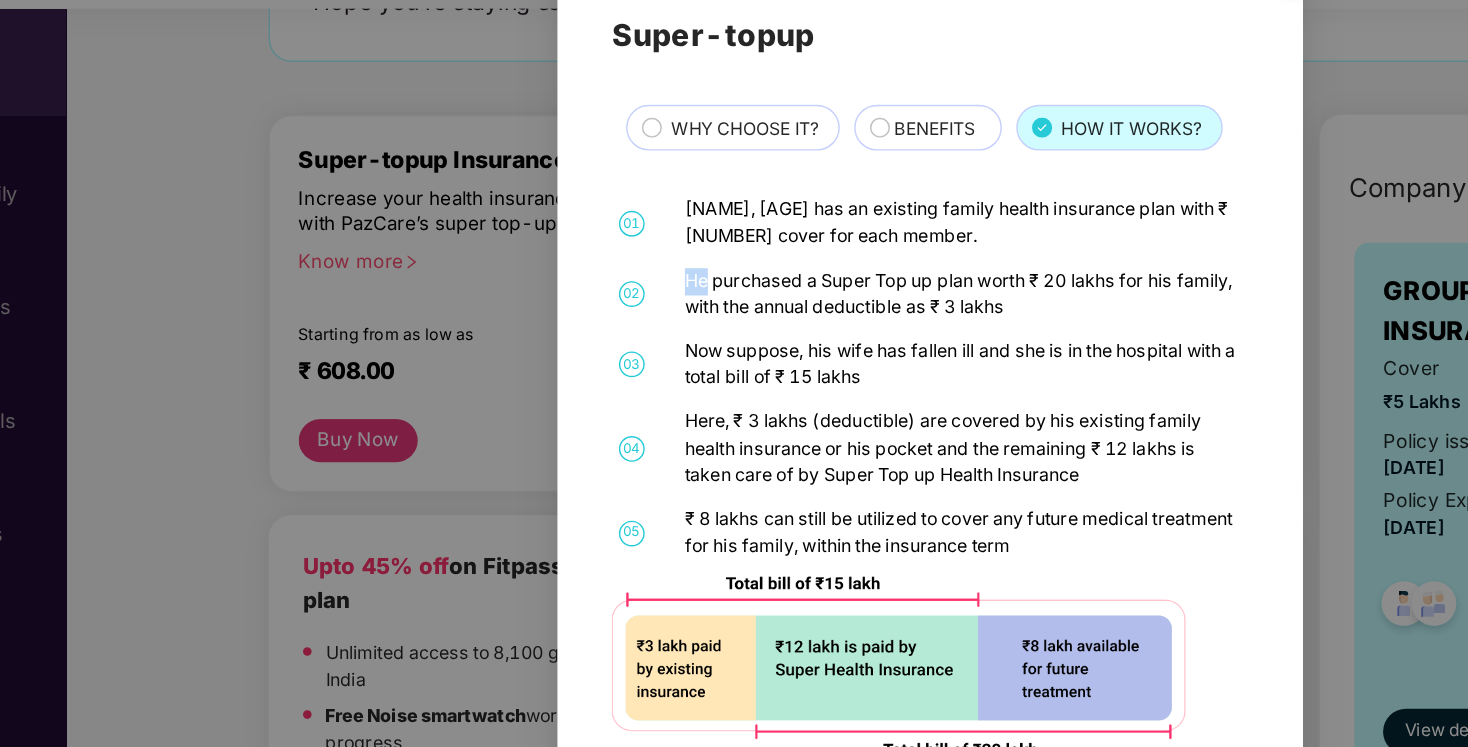 click on "01 [NAME], [AGE] has an existing family health insurance plan with ₹ [NUMBER] cover for each member. 02 He purchased a Super Top up plan worth ₹ [NUMBER] for his family, with the annual deductible as ₹ [NUMBER] 03 Now suppose, his wife has fallen ill and she is in the hospital with a total bill of ₹ [NUMBER] 04 Here, ₹ [NUMBER] (deductible) are covered by his existing family health insurance or his pocket and the remaining ₹ [NUMBER] is taken care of by Super Top up Health Insurance 05 ₹ [NUMBER] can still be utilized to cover any future medical treatment for his family, within the insurance term" at bounding box center (734, 437) 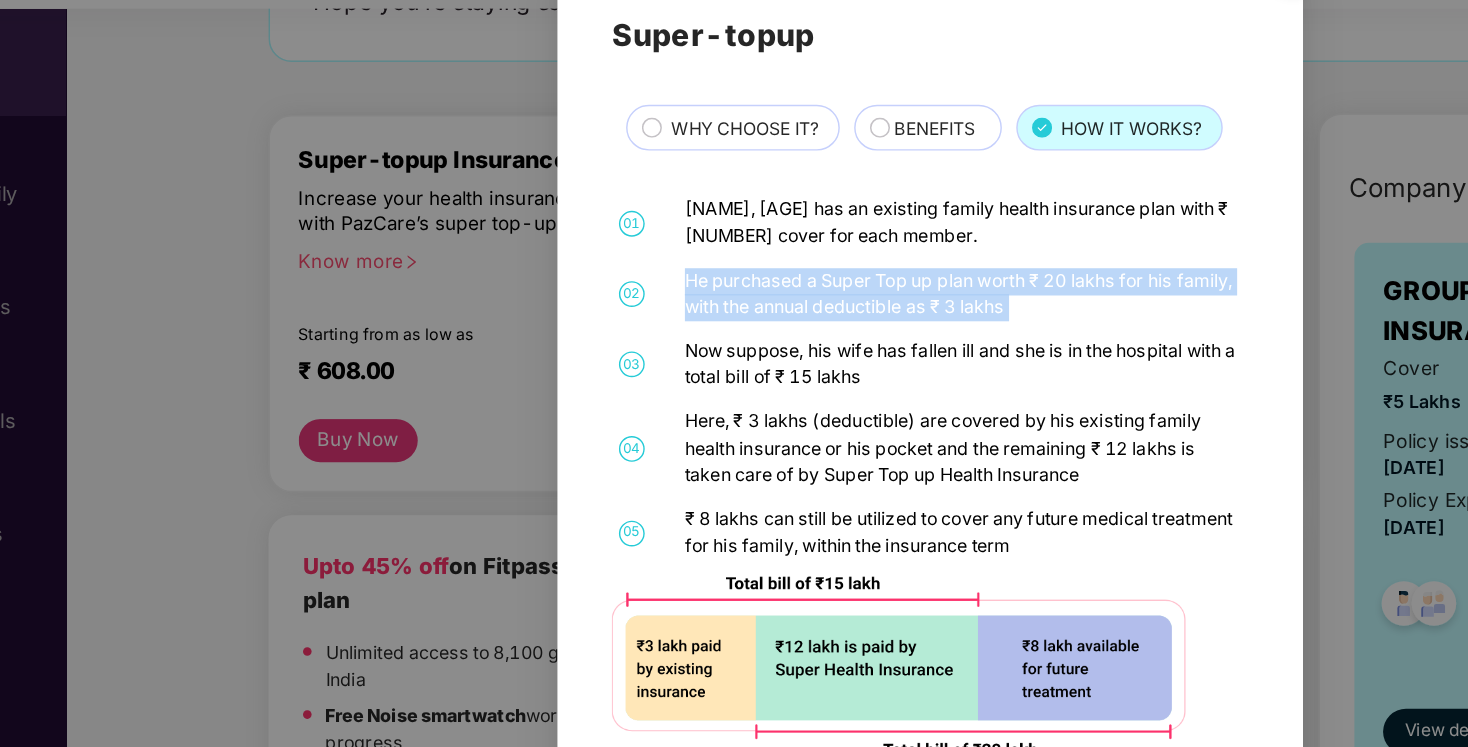 click on "Now suppose, his wife has fallen ill and she is in the hospital with a total bill of ₹ 15 lakhs" at bounding box center [757, 360] 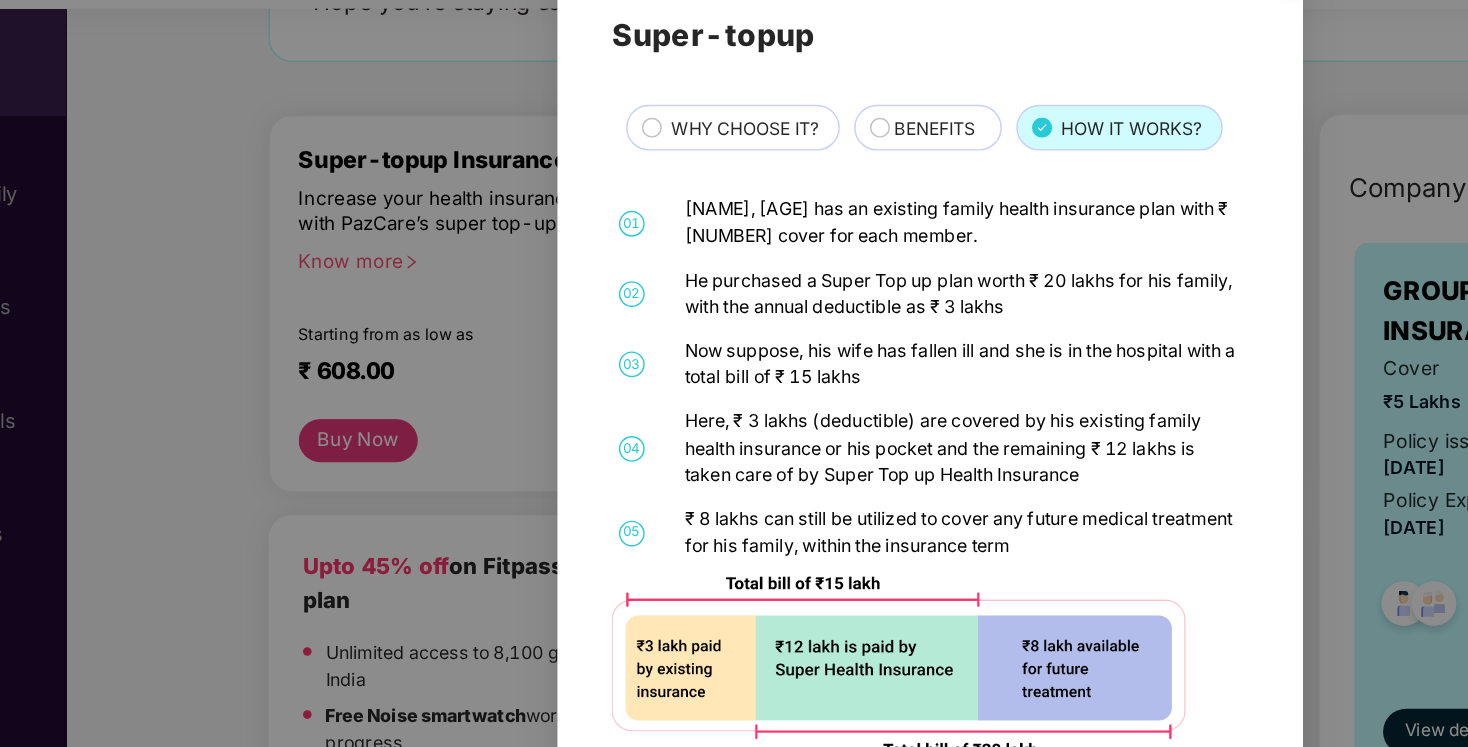click on "Now suppose, his wife has fallen ill and she is in the hospital with a total bill of ₹ 15 lakhs" at bounding box center (757, 360) 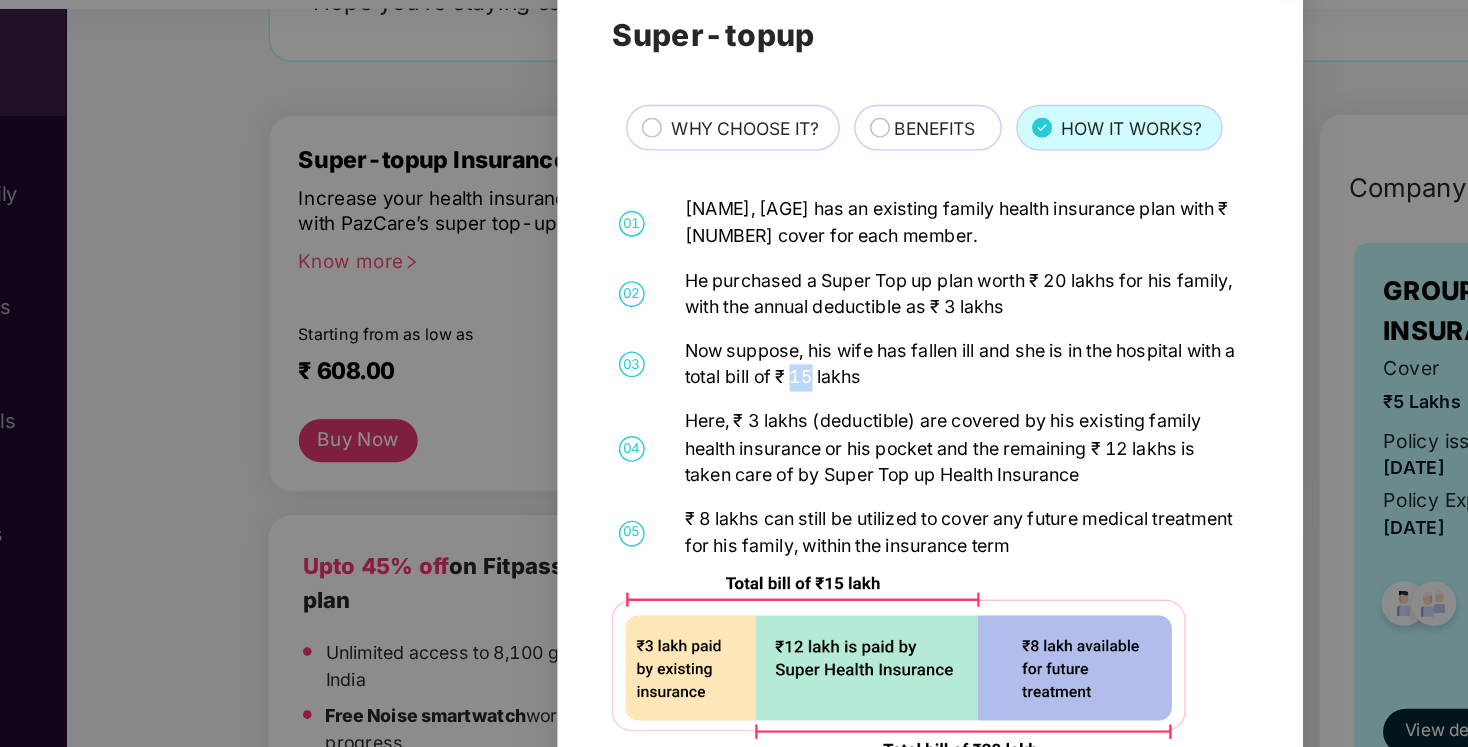 click on "Now suppose, his wife has fallen ill and she is in the hospital with a total bill of ₹ 15 lakhs" at bounding box center [757, 360] 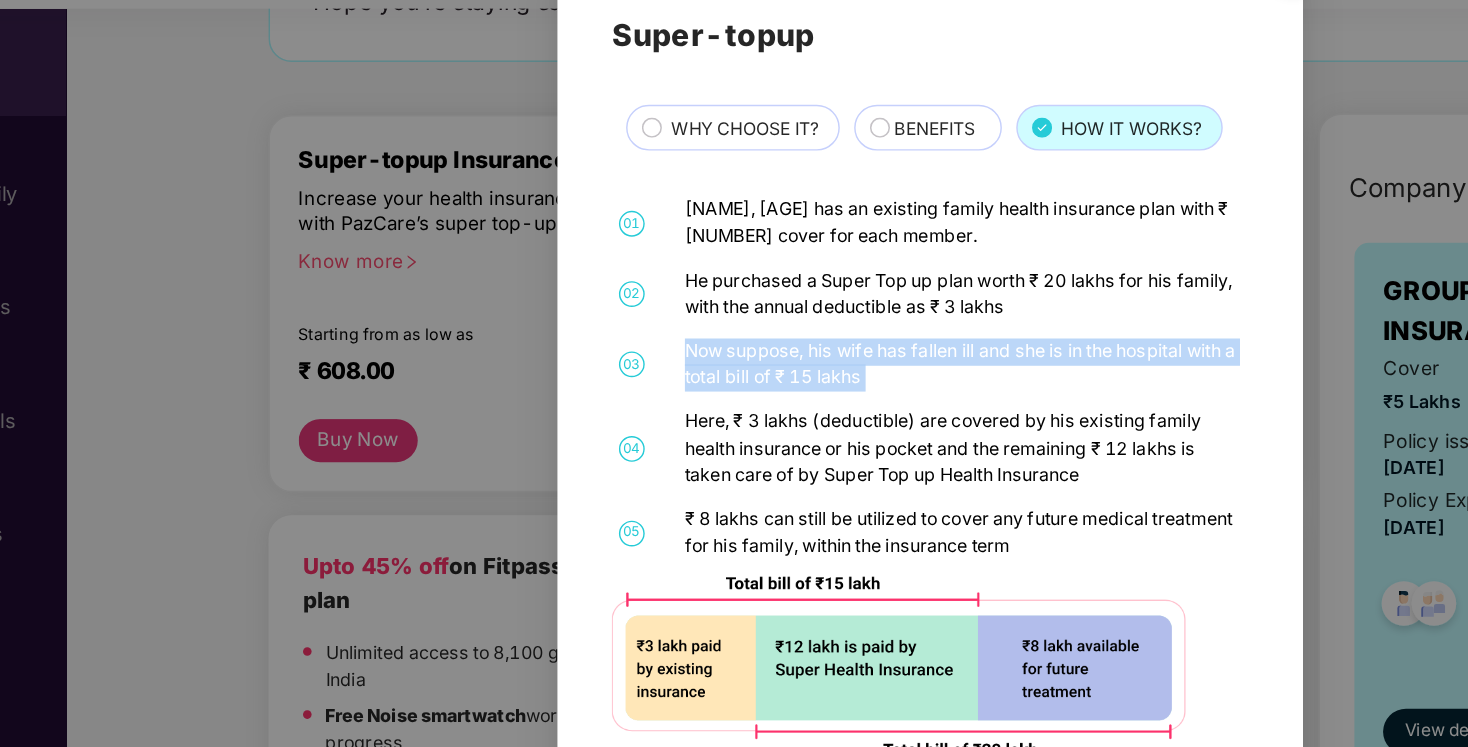 click on "[NAME], [AGE] has an existing family health insurance plan with ₹ [NUMBER] cover for each member." at bounding box center (757, 261) 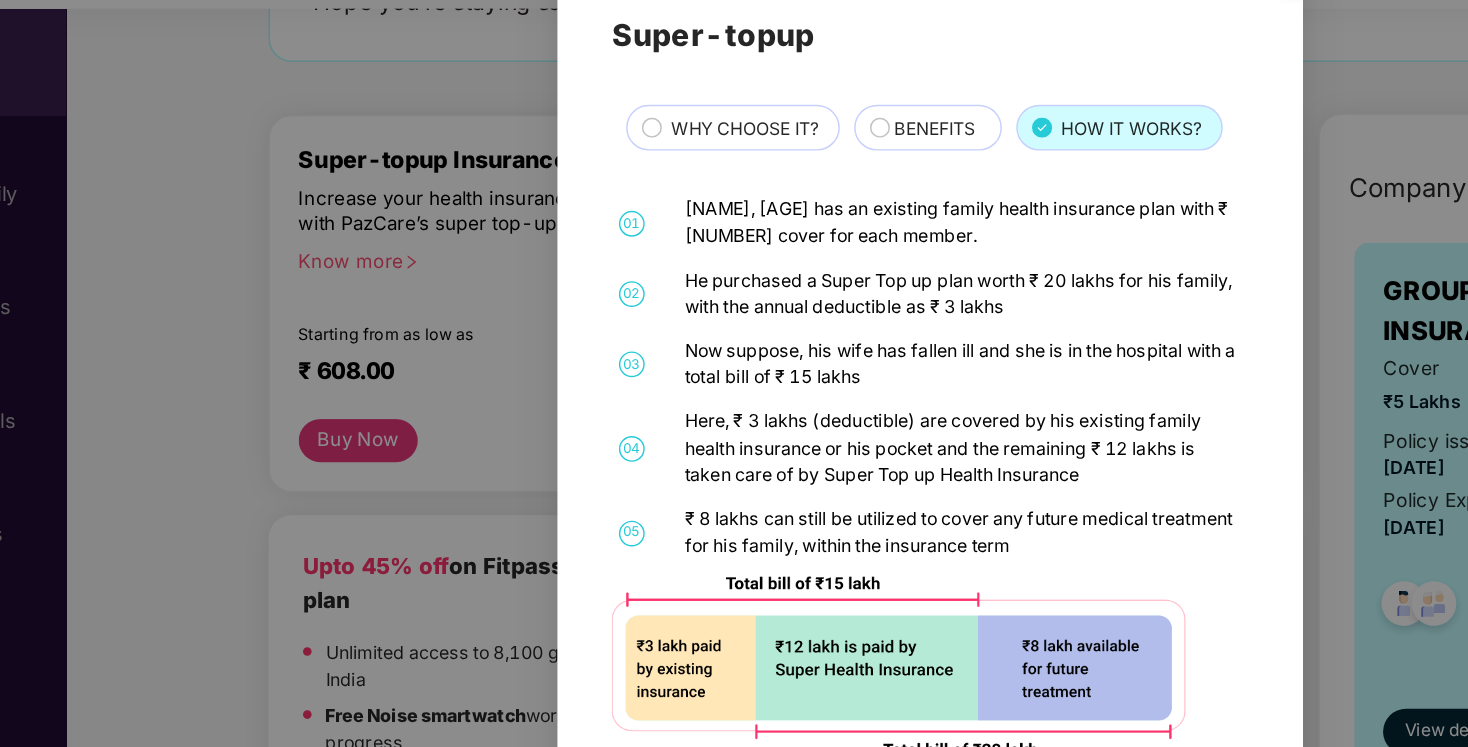 click on "[NAME], [AGE] has an existing family health insurance plan with ₹ [NUMBER] cover for each member." at bounding box center (757, 261) 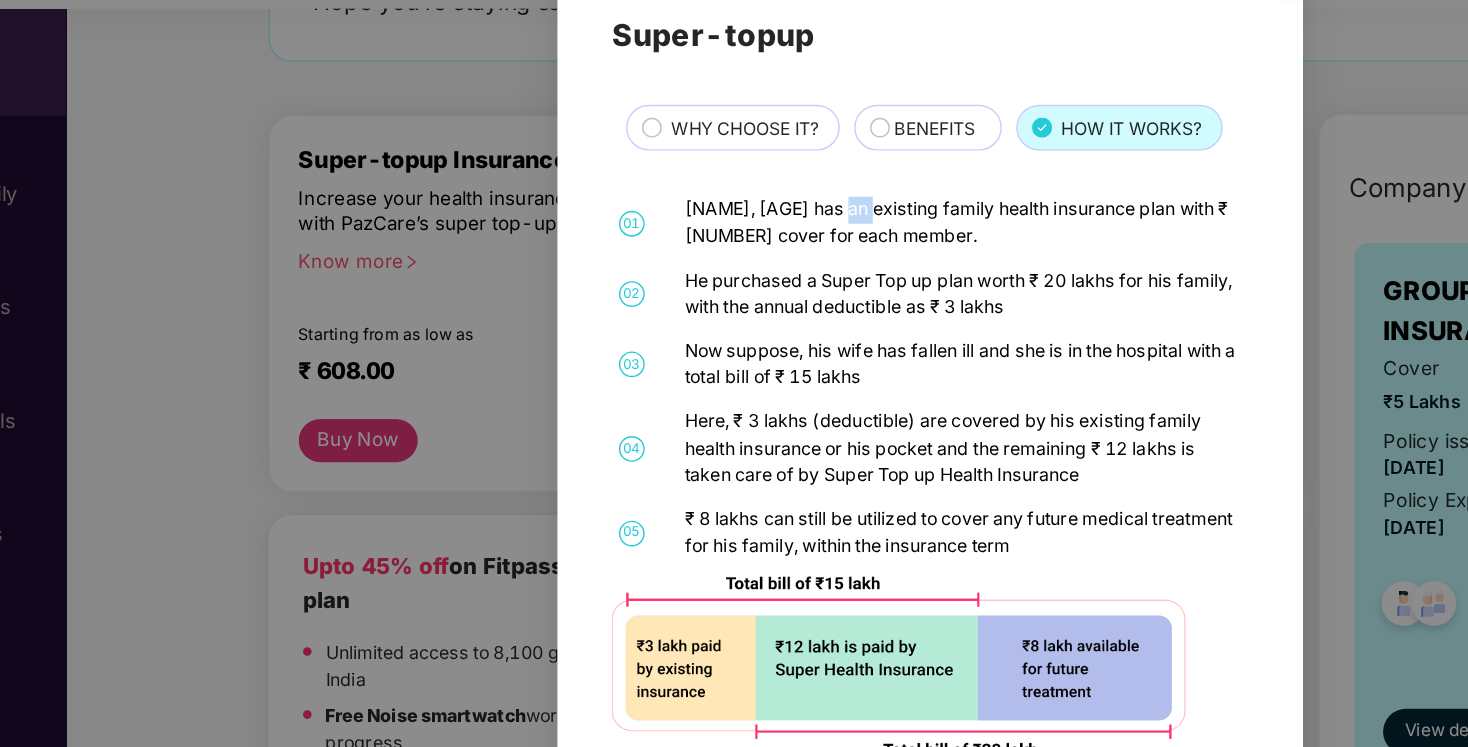 click on "[NAME], [AGE] has an existing family health insurance plan with ₹ [NUMBER] cover for each member." at bounding box center (757, 261) 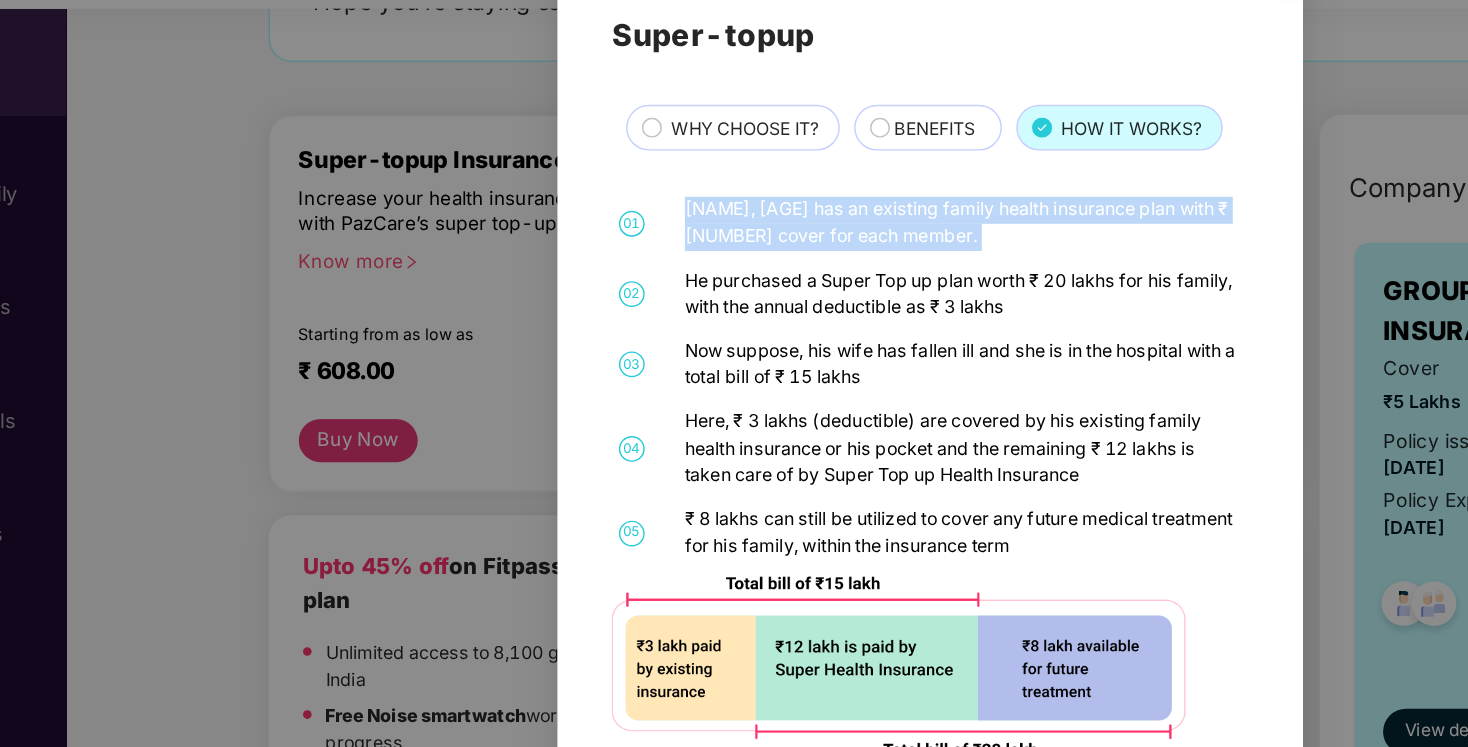 click on "BENEFITS" at bounding box center [736, 197] 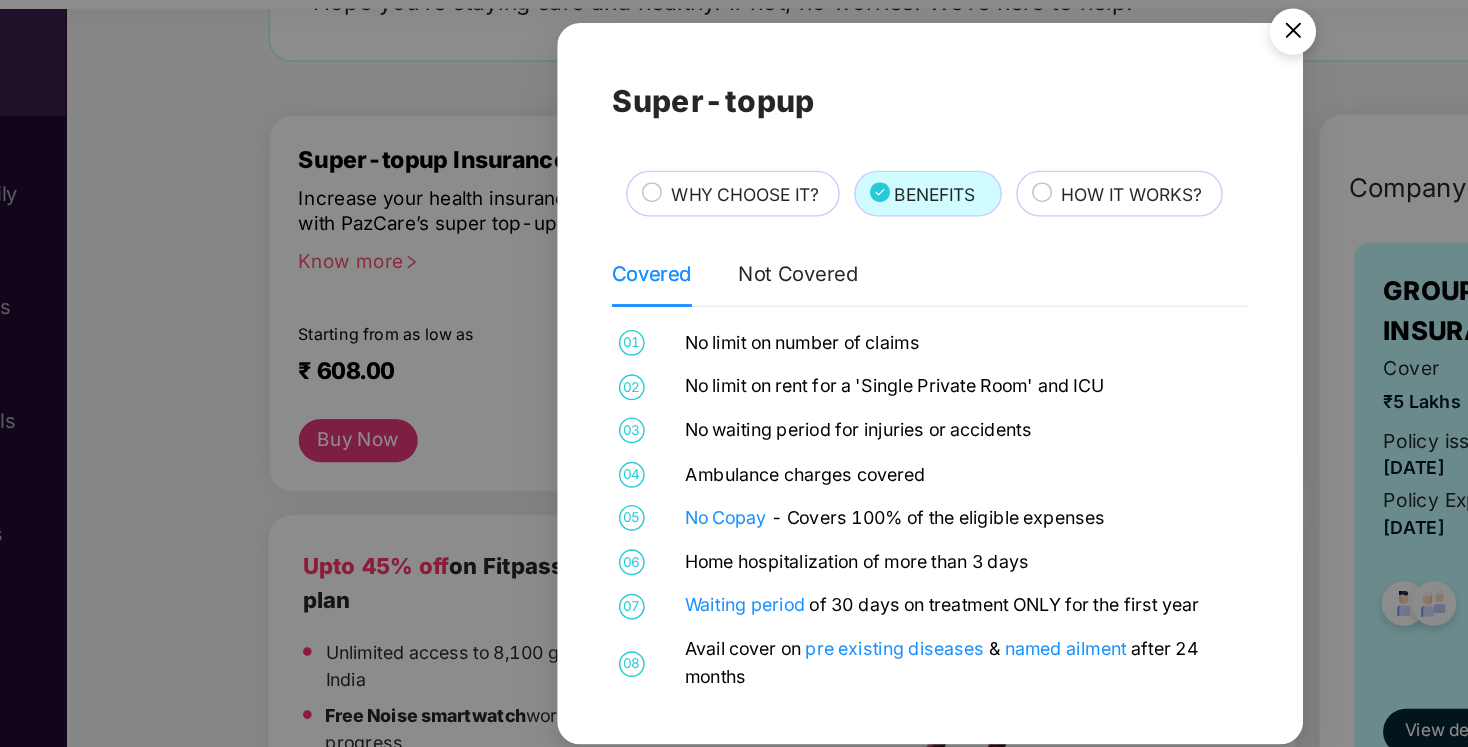 click on "WHY CHOOSE IT?" at bounding box center [605, 241] 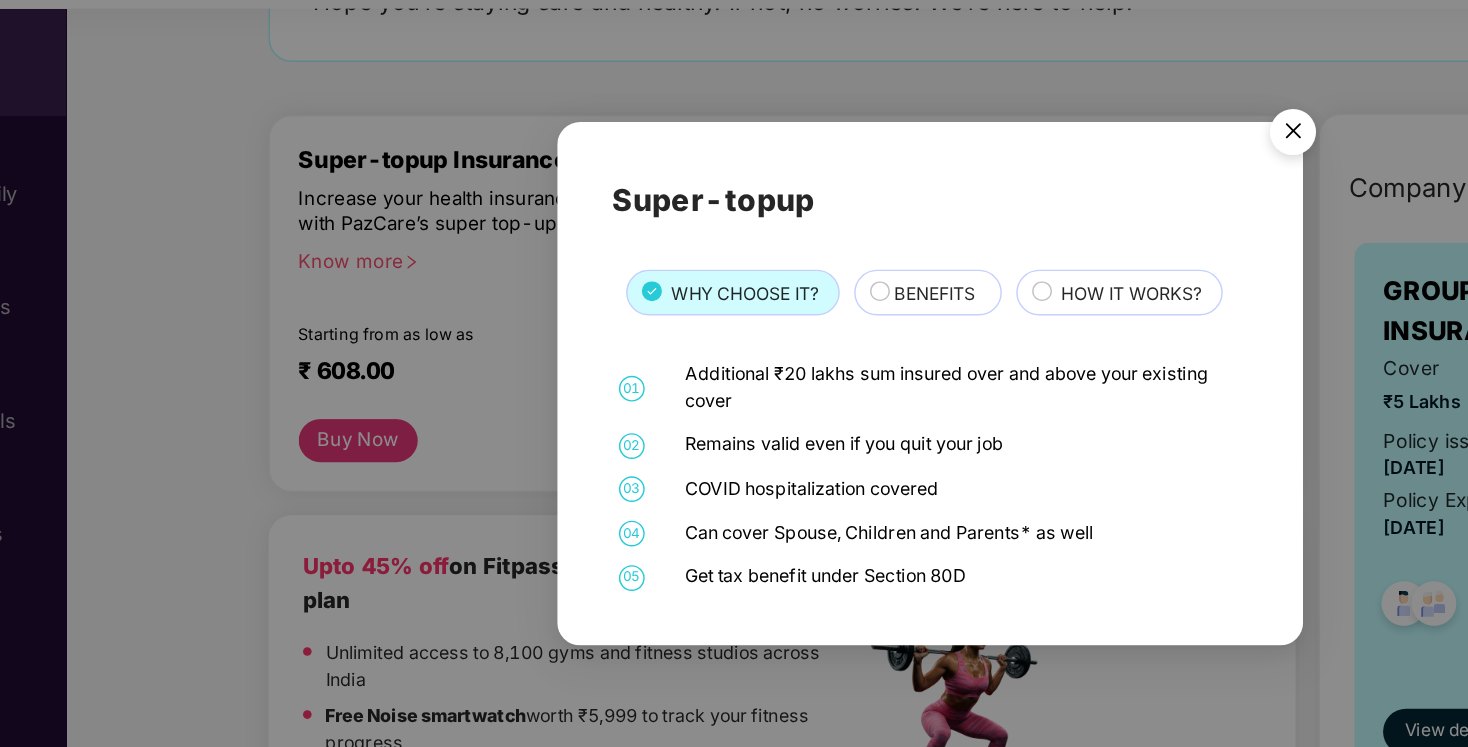 click at bounding box center [987, 201] 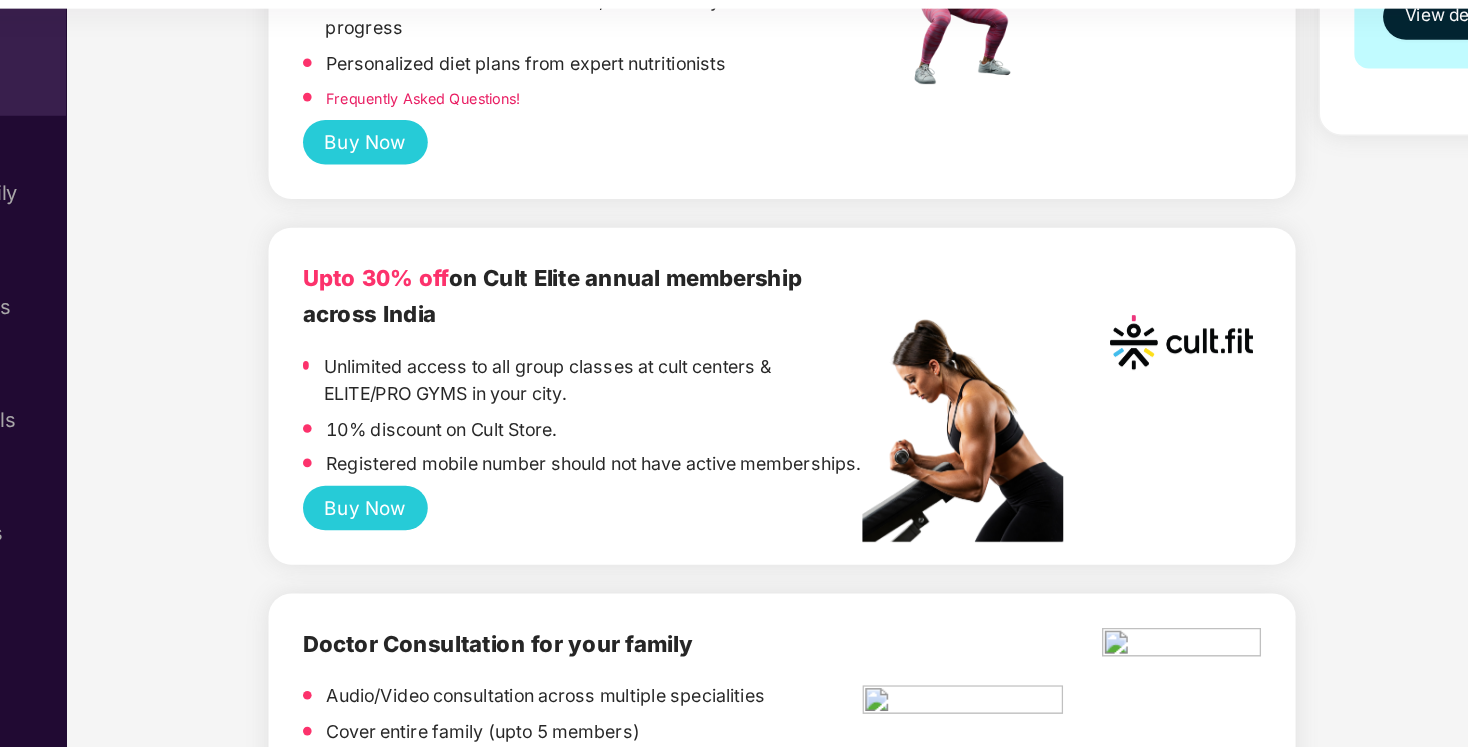 scroll, scrollTop: 695, scrollLeft: 0, axis: vertical 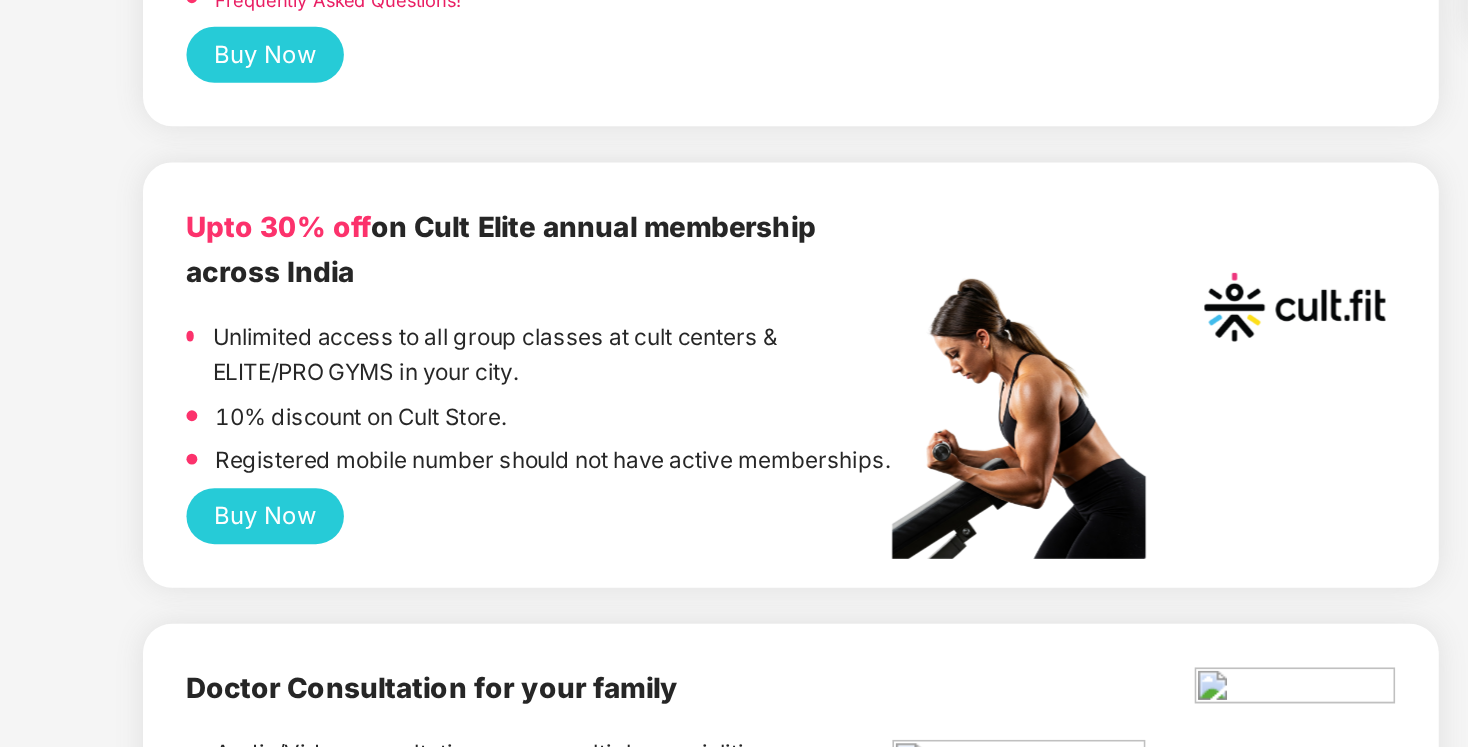 click on "Upto 30% off  on Cult Elite annual membership across India" at bounding box center (471, 292) 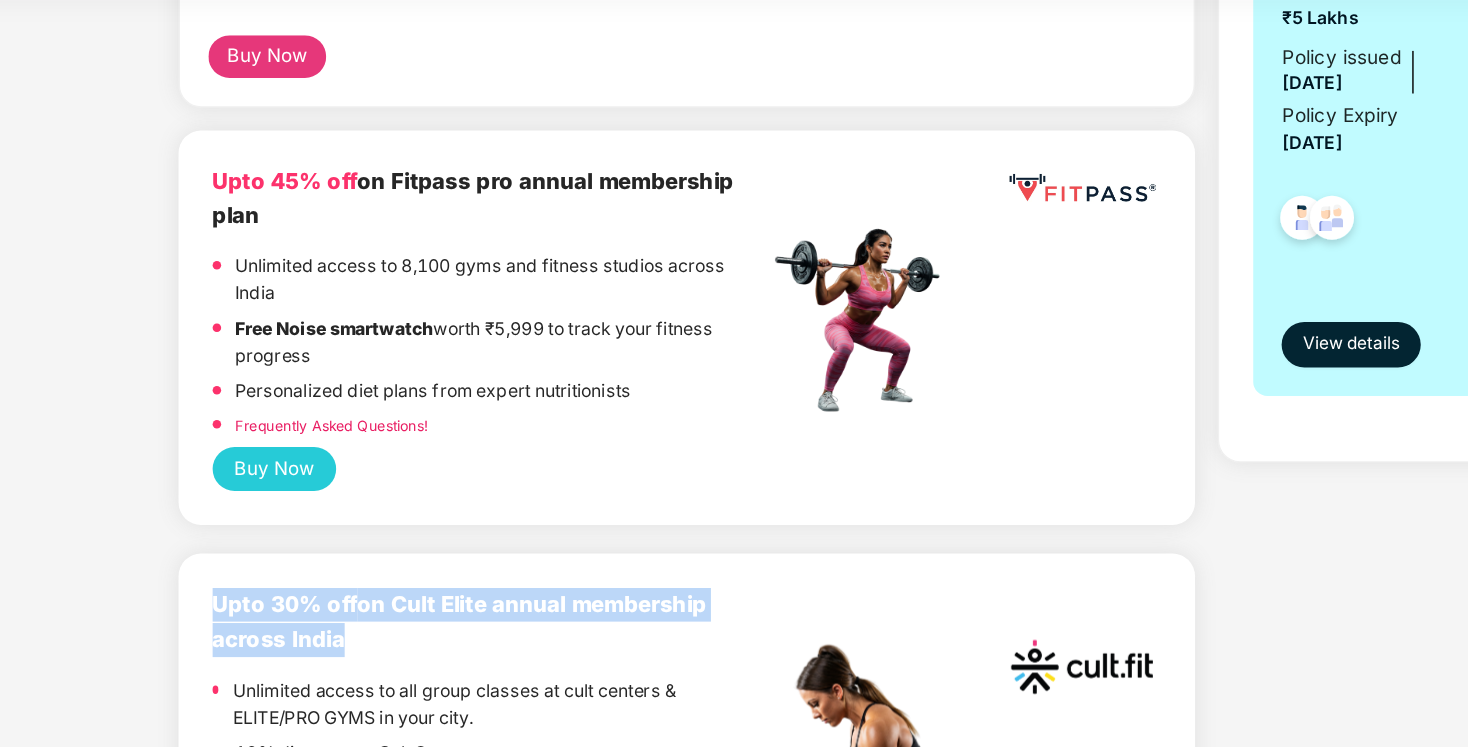 scroll, scrollTop: 397, scrollLeft: 0, axis: vertical 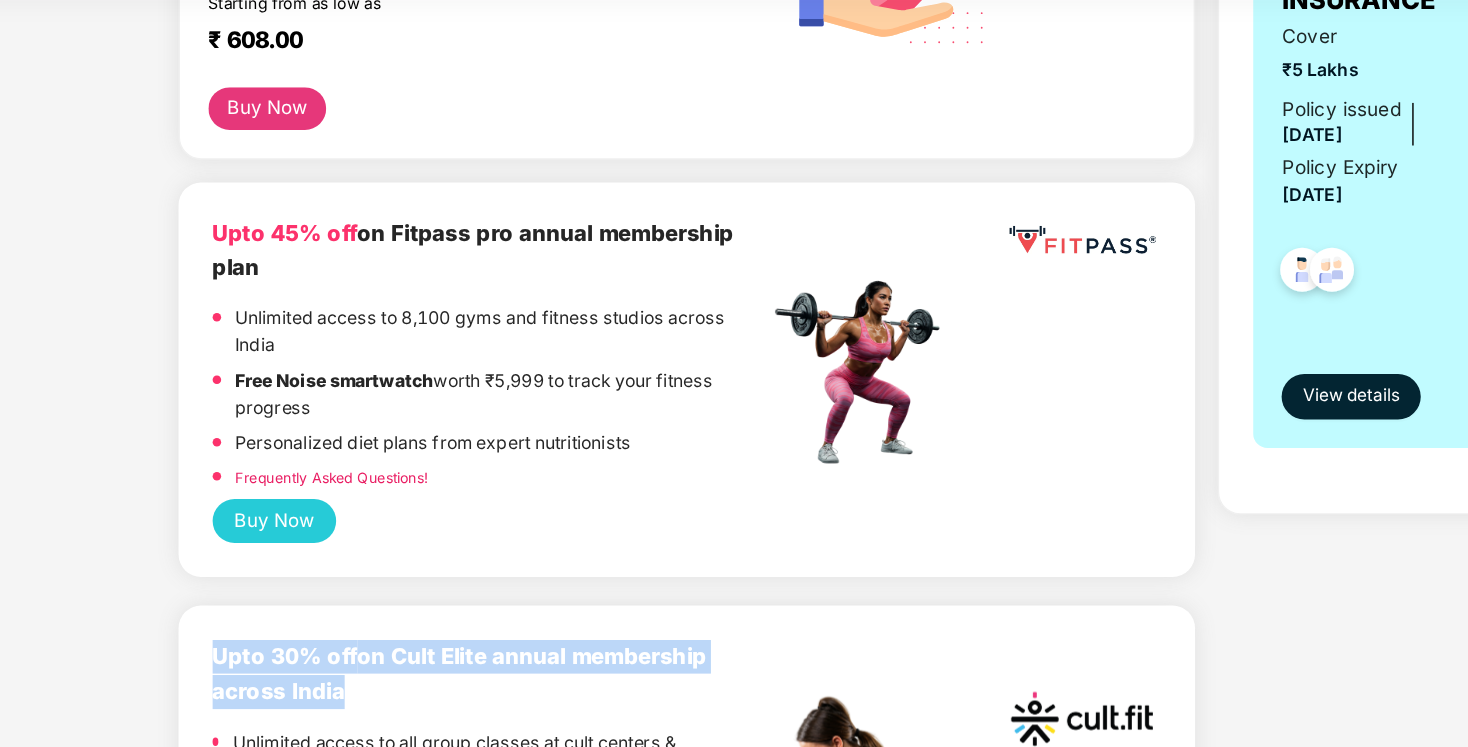 click on "Upto 45% off" at bounding box center [348, 280] 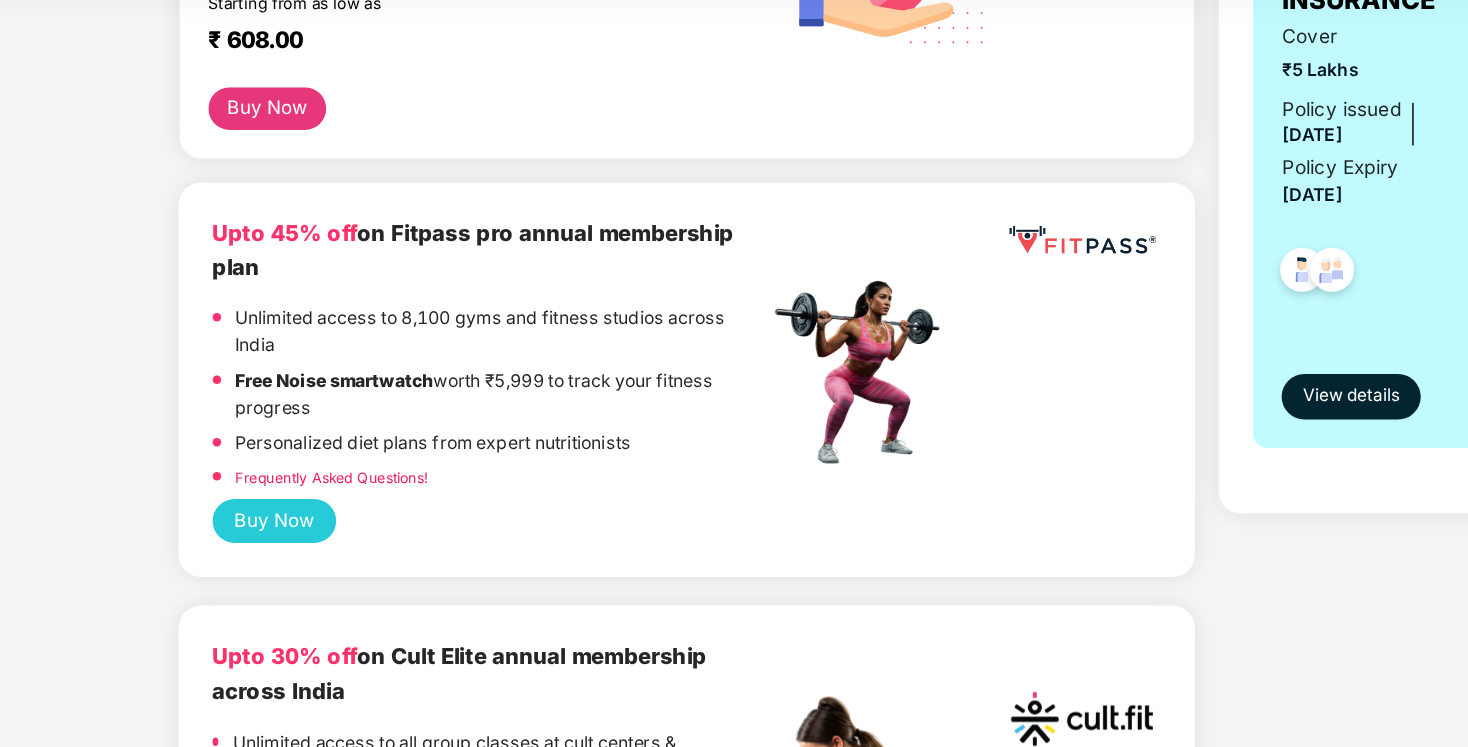 click on "Upto 45% off" at bounding box center (348, 280) 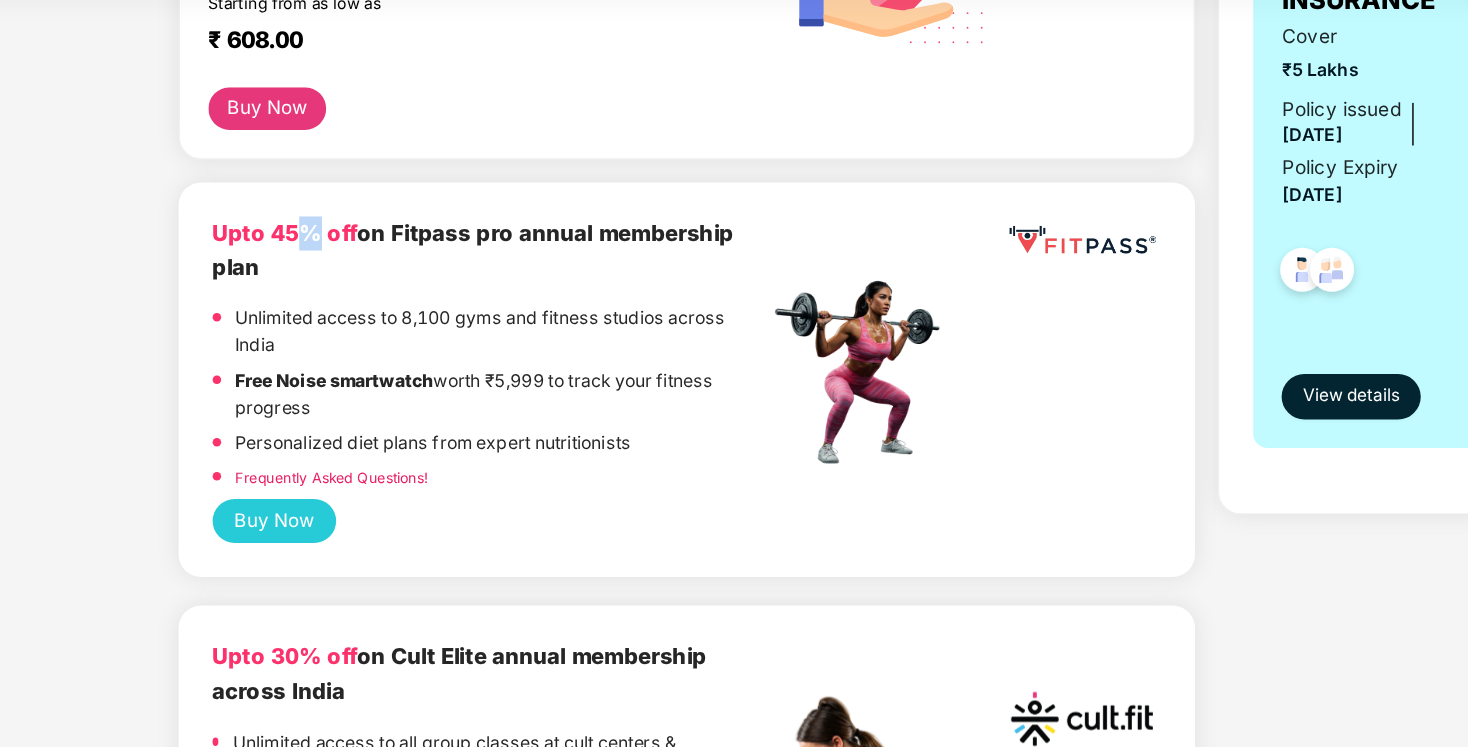 click on "Upto 45% off" at bounding box center [348, 280] 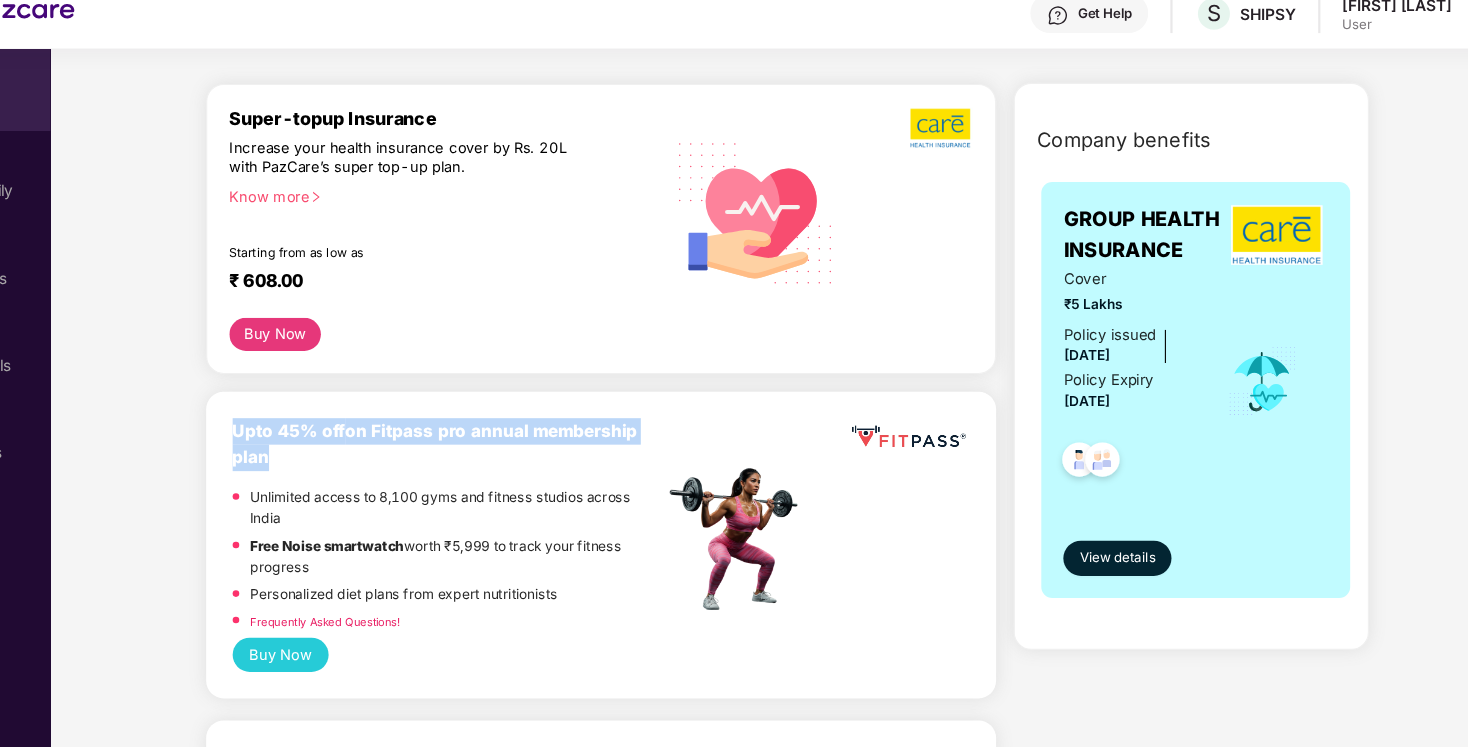 scroll, scrollTop: 0, scrollLeft: 0, axis: both 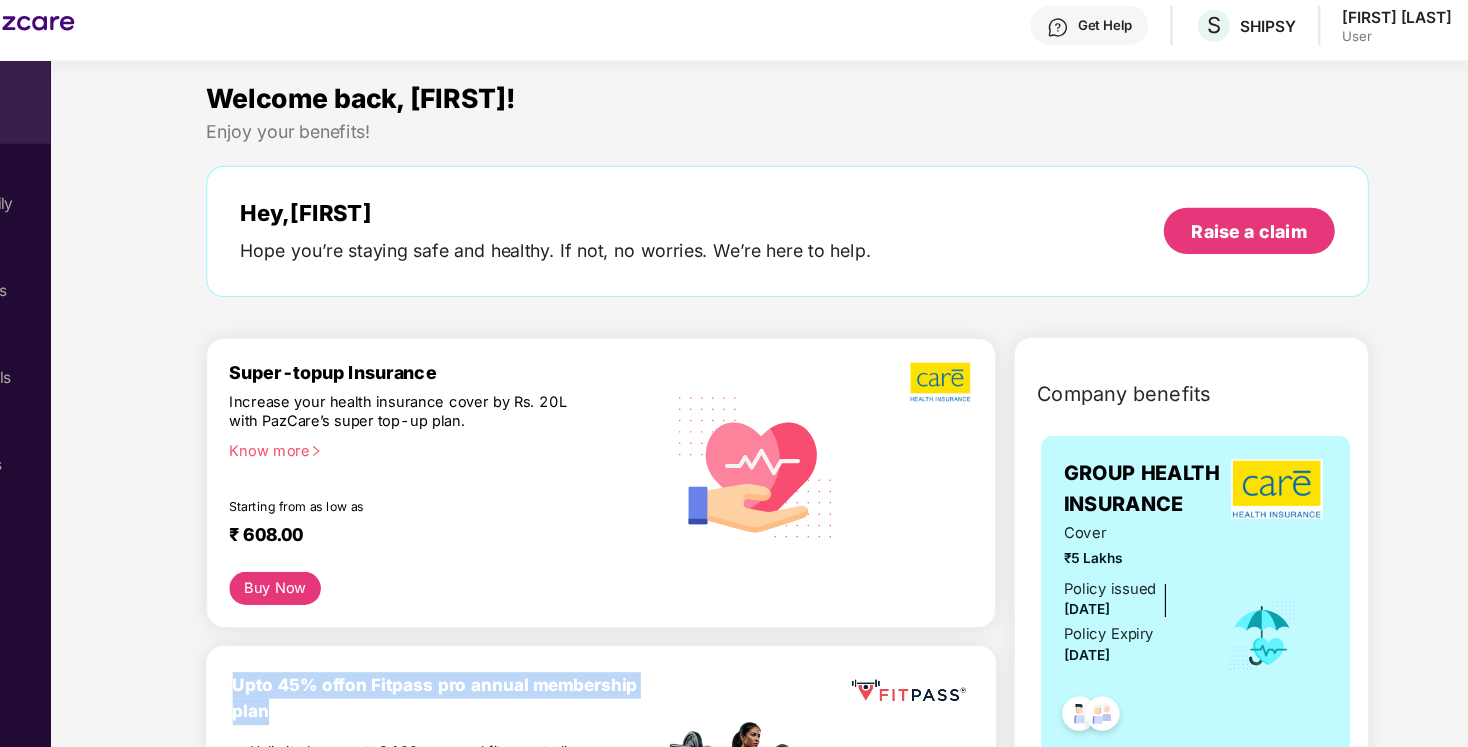 click on "Super-topup Insurance" at bounding box center (490, 394) 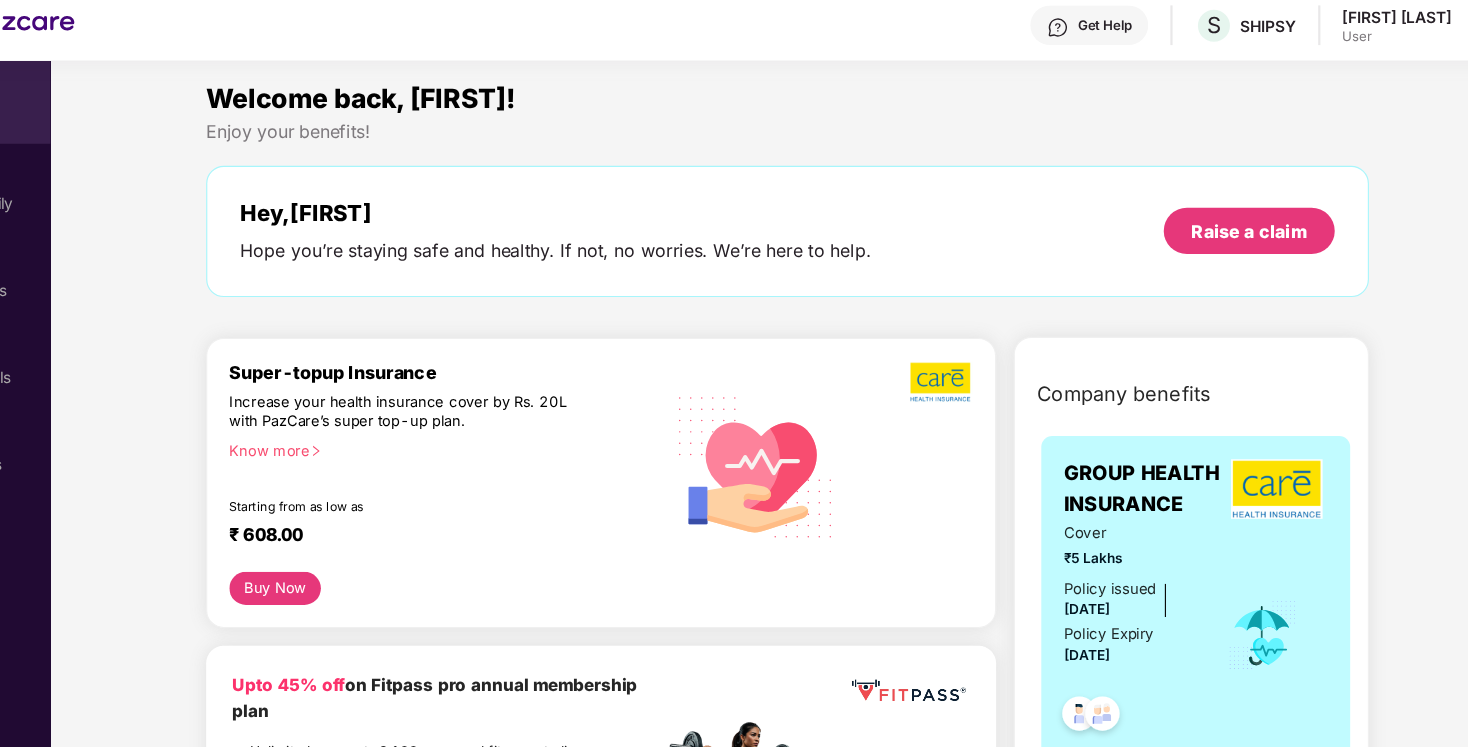 click on "Super-topup Insurance" at bounding box center (490, 394) 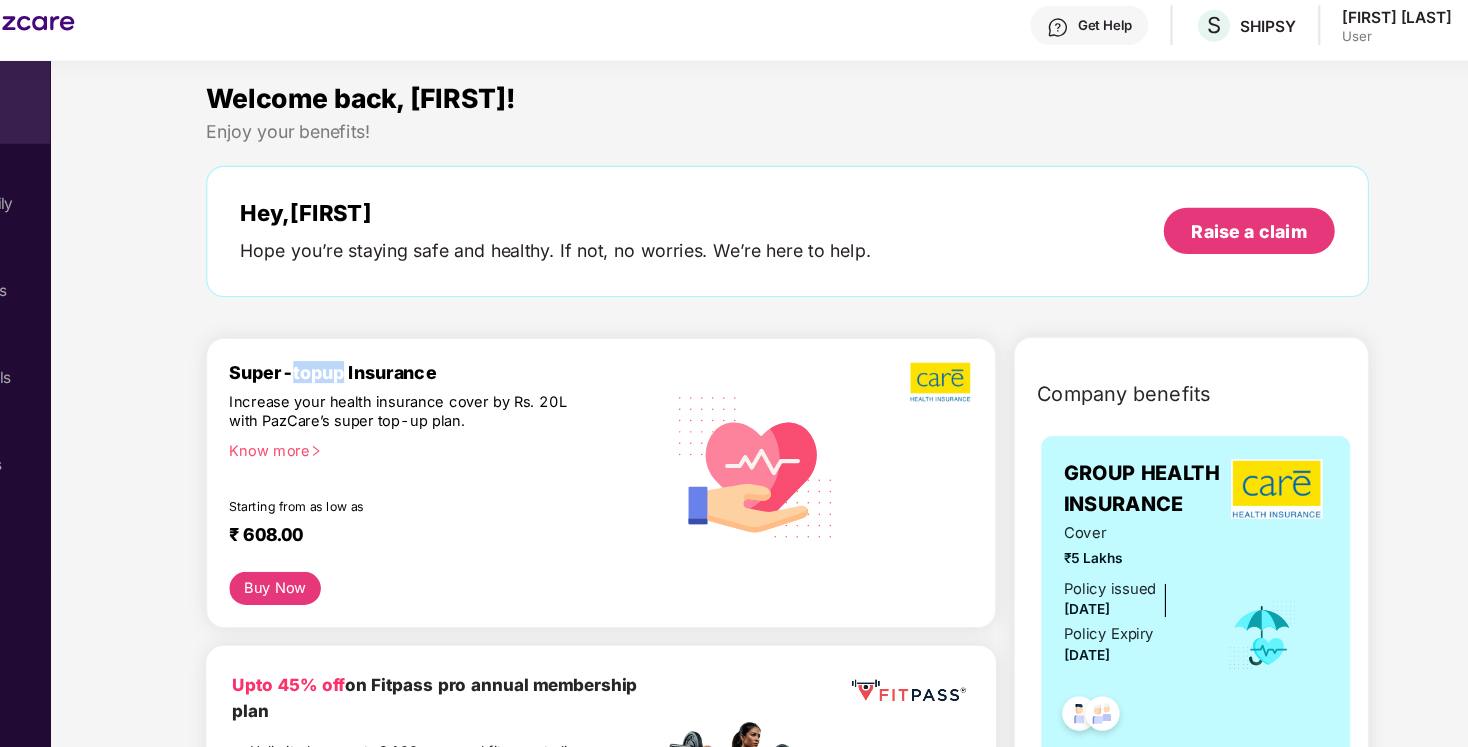 click on "Super-topup Insurance" at bounding box center [490, 394] 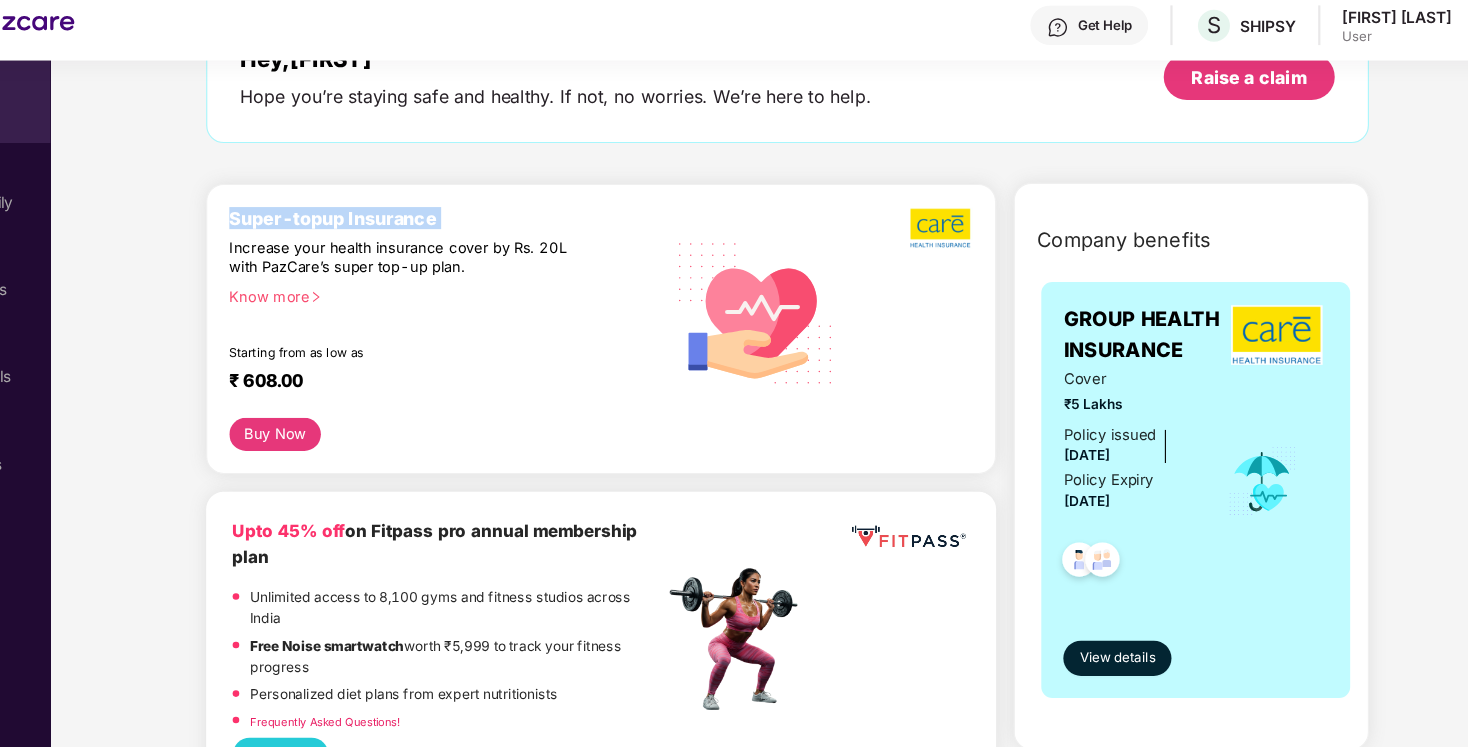 scroll, scrollTop: 147, scrollLeft: 0, axis: vertical 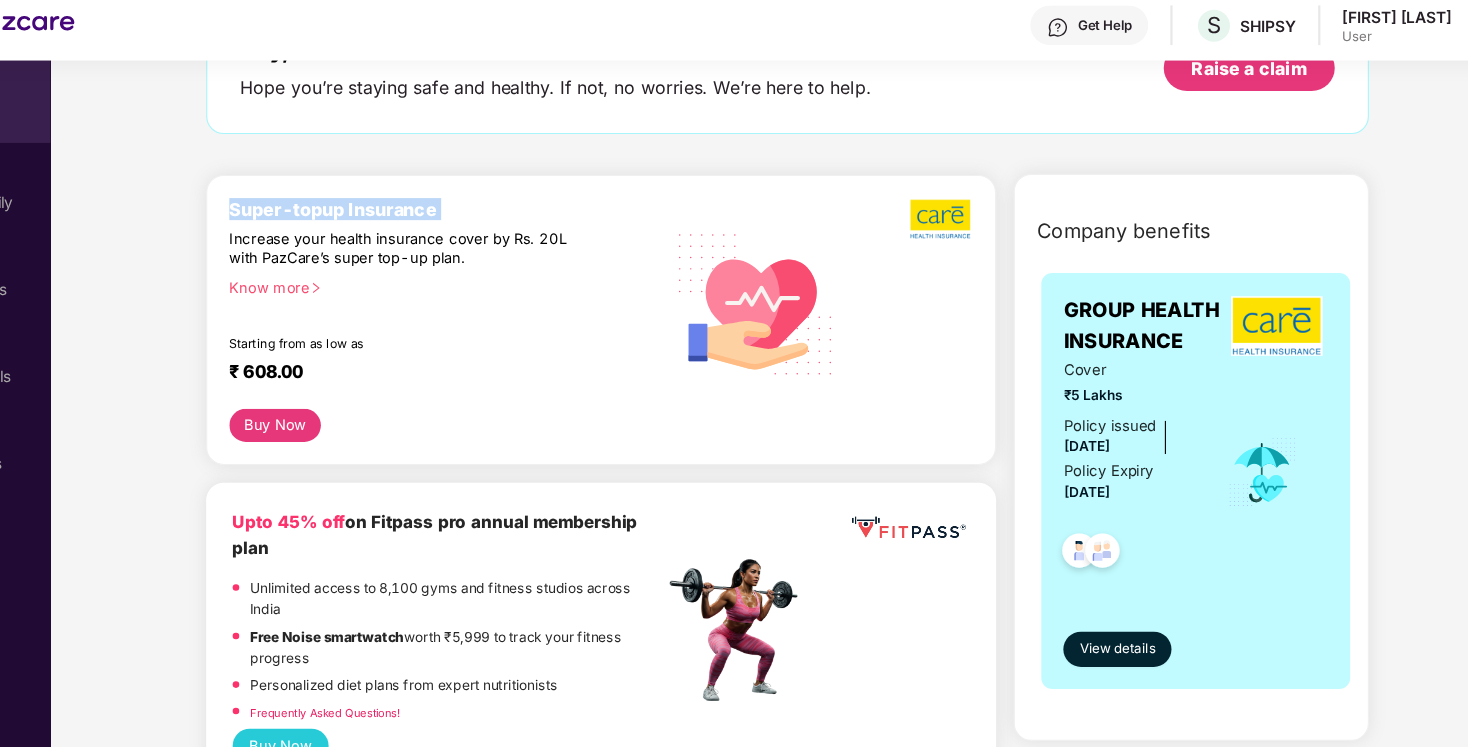 click on "Buy Now" at bounding box center (335, 443) 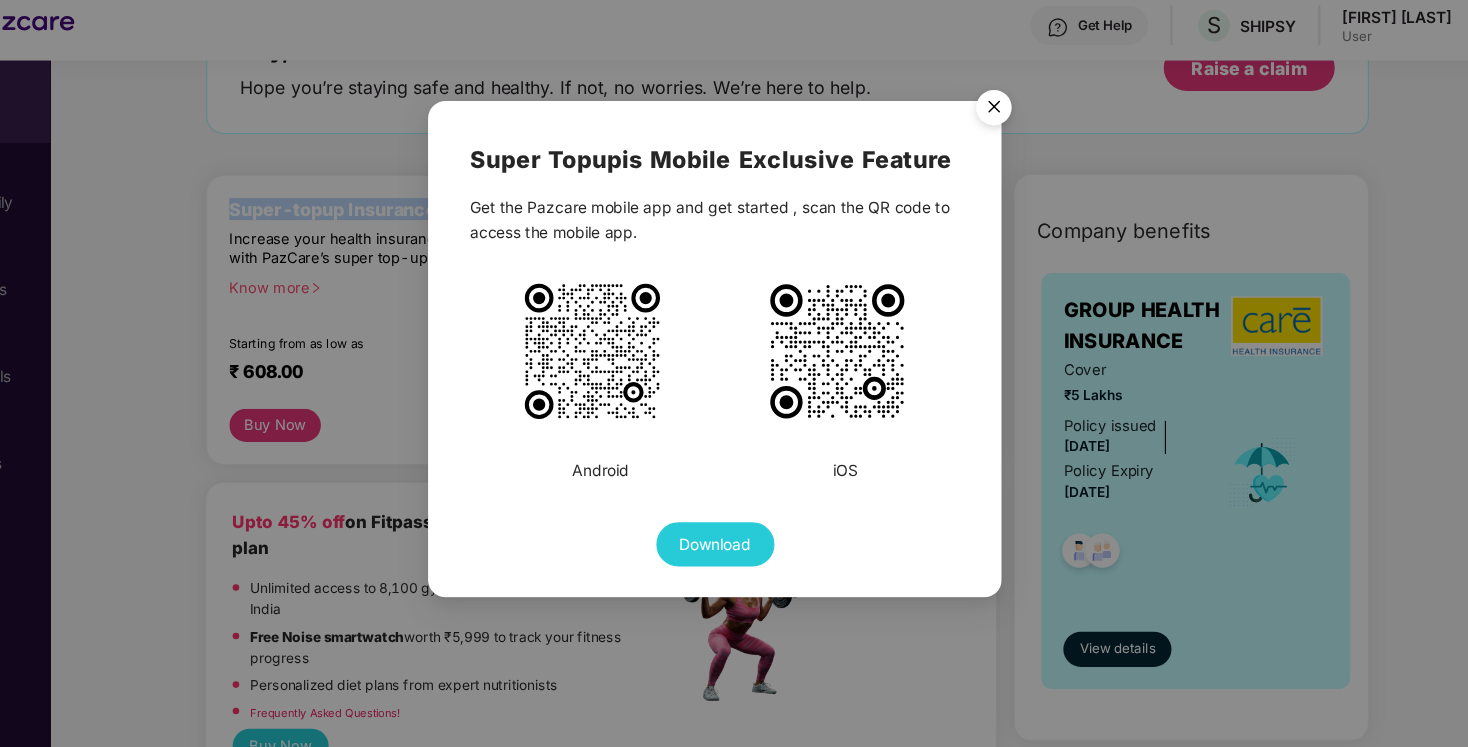 click at bounding box center (987, 158) 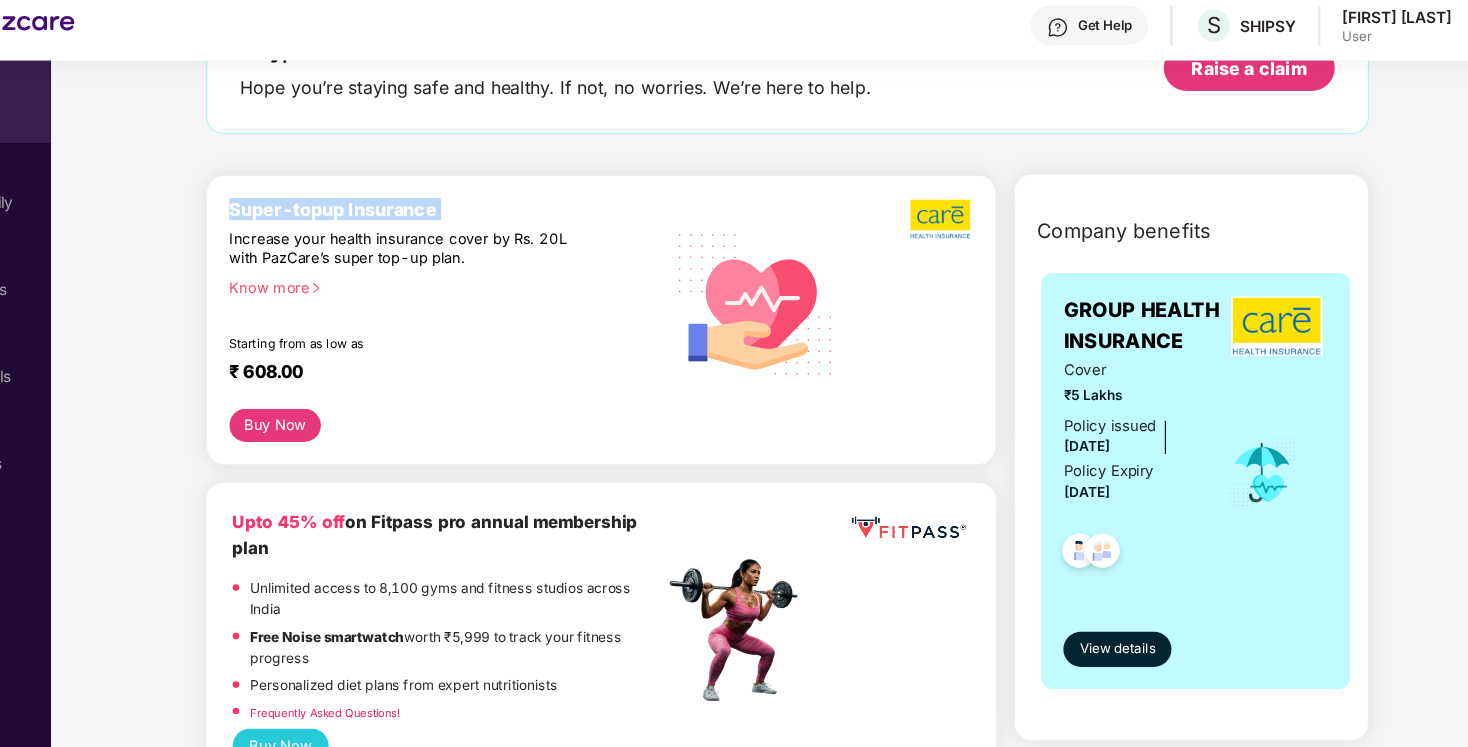 click on "Super-topup Insurance Increase your health insurance cover by Rs. 20L with PazCare’s super top-up plan. Know more  Starting from as low as ₹ 608.00" at bounding box center (490, 332) 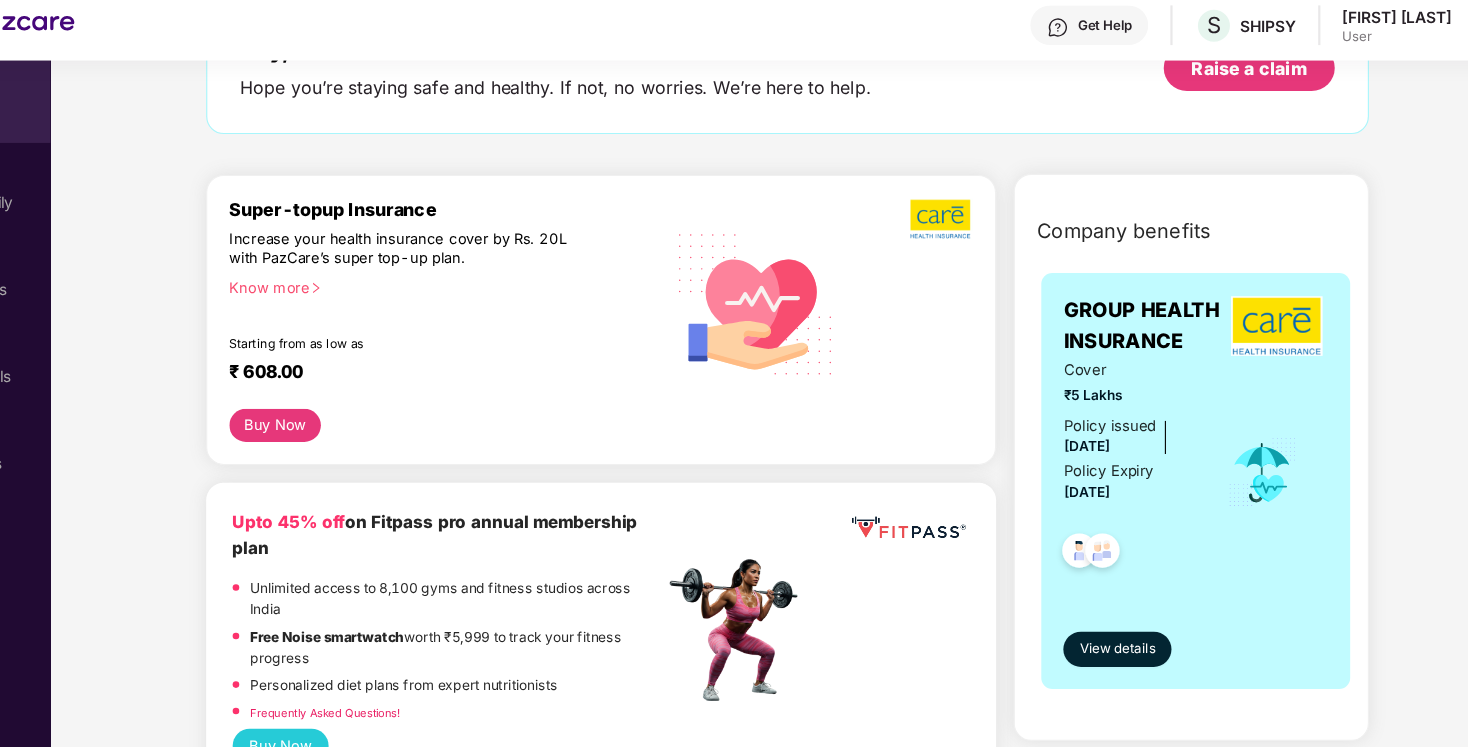 click on "Know more" at bounding box center [484, 317] 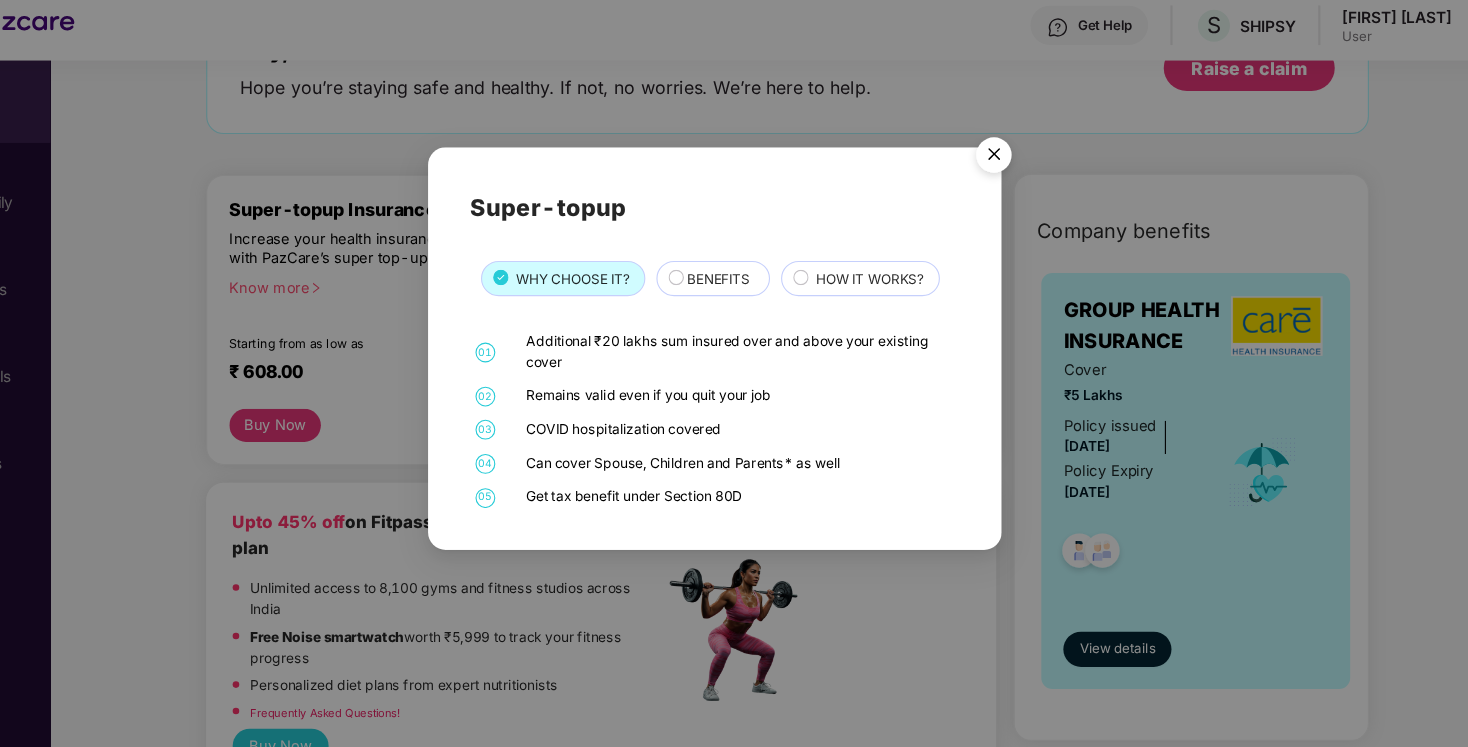 click on "BENEFITS" at bounding box center (737, 310) 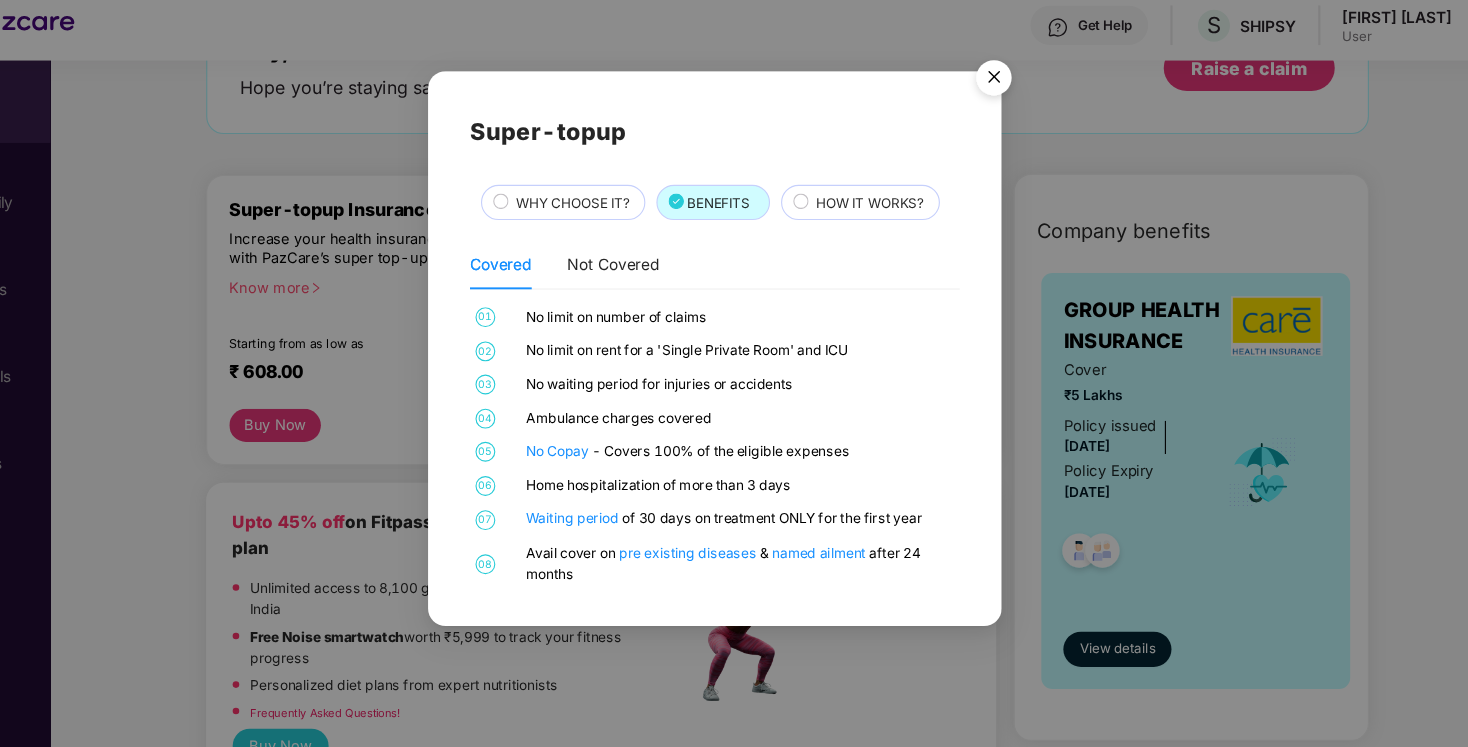 click on "HOW IT WORKS?" at bounding box center (874, 241) 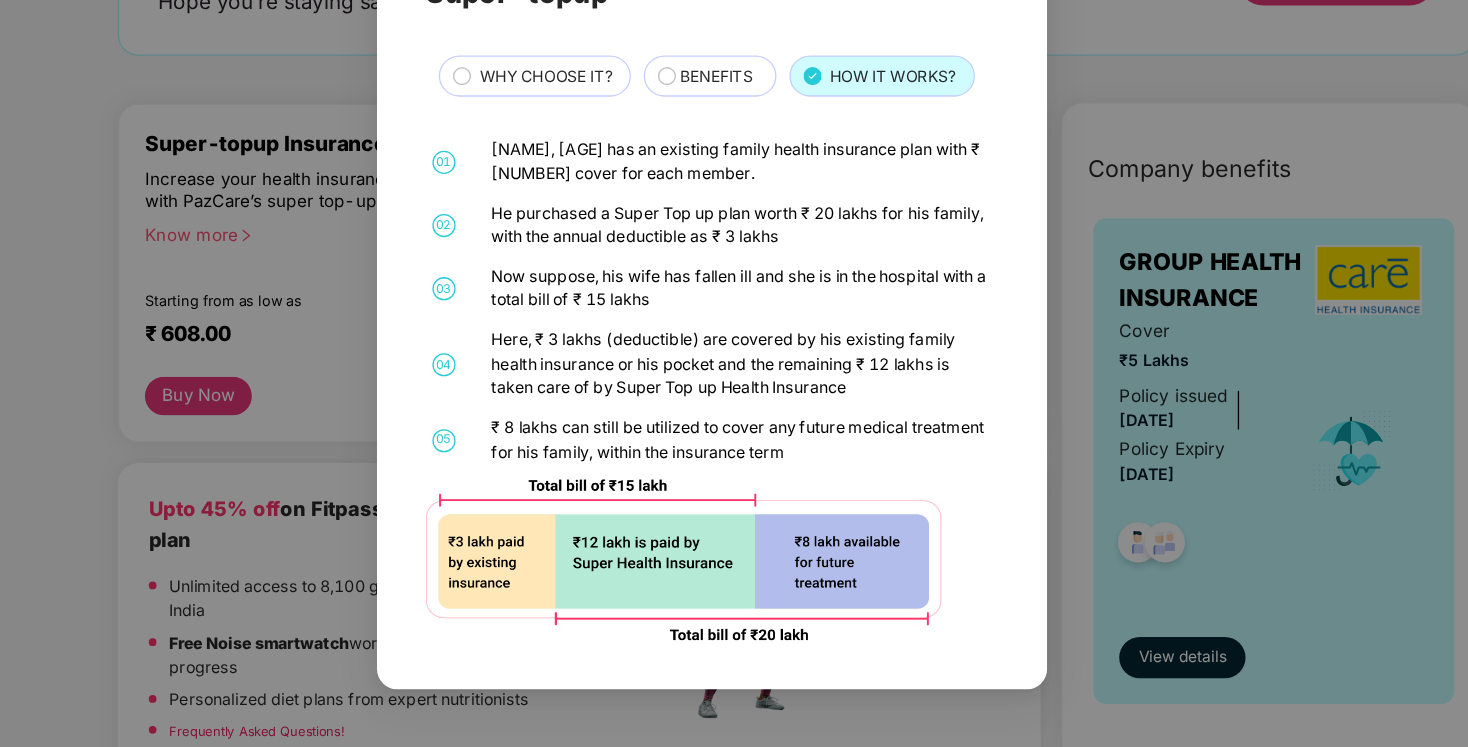 click on "₹ 8 lakhs can still be utilized to cover any future medical treatment for his family, within the insurance term" at bounding box center [757, 477] 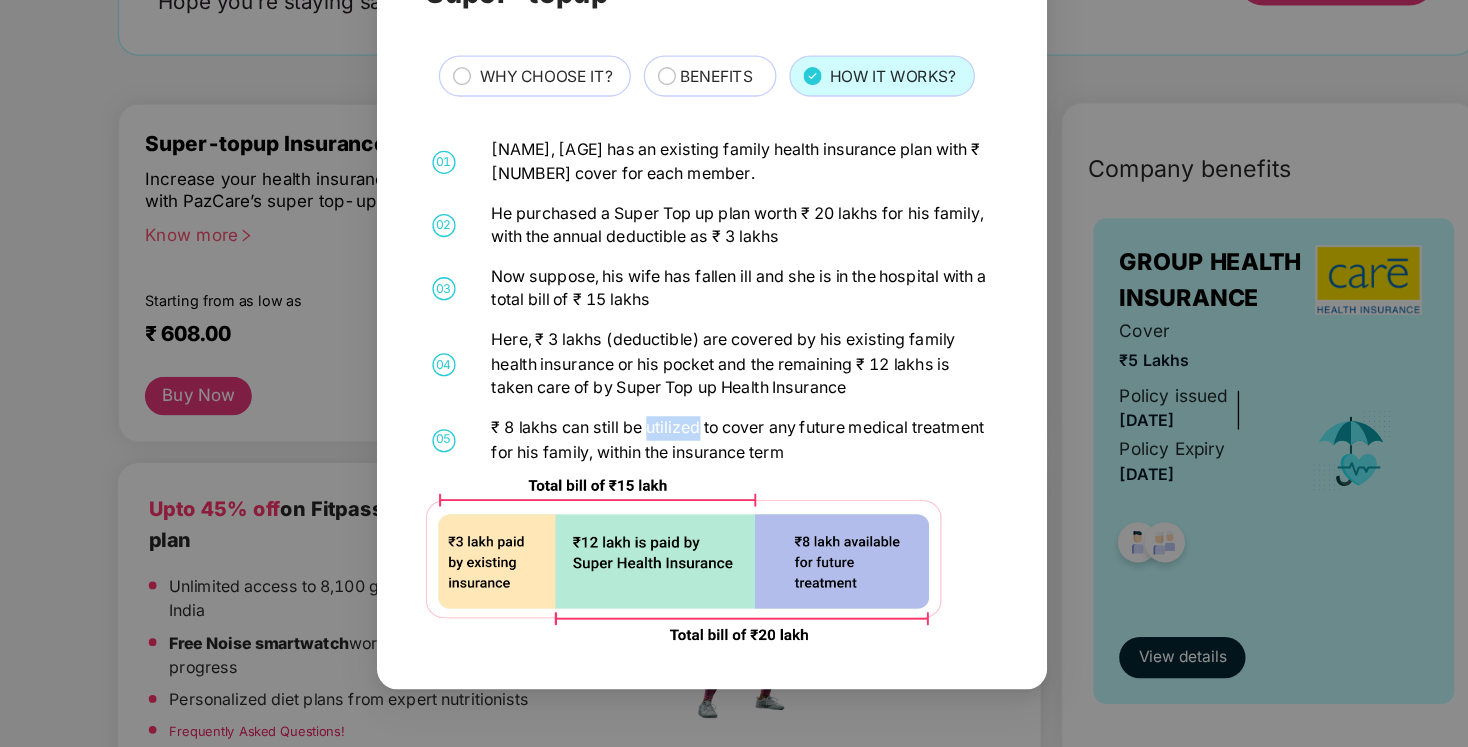 click on "₹ 8 lakhs can still be utilized to cover any future medical treatment for his family, within the insurance term" at bounding box center (757, 477) 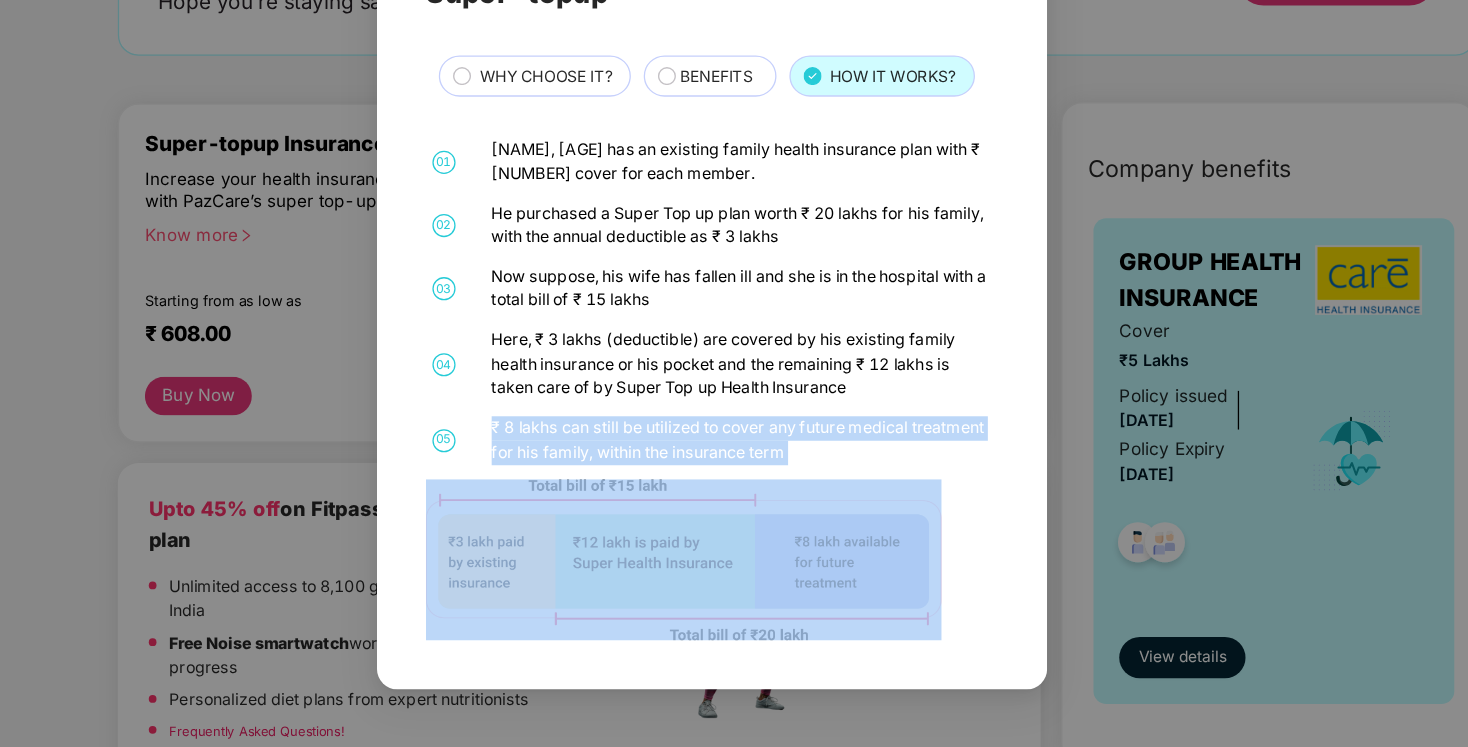 click on "Here, ₹ 3 lakhs (deductible) are covered by his existing family health insurance or his pocket and the remaining ₹ 12 lakhs is taken care of by Super Top up Health Insurance" at bounding box center (757, 419) 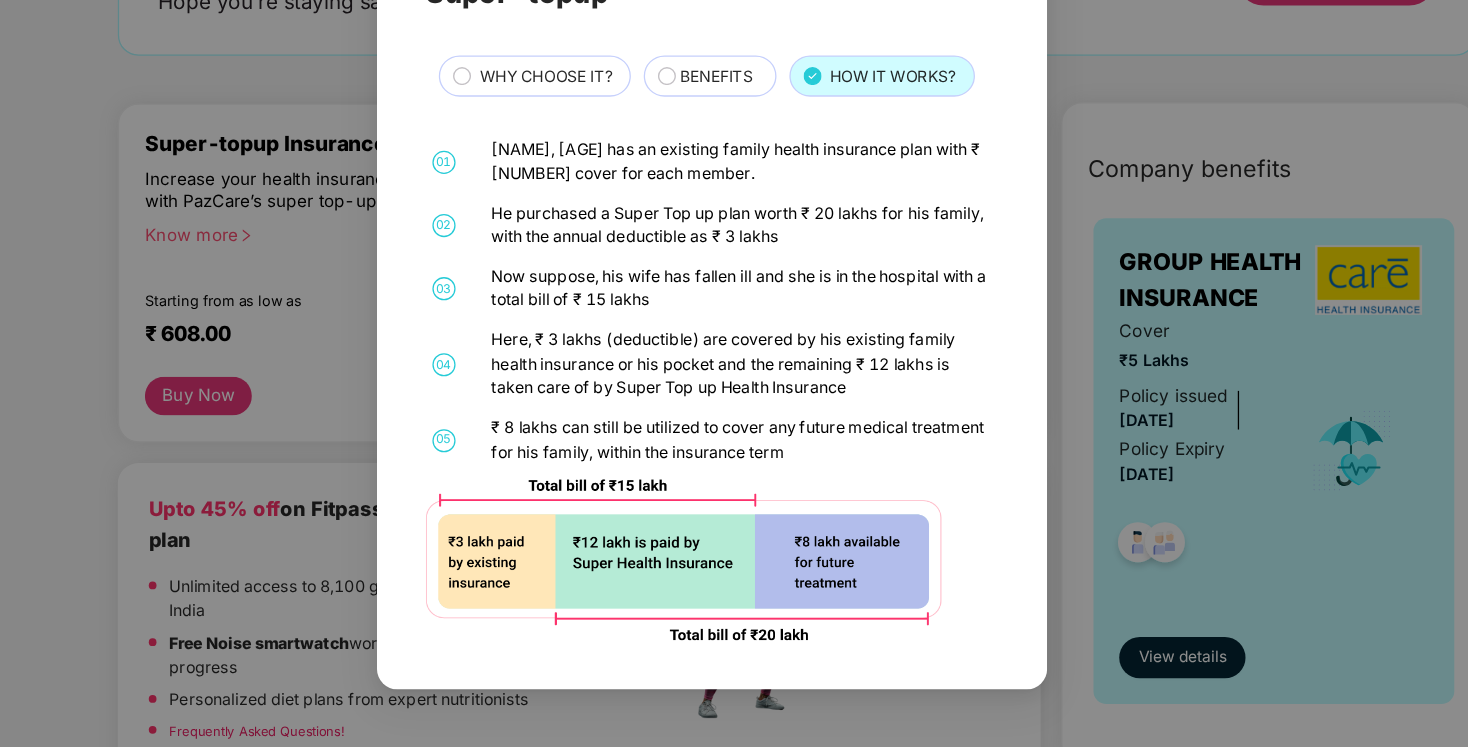 click on "Here, ₹ 3 lakhs (deductible) are covered by his existing family health insurance or his pocket and the remaining ₹ 12 lakhs is taken care of by Super Top up Health Insurance" at bounding box center (757, 419) 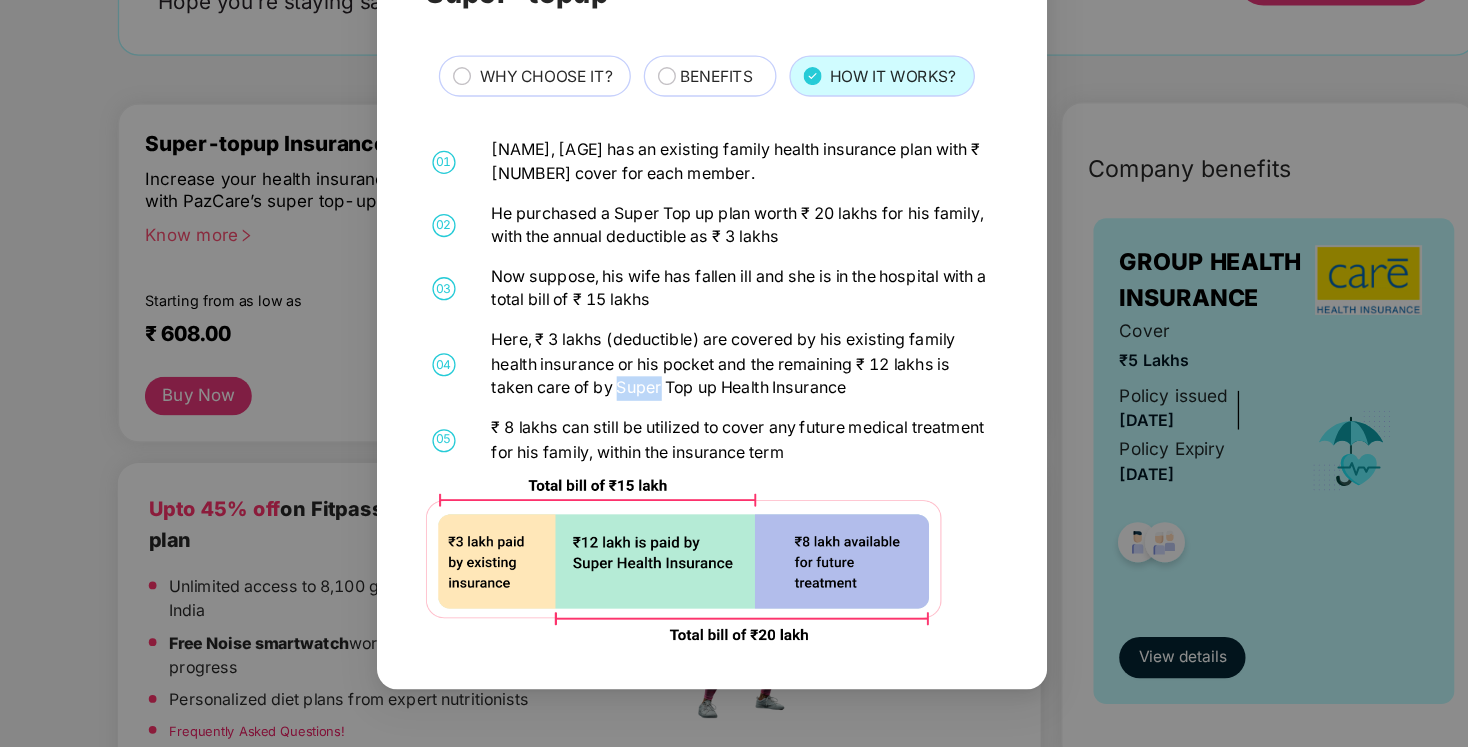 click on "Here, ₹ 3 lakhs (deductible) are covered by his existing family health insurance or his pocket and the remaining ₹ 12 lakhs is taken care of by Super Top up Health Insurance" at bounding box center (757, 419) 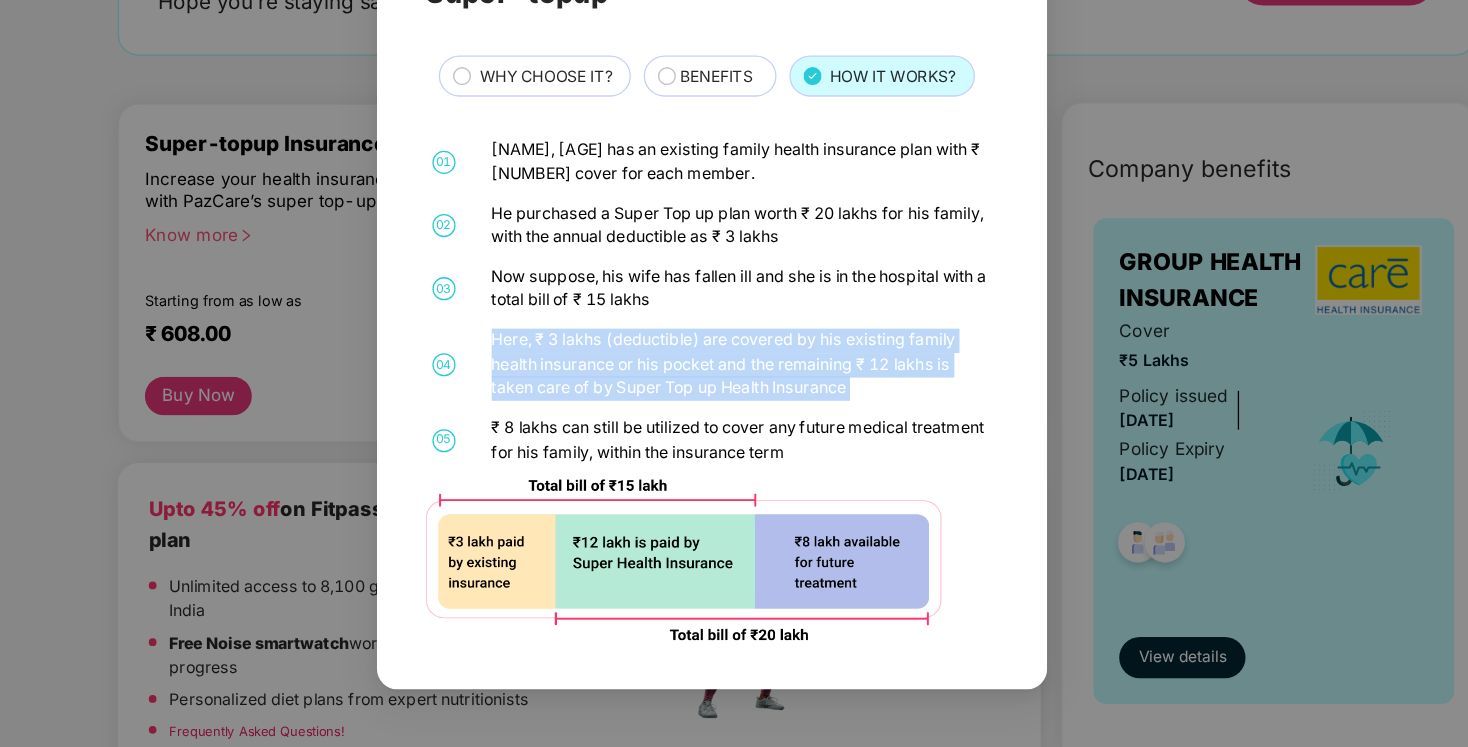 click on "Now suppose, his wife has fallen ill and she is in the hospital with a total bill of ₹ 15 lakhs" at bounding box center (757, 360) 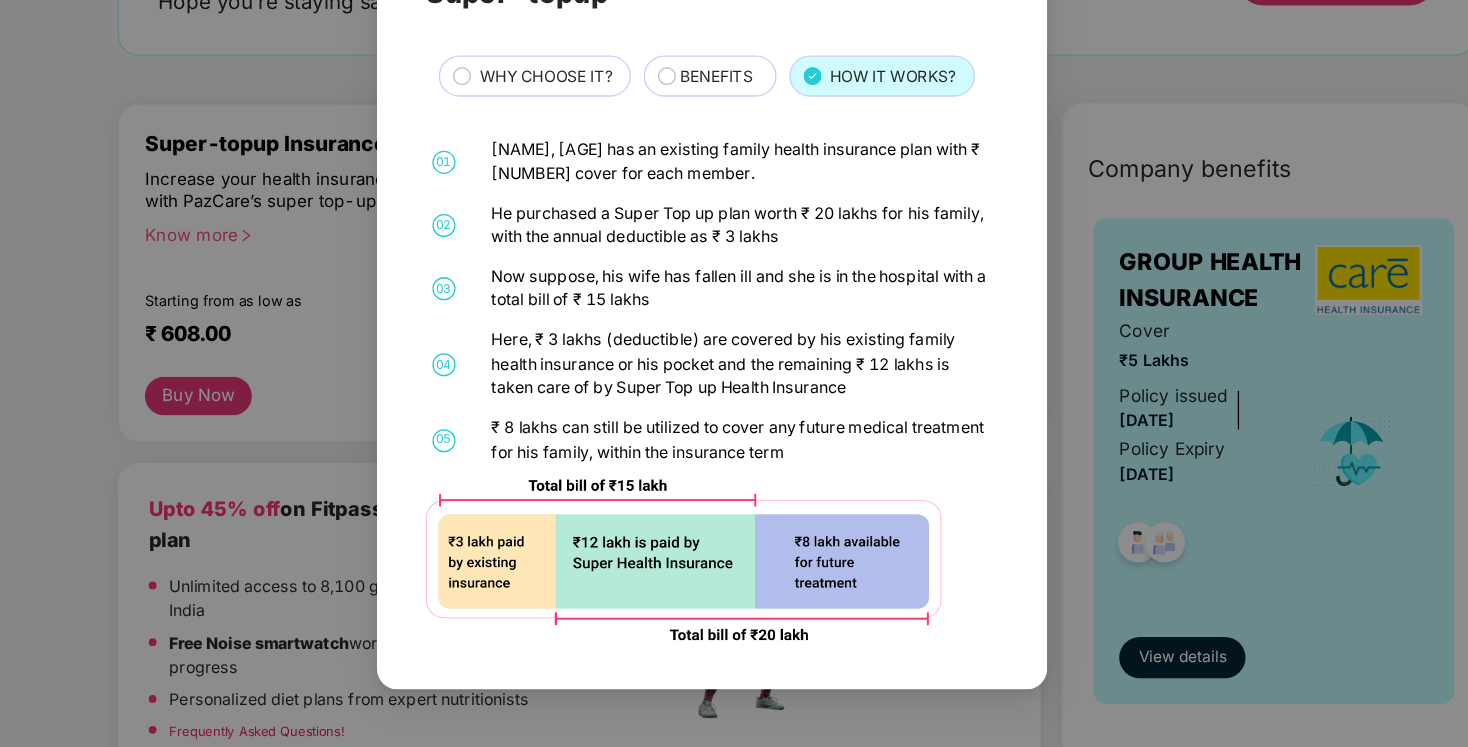 click on "Now suppose, his wife has fallen ill and she is in the hospital with a total bill of ₹ 15 lakhs" at bounding box center [757, 360] 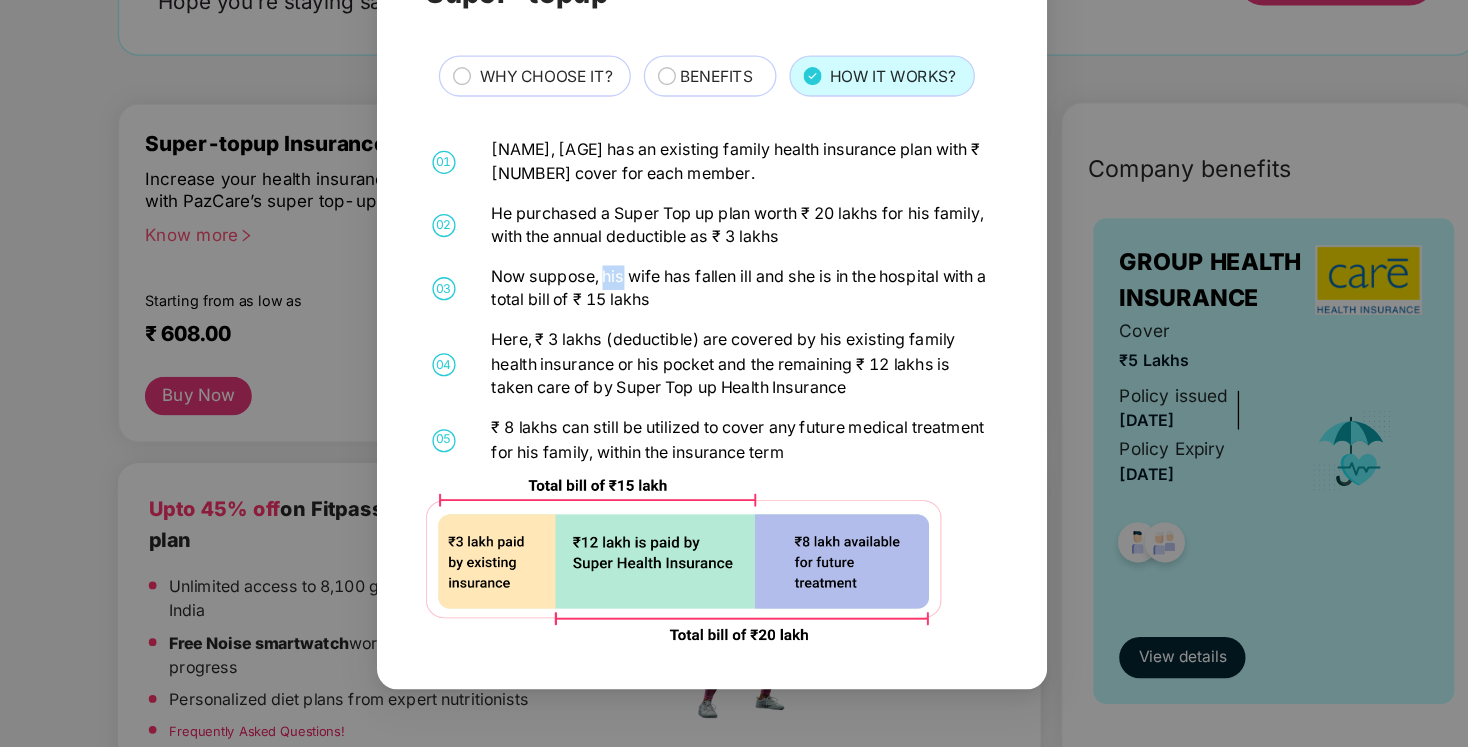 click on "Now suppose, his wife has fallen ill and she is in the hospital with a total bill of ₹ 15 lakhs" at bounding box center [757, 360] 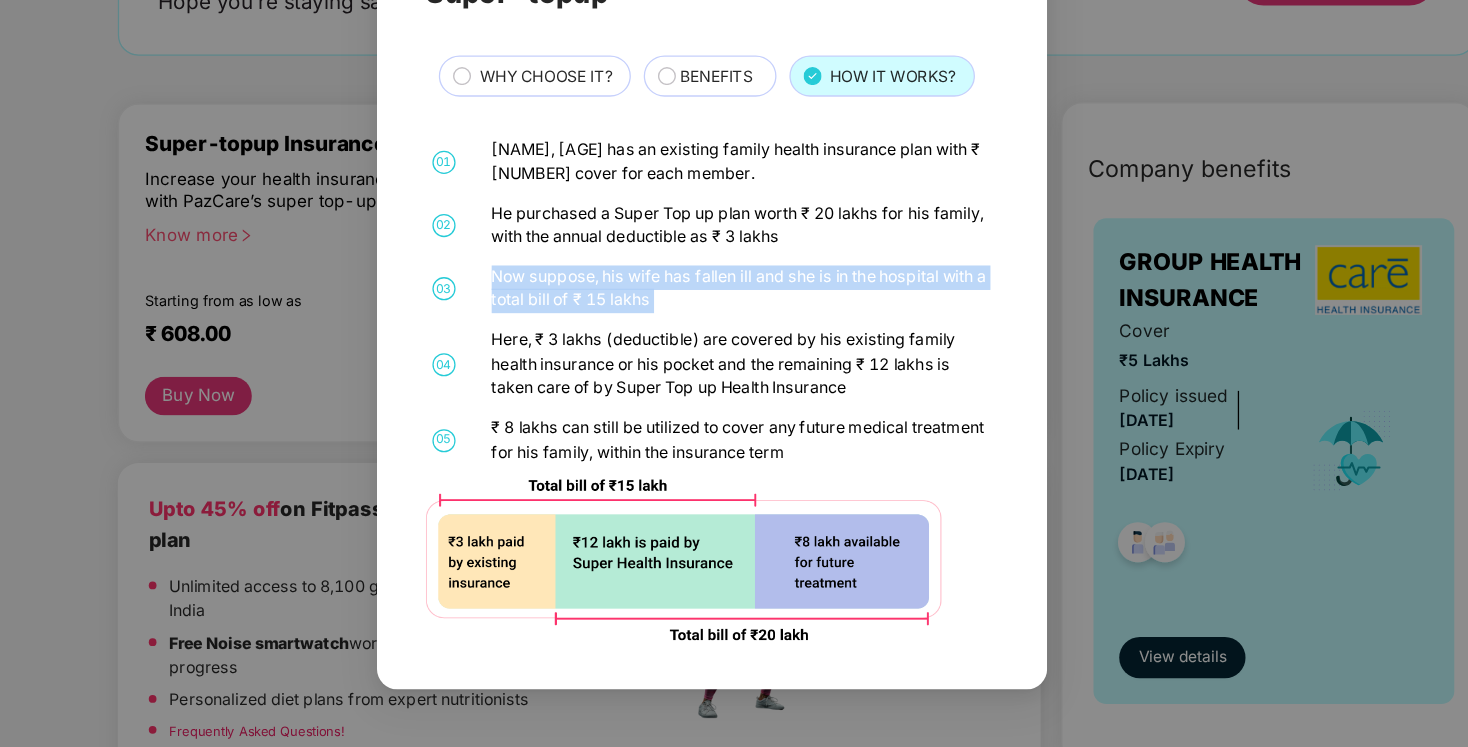 click on "He purchased a Super Top up plan worth ₹ 20 lakhs for his family, with the annual deductible as ₹ 3 lakhs" at bounding box center (757, 311) 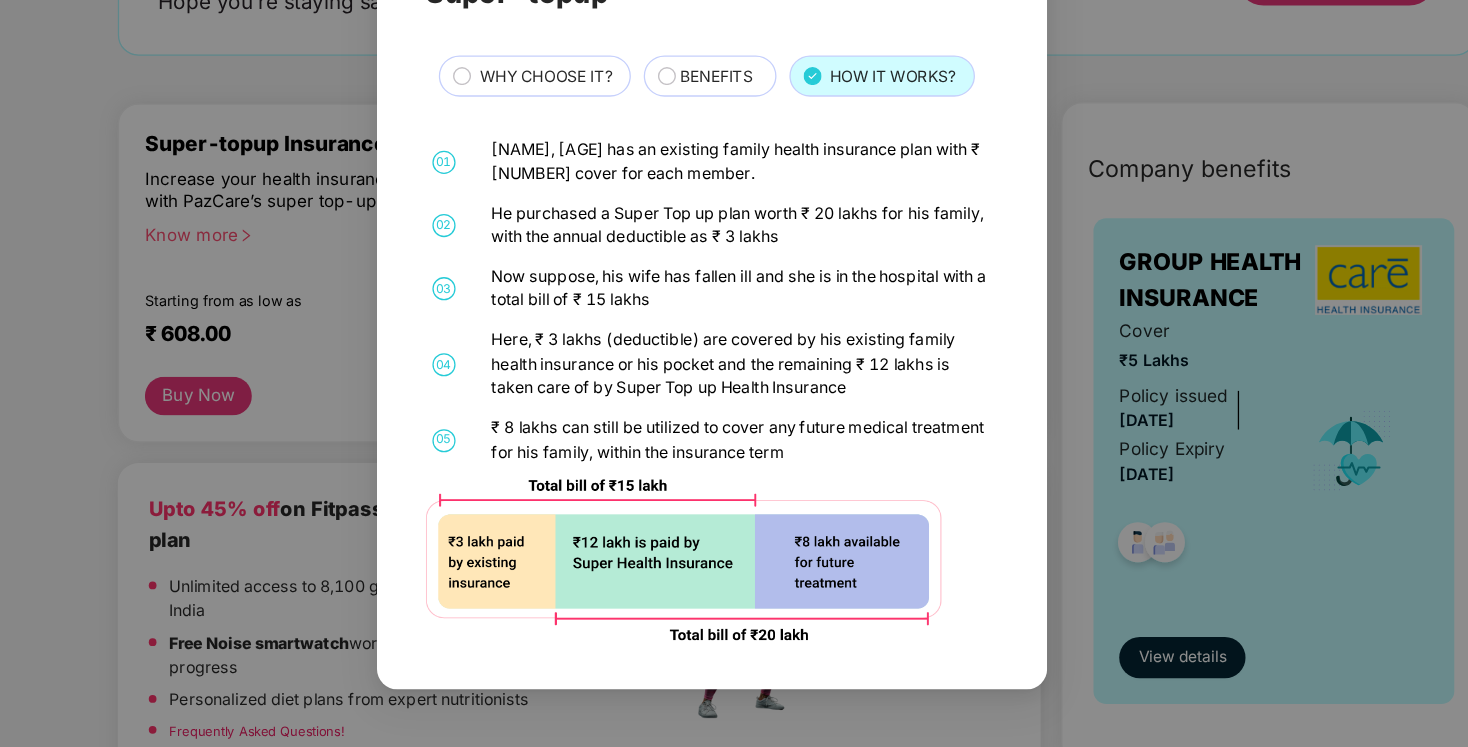 click on "He purchased a Super Top up plan worth ₹ 20 lakhs for his family, with the annual deductible as ₹ 3 lakhs" at bounding box center (757, 311) 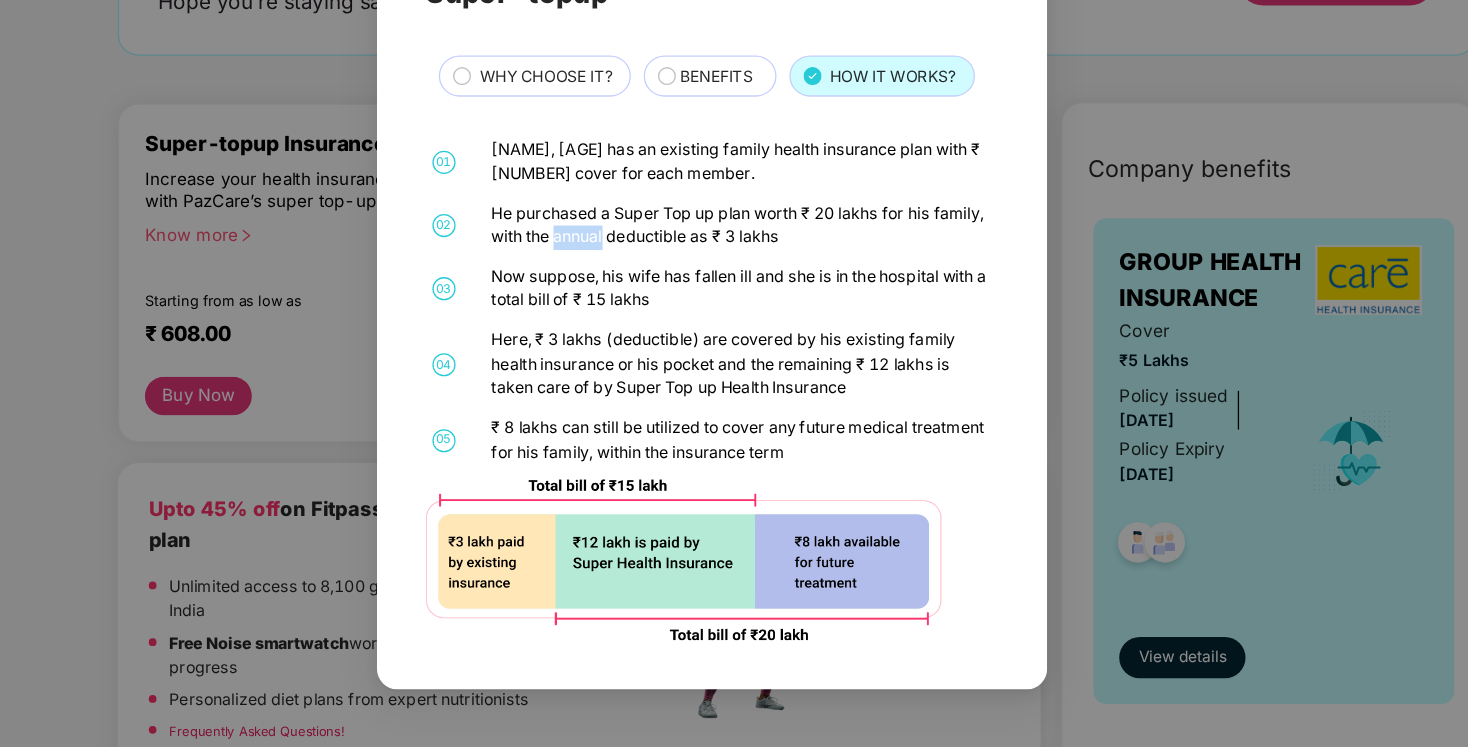 click on "He purchased a Super Top up plan worth ₹ 20 lakhs for his family, with the annual deductible as ₹ 3 lakhs" at bounding box center [757, 311] 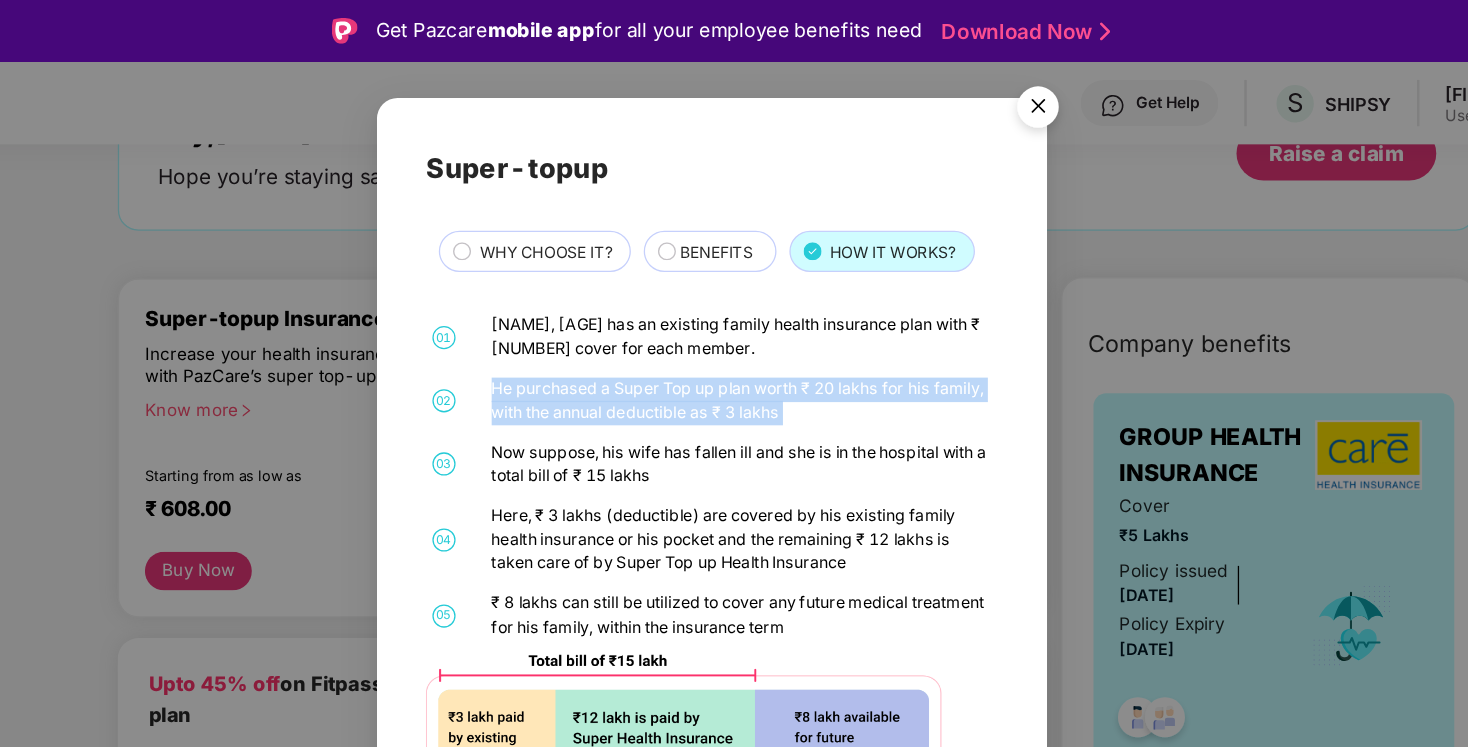 click on "WHY CHOOSE IT?" at bounding box center [605, 195] 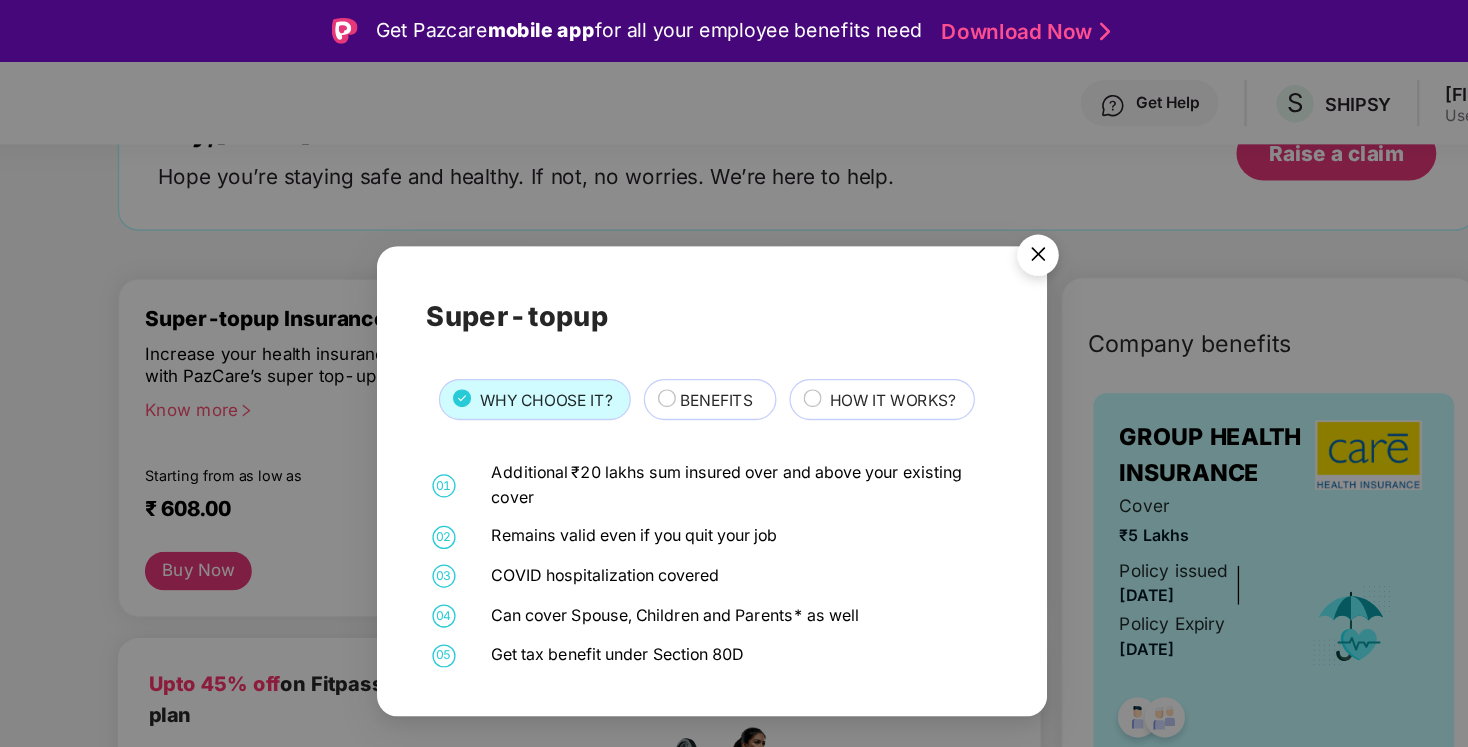click on "BENEFITS" at bounding box center (737, 310) 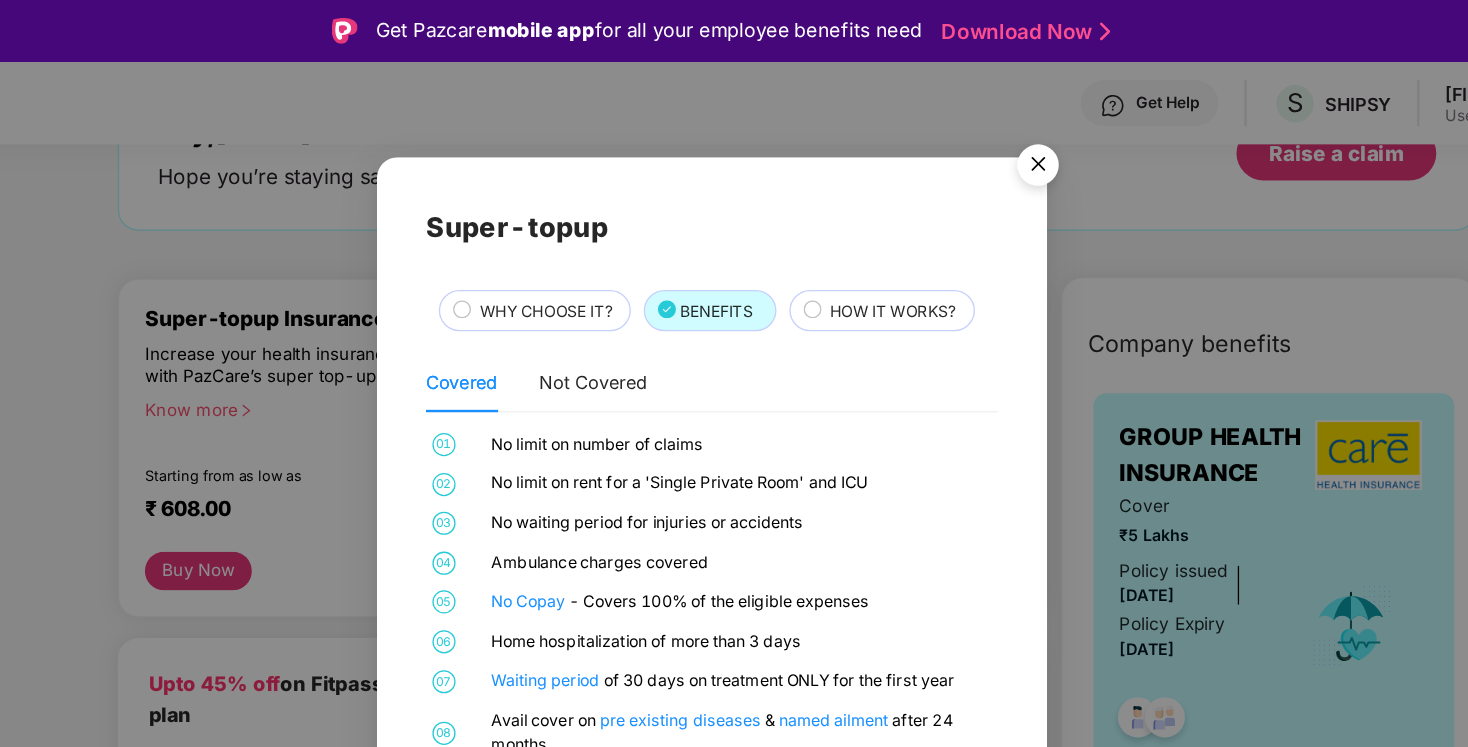 click on "WHY CHOOSE IT?" at bounding box center [596, 241] 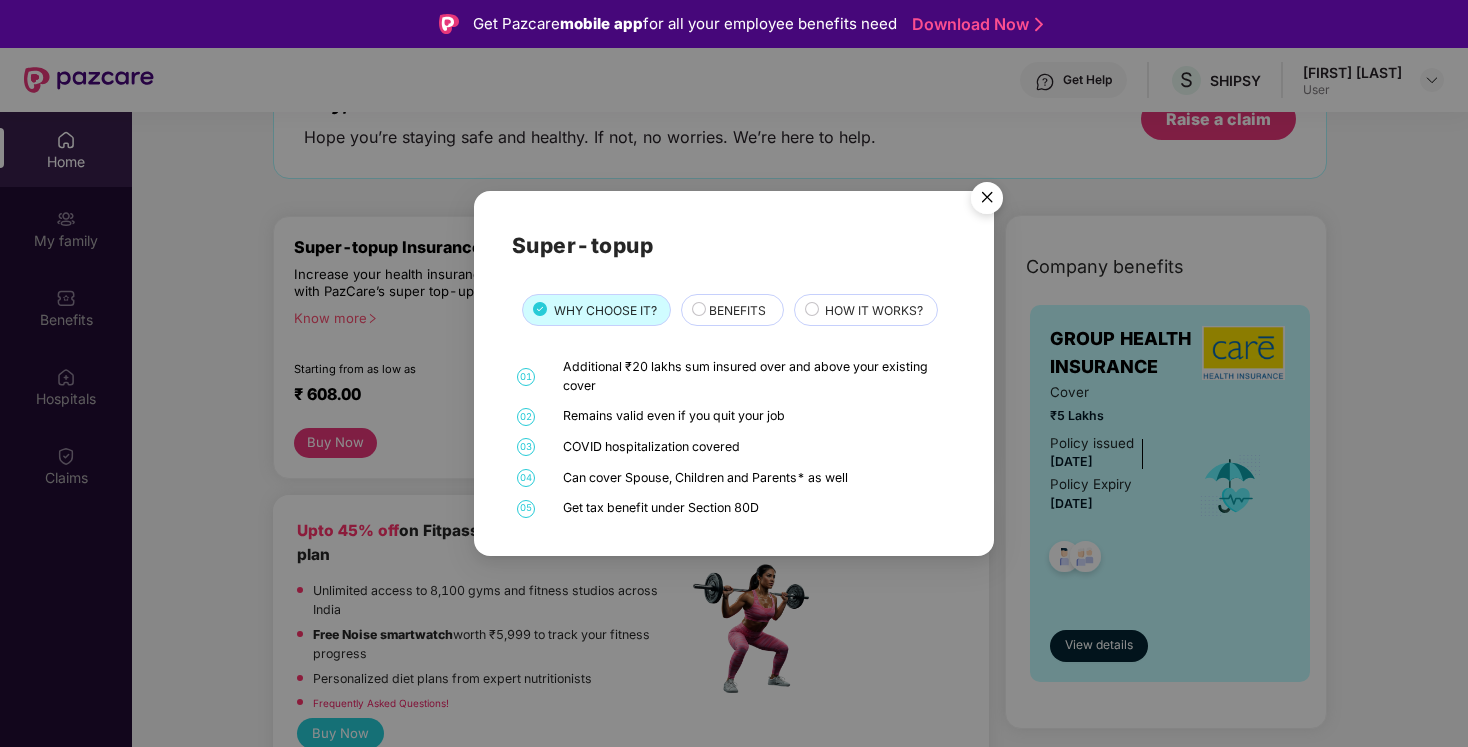 click at bounding box center [987, 201] 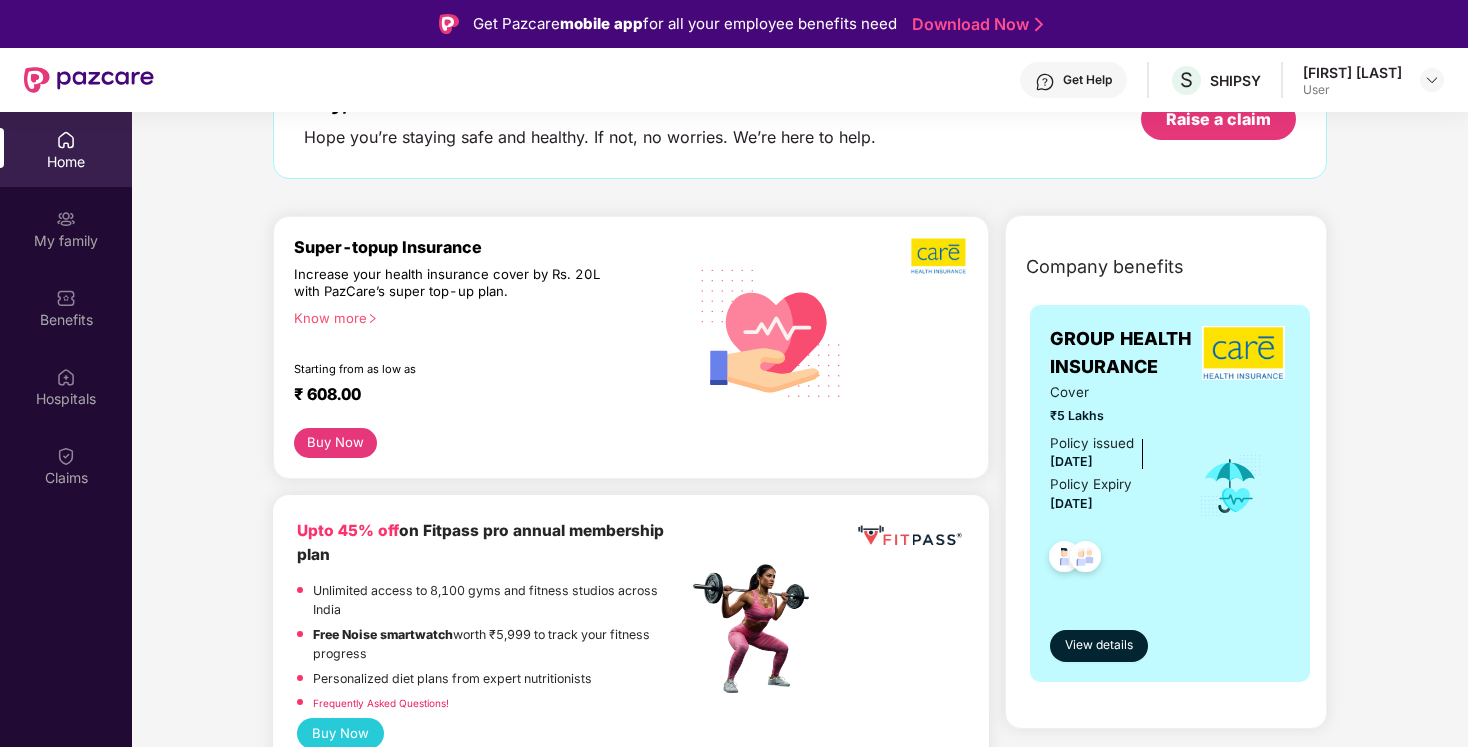 click on "Buy Now" at bounding box center (335, 443) 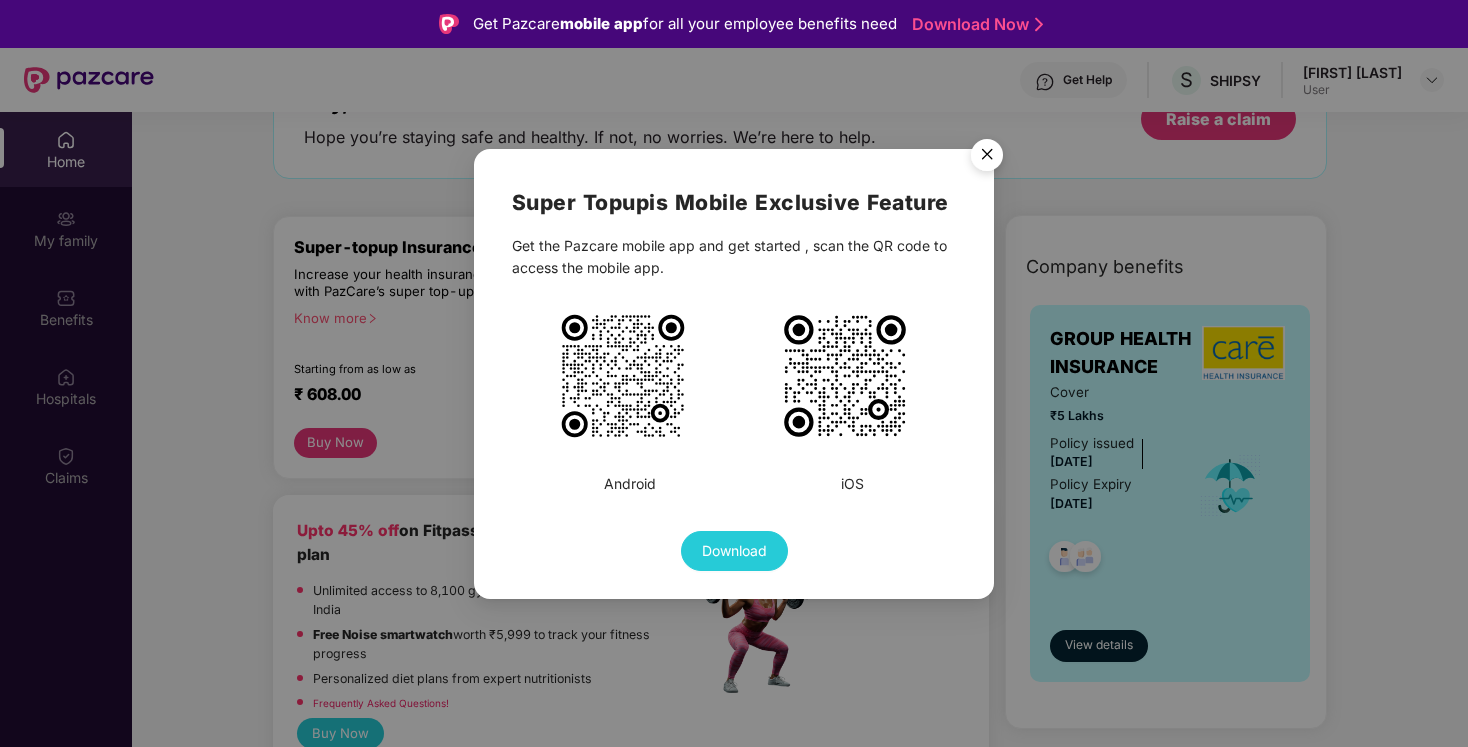 click at bounding box center (987, 158) 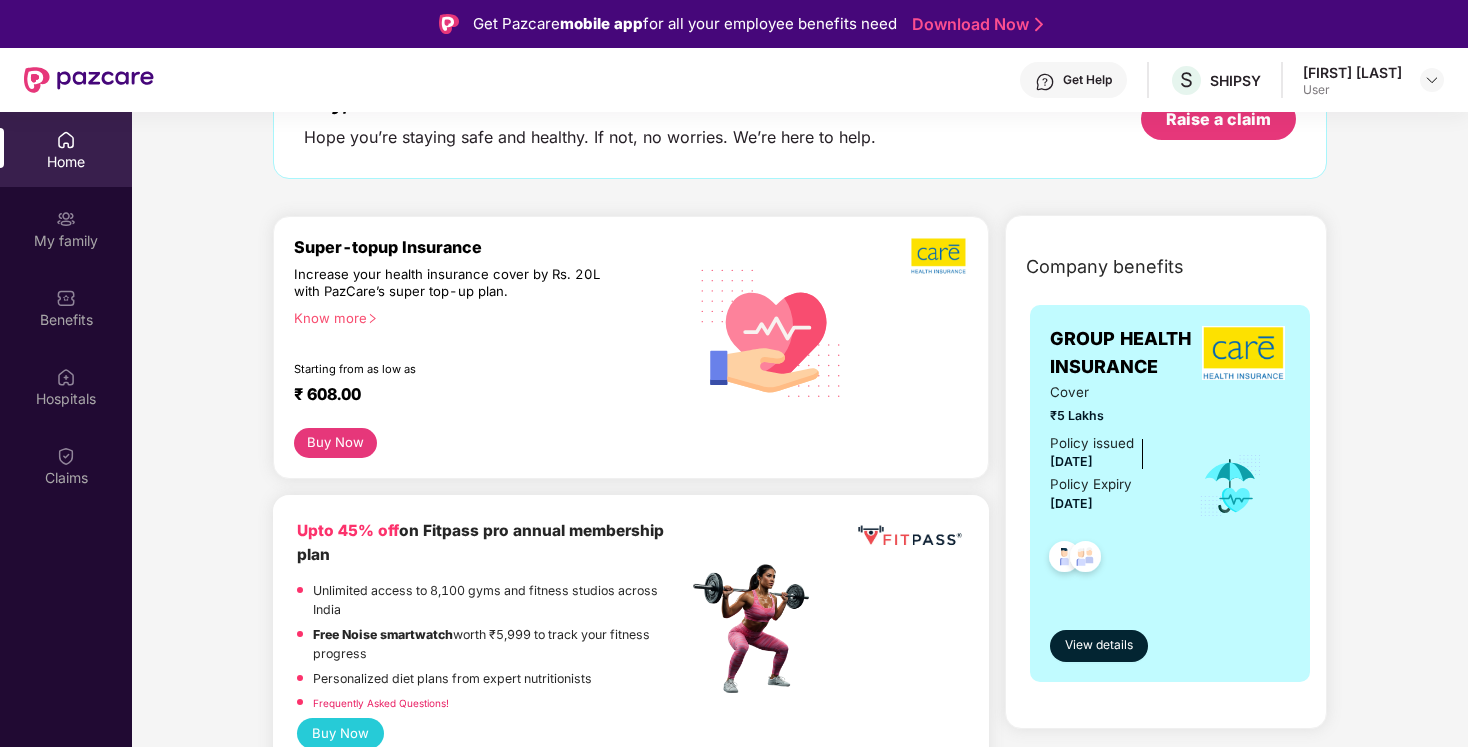 click on "Home" at bounding box center (66, 149) 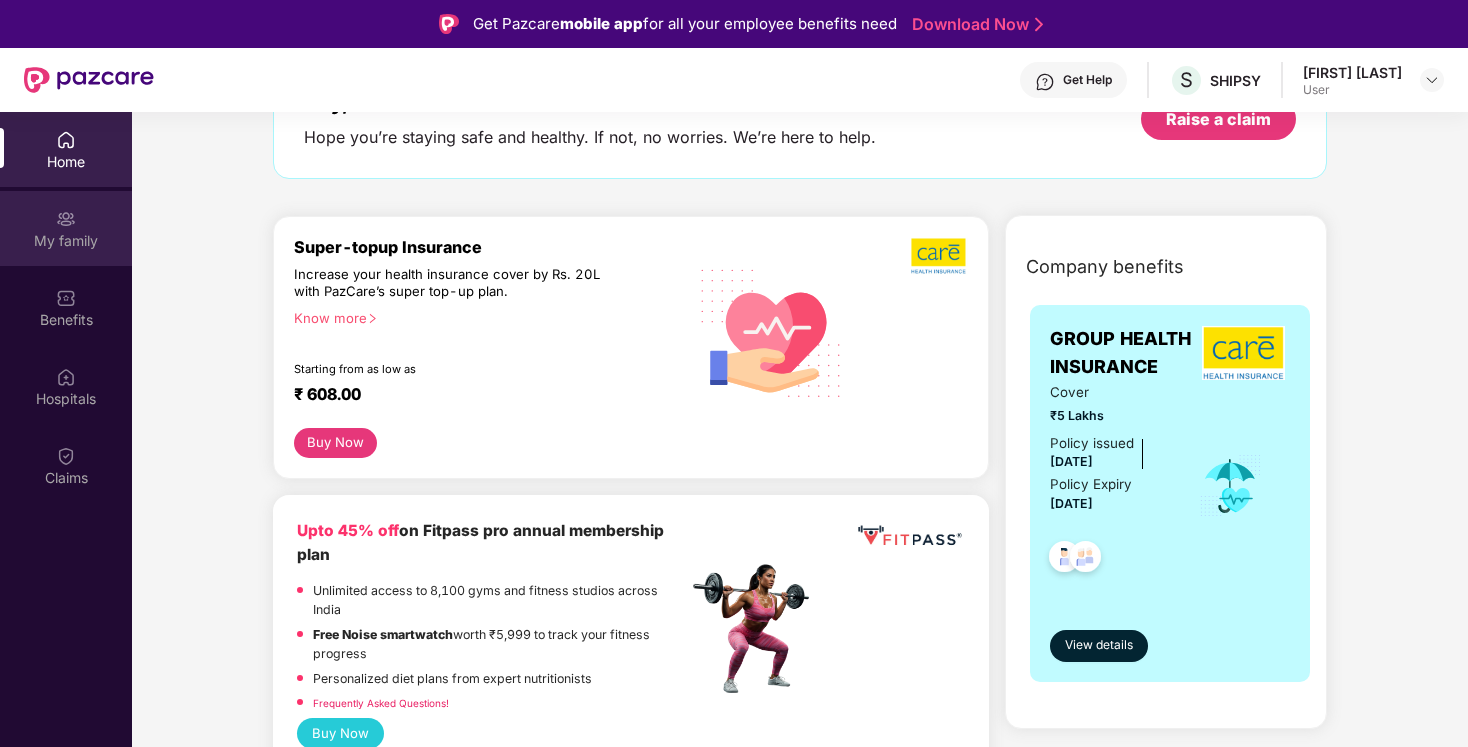 click on "My family" at bounding box center (66, 228) 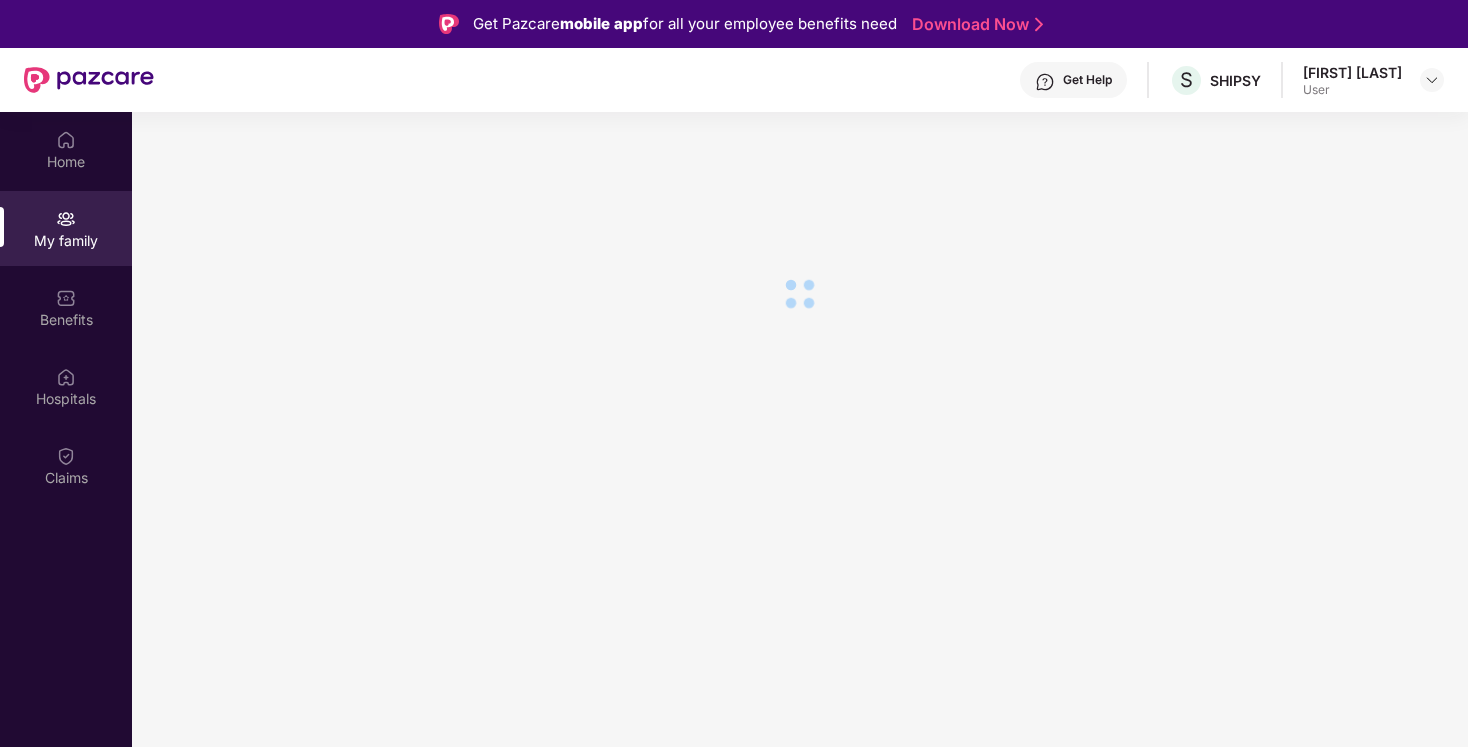 scroll, scrollTop: 0, scrollLeft: 0, axis: both 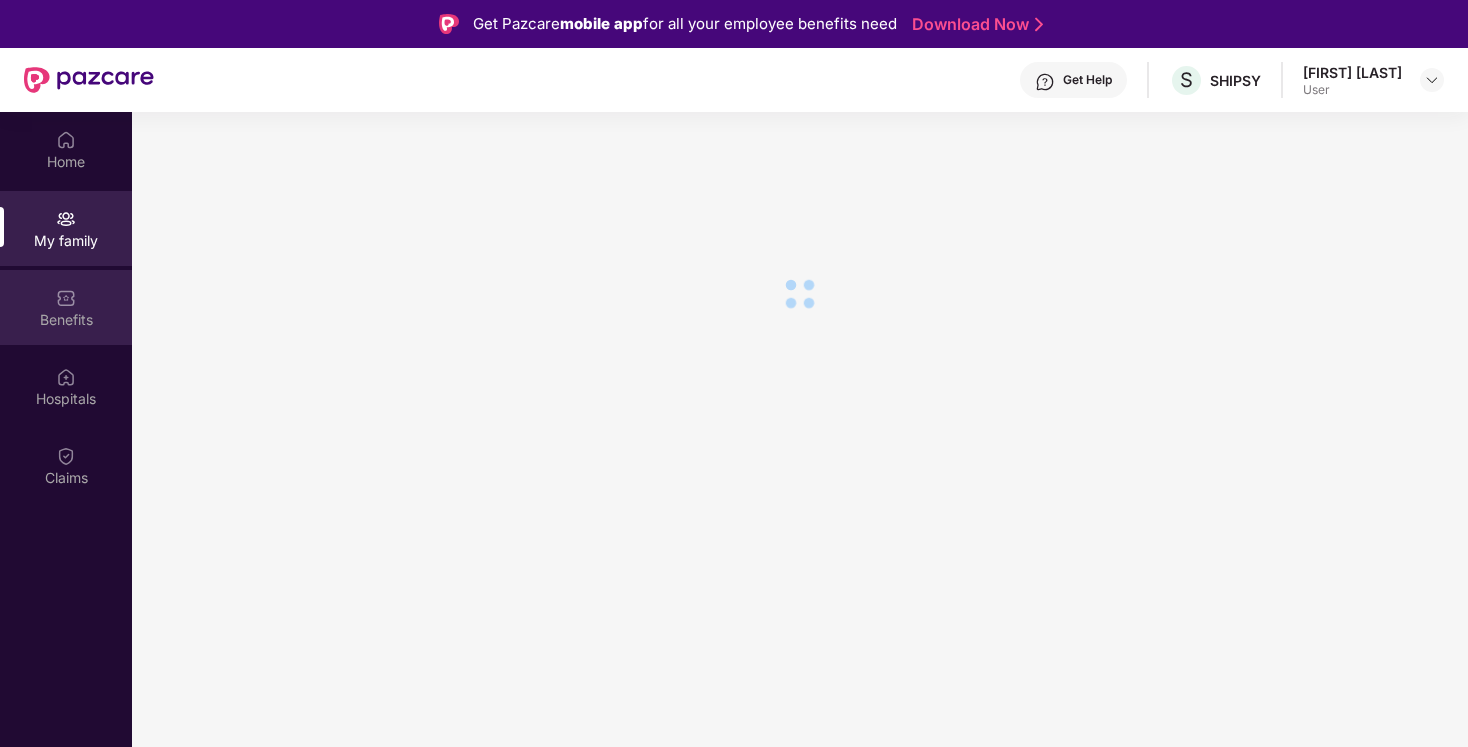 click on "Benefits" at bounding box center [66, 320] 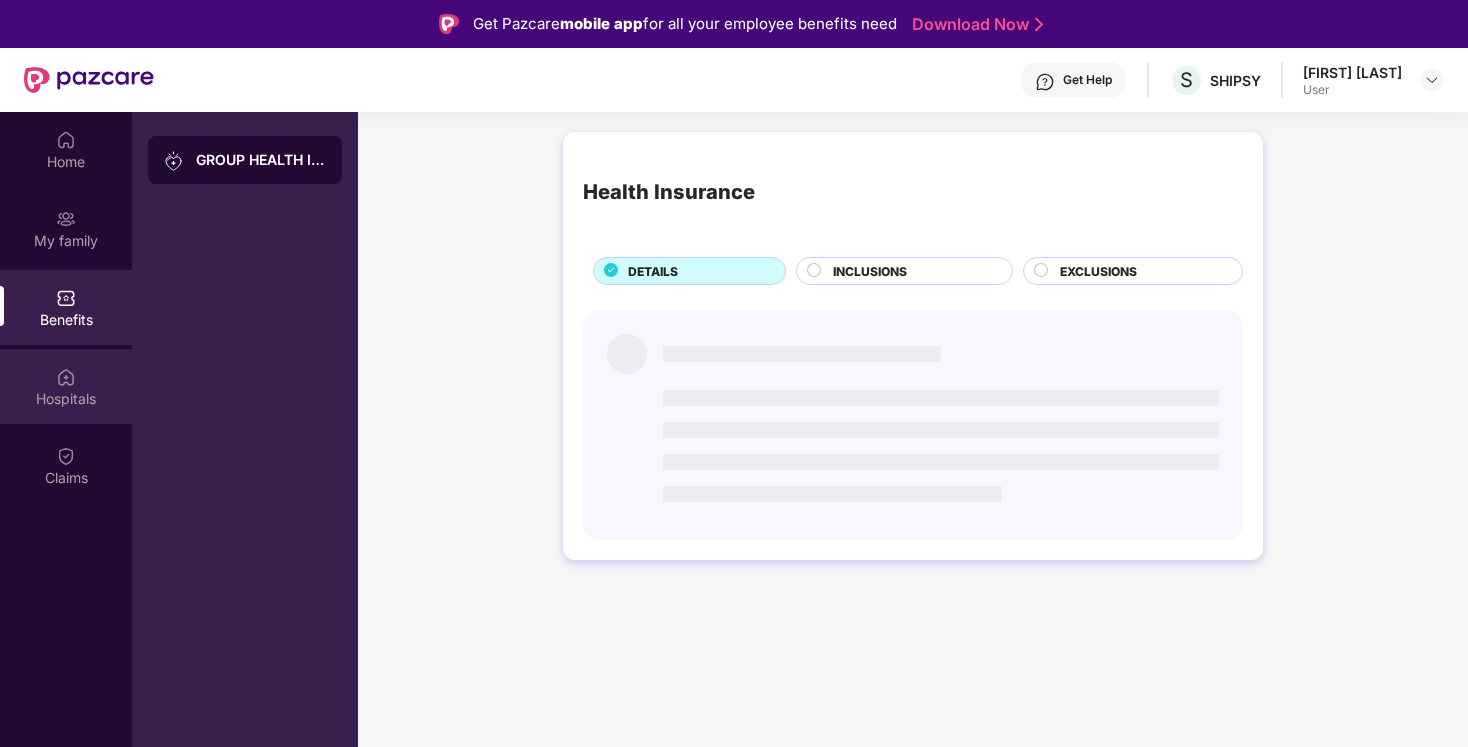 click on "Hospitals" at bounding box center [66, 386] 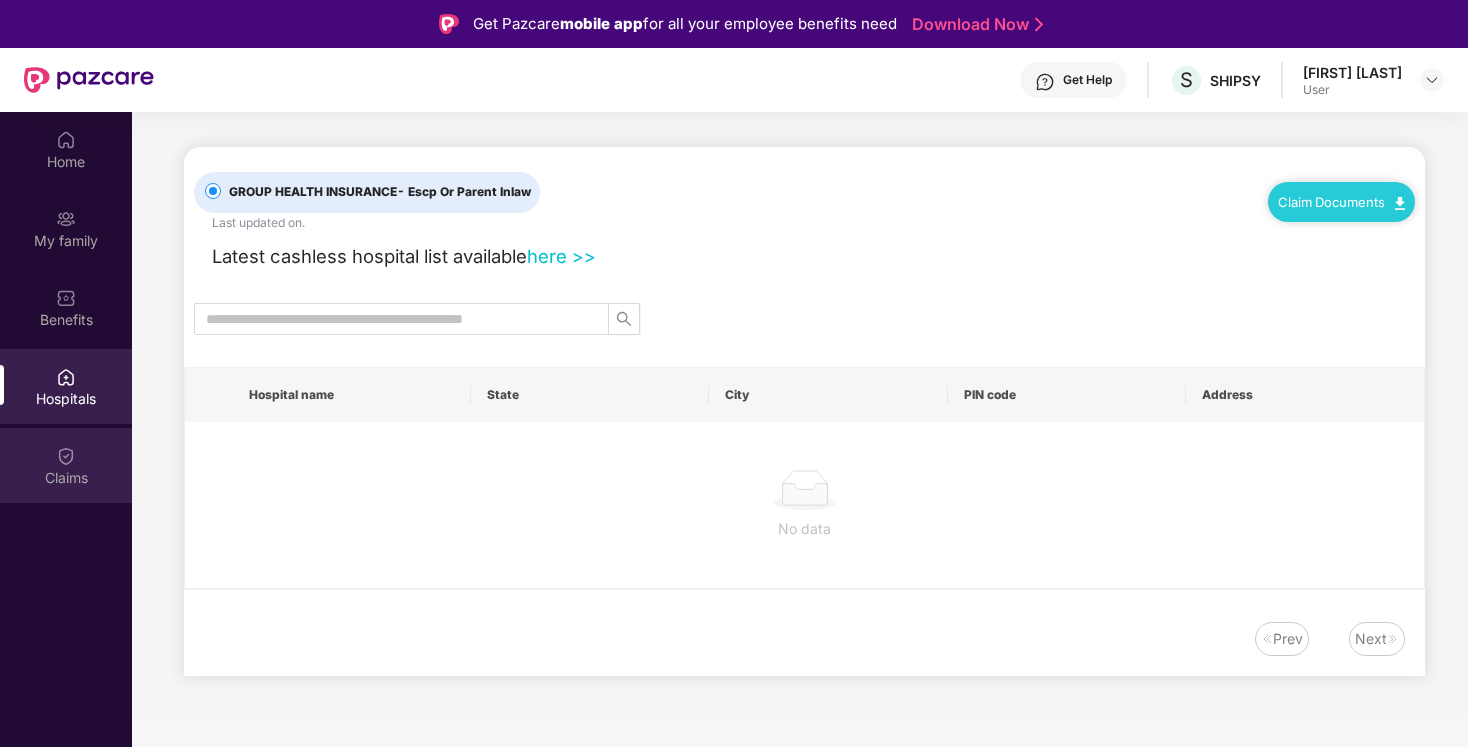 click on "Claims" at bounding box center (66, 465) 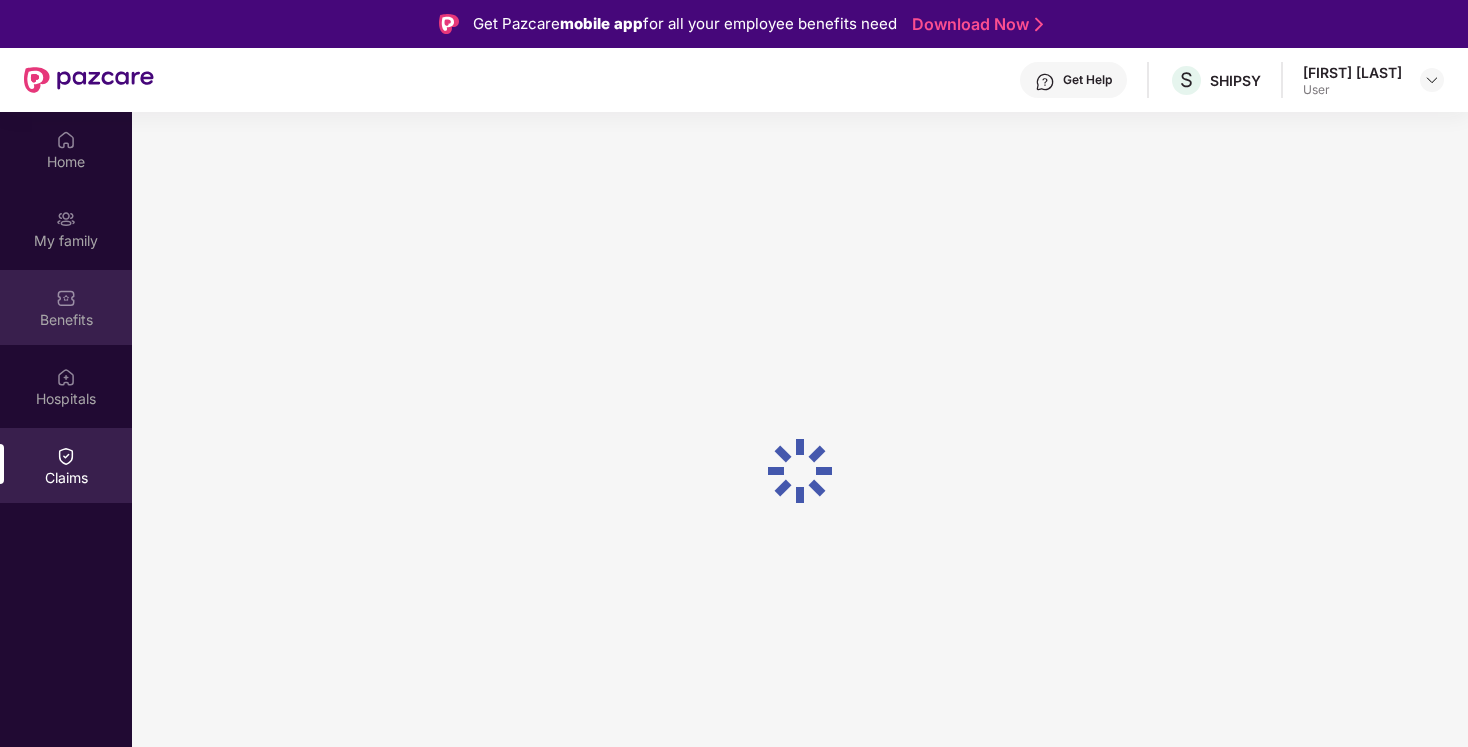 click on "Benefits" at bounding box center [66, 320] 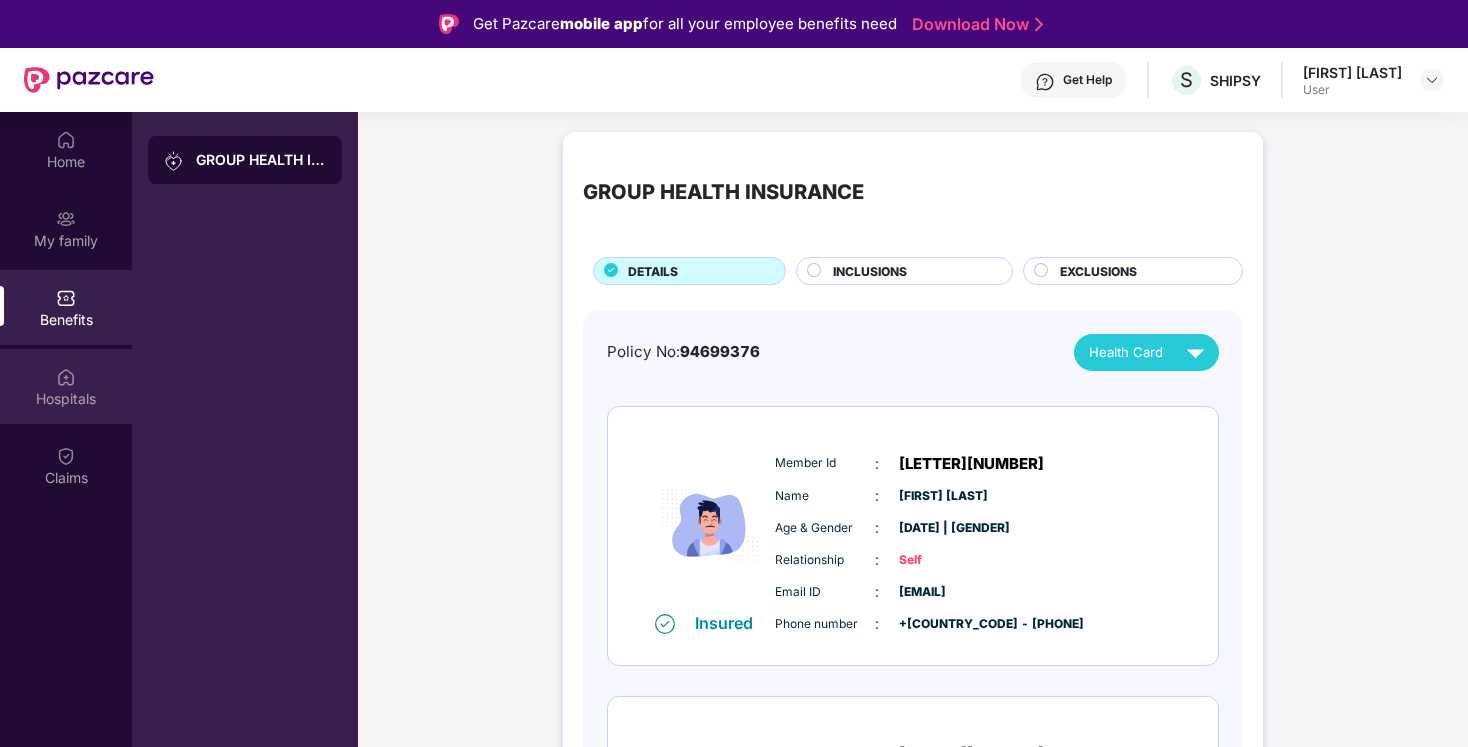 click on "Hospitals" at bounding box center [66, 386] 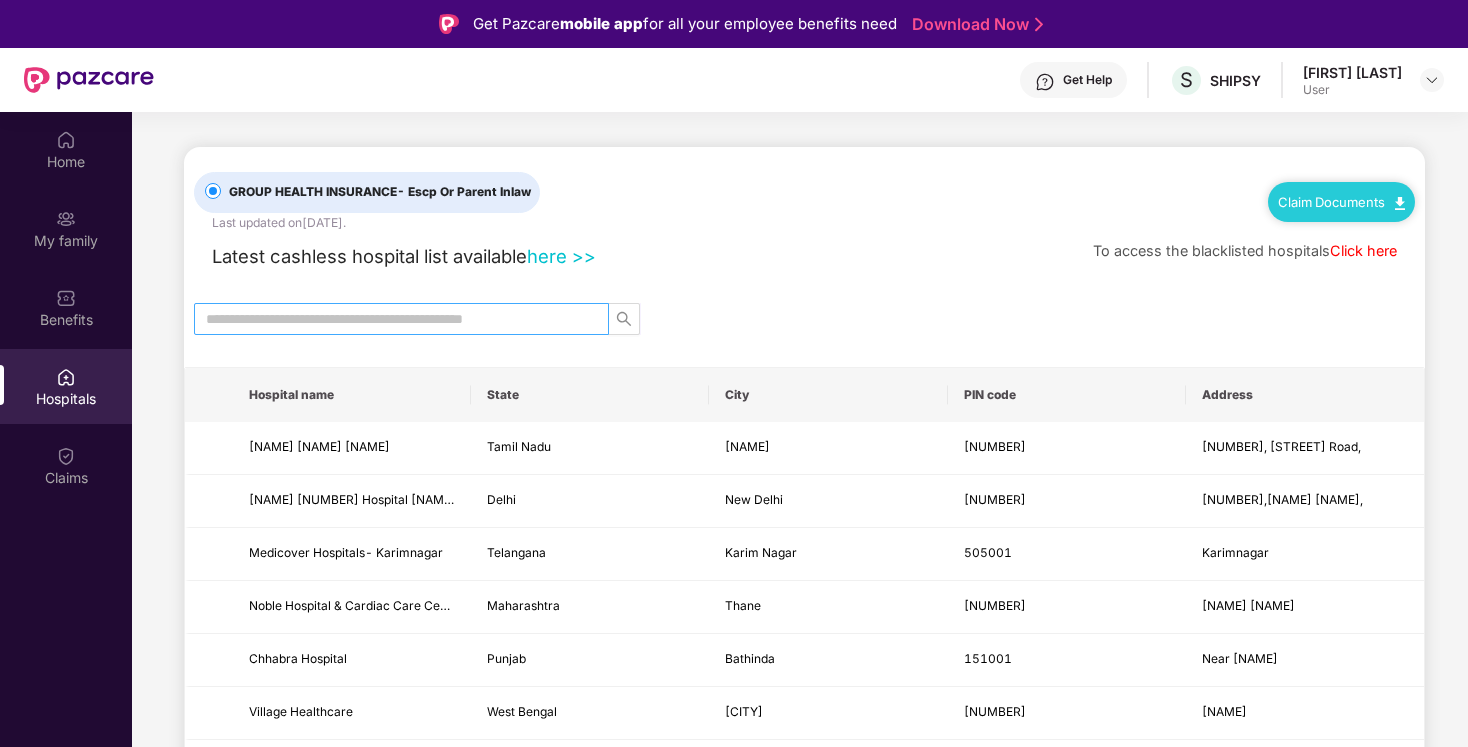 click at bounding box center [393, 319] 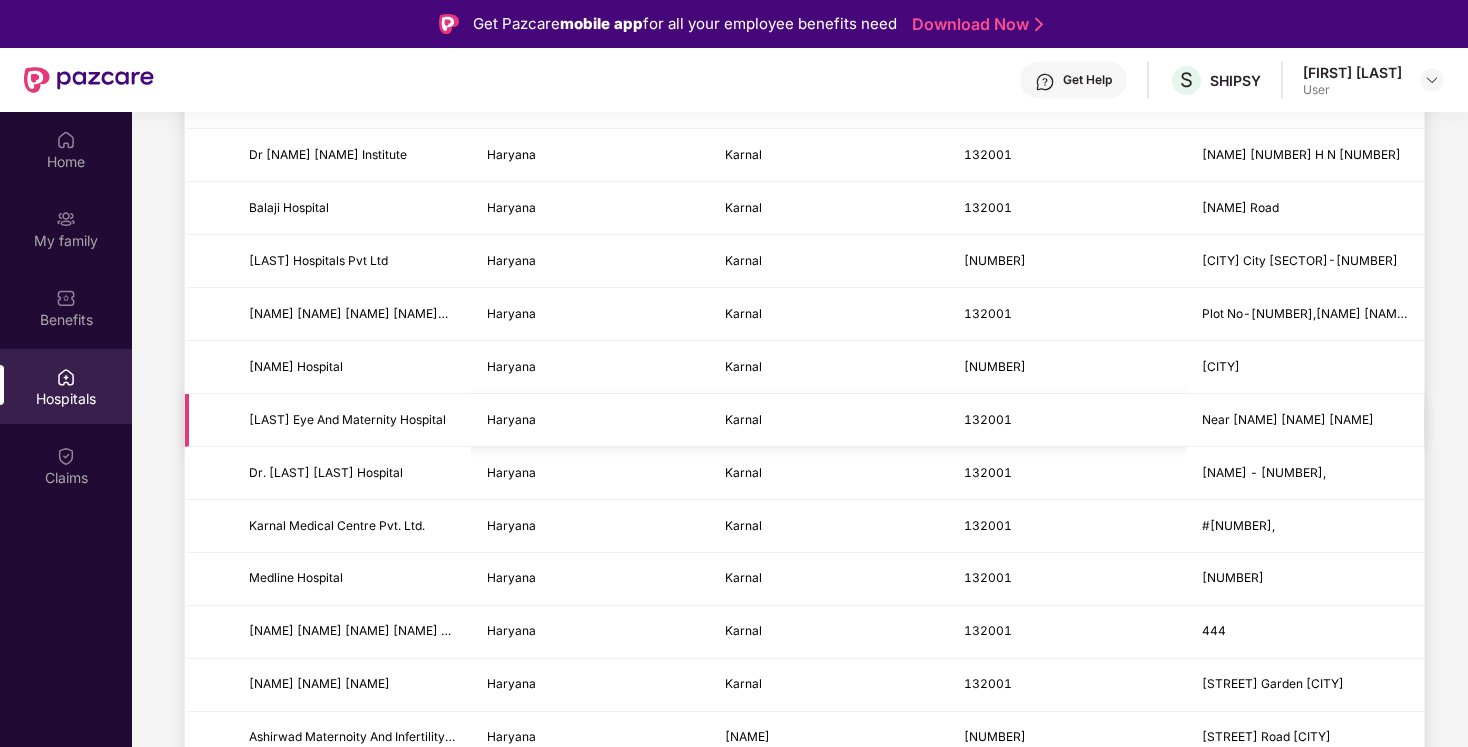 scroll, scrollTop: 1013, scrollLeft: 0, axis: vertical 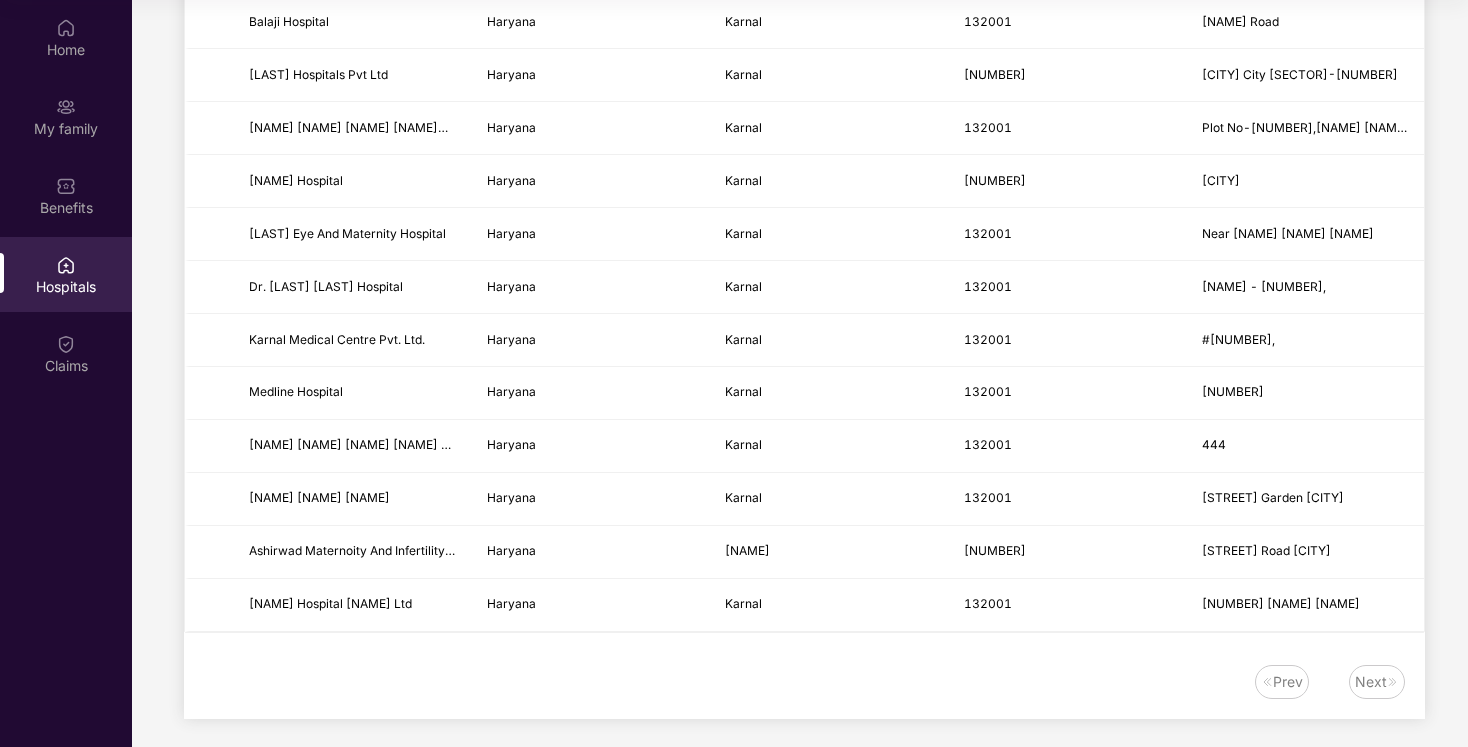click on "Next" at bounding box center (1371, 682) 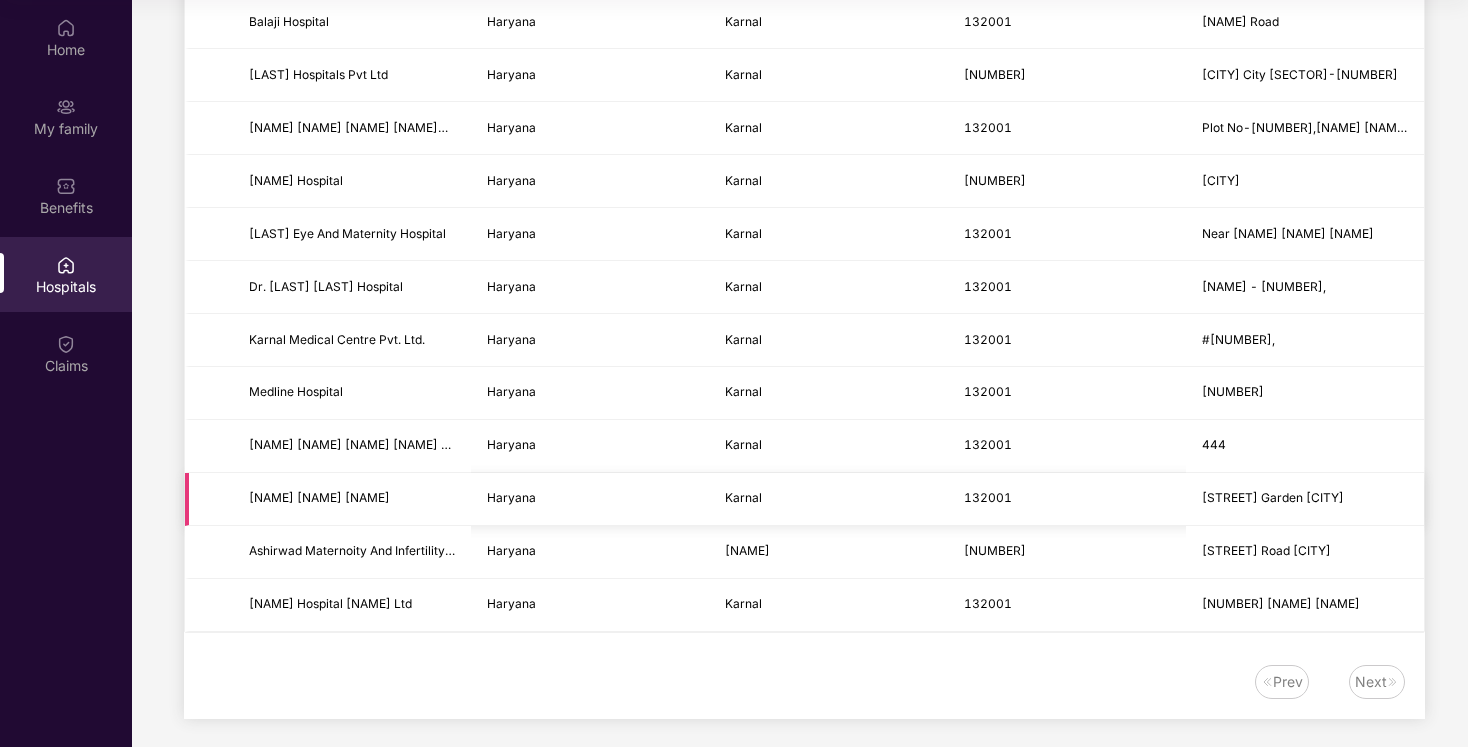 scroll, scrollTop: 0, scrollLeft: 0, axis: both 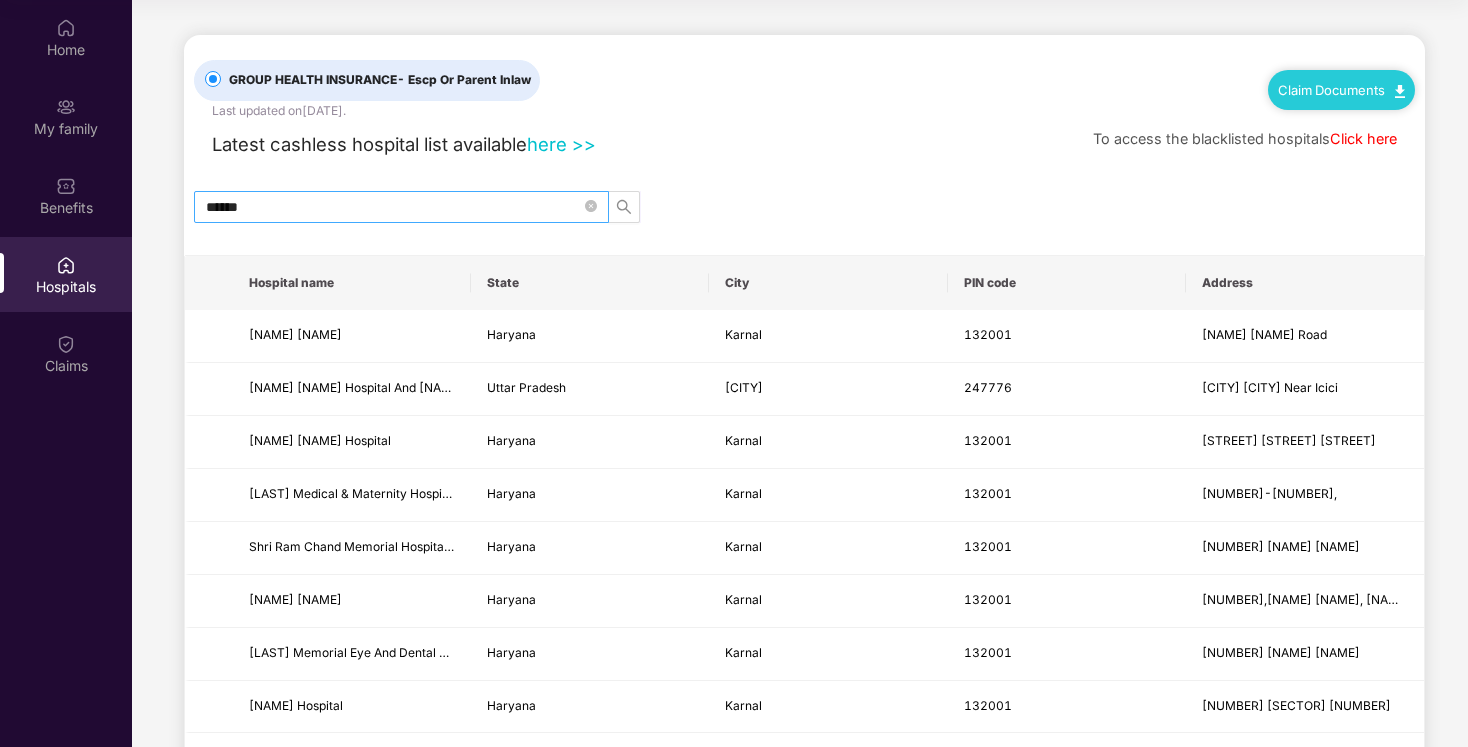 click on "******" at bounding box center [393, 207] 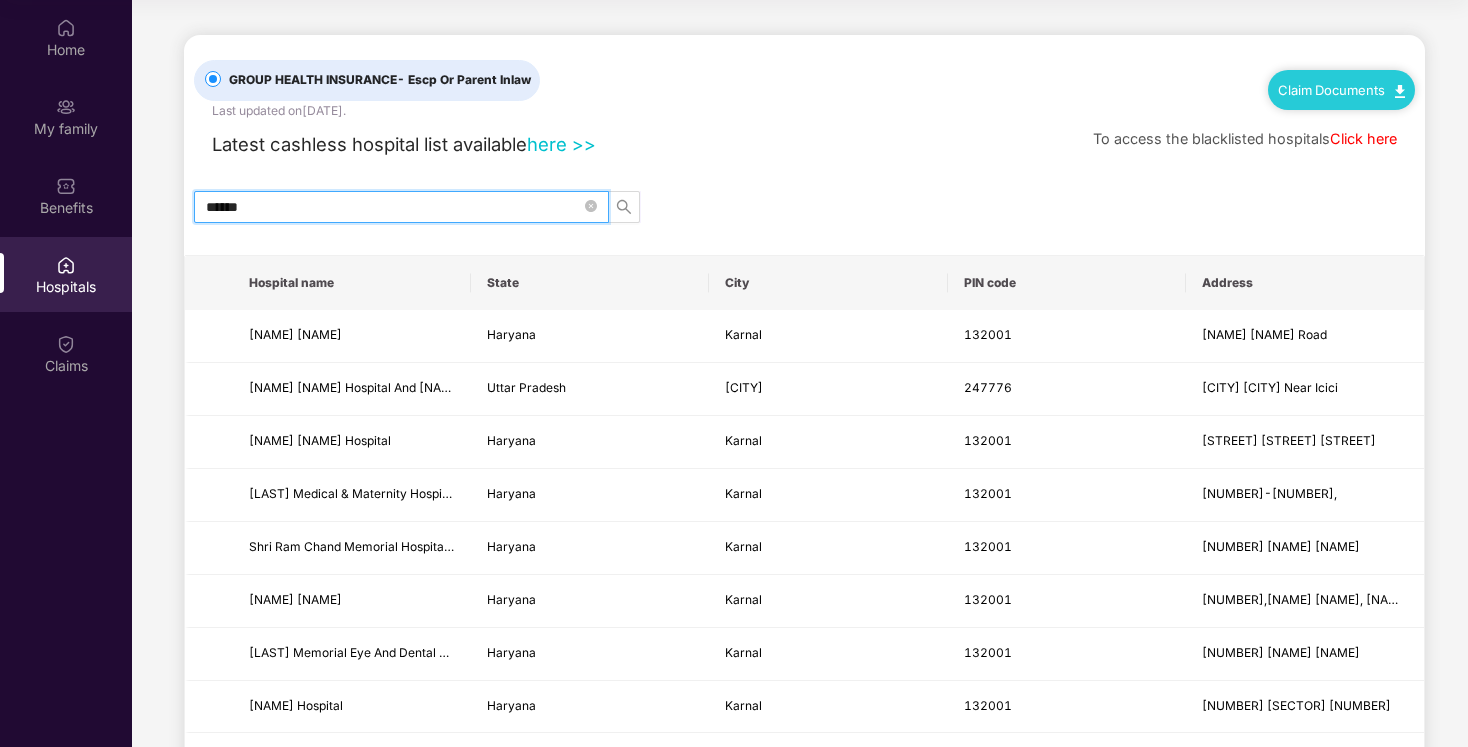 click on "******" at bounding box center (393, 207) 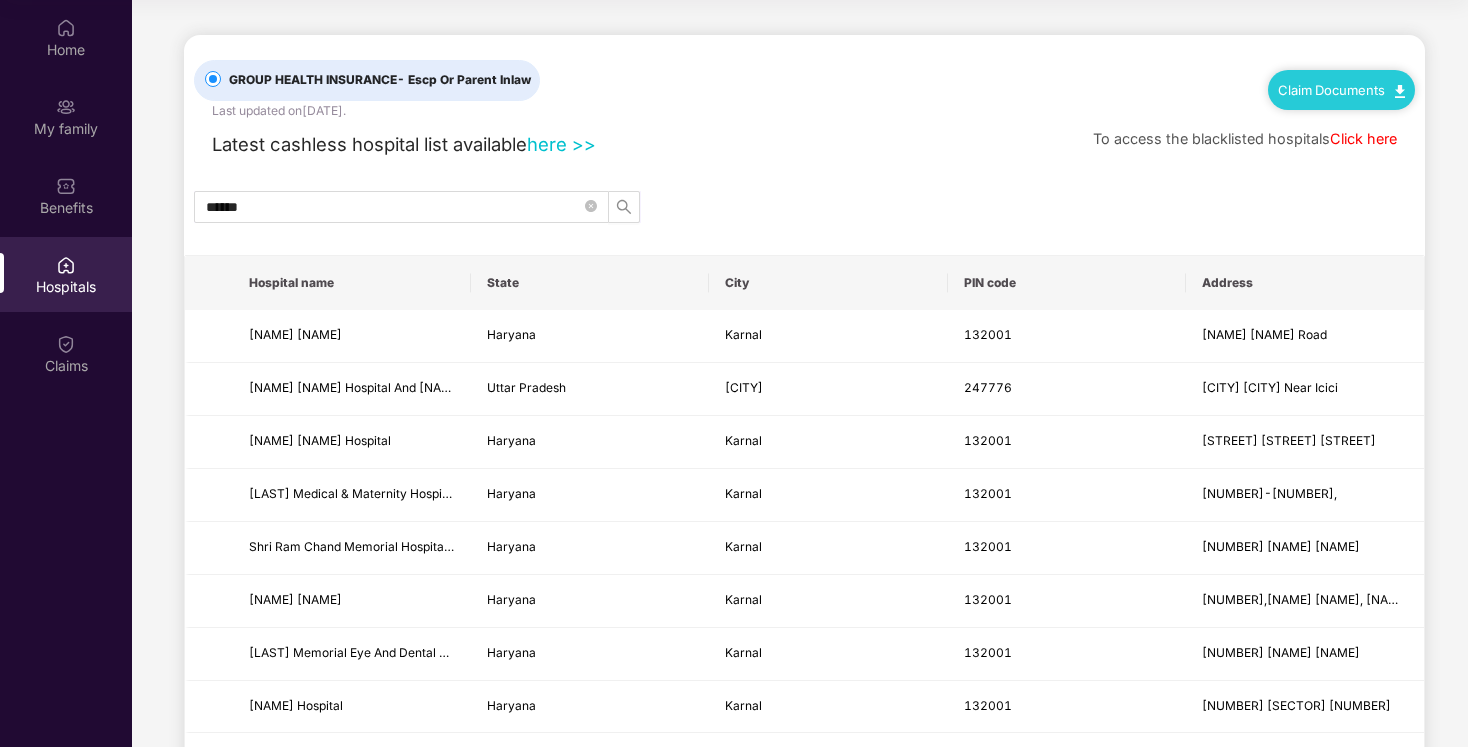 click on "here >>" at bounding box center [561, 144] 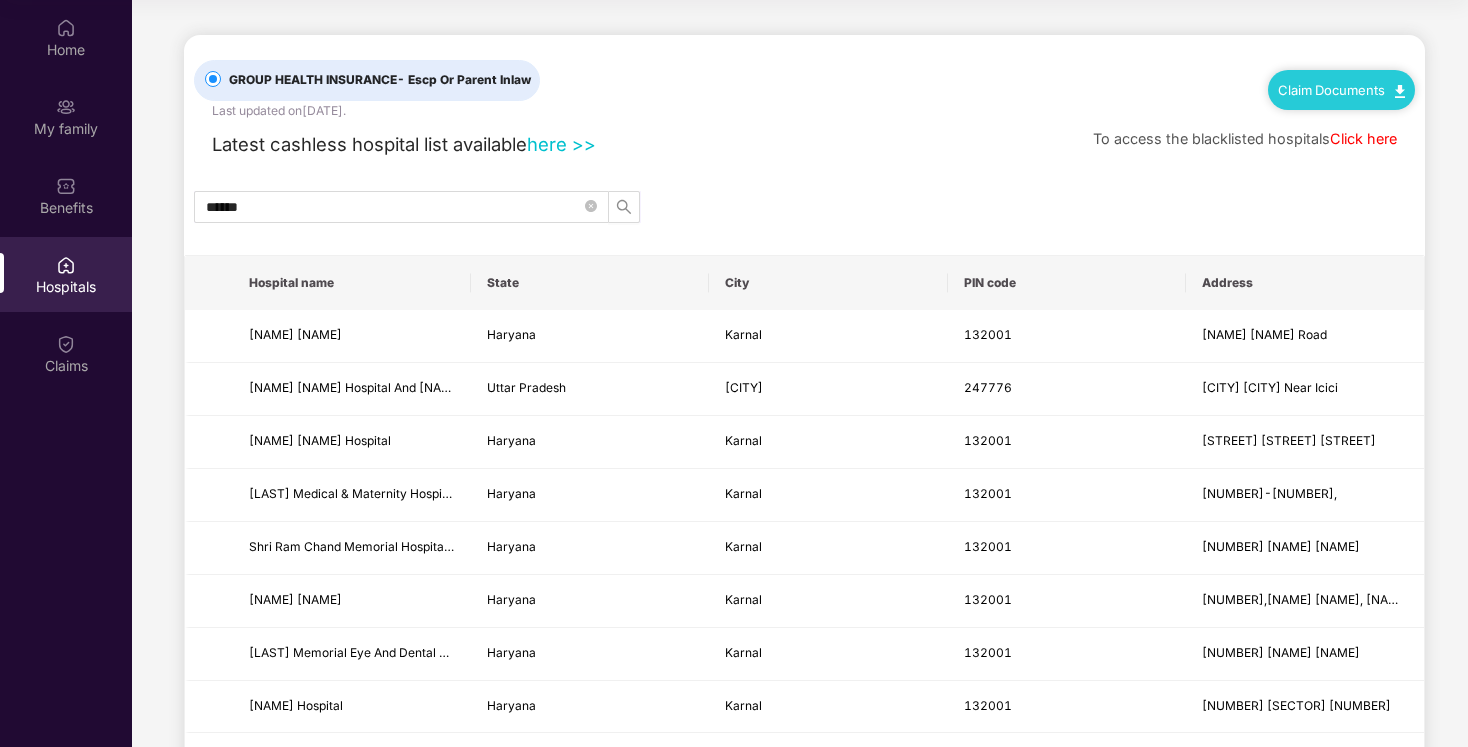click on "GROUP HEALTH INSURANCE - Escp Or Parent Inlaw Last updated on [DATE] . Claim Documents Latest cashless hospital list available here >> To access the blacklisted hospitals Click here ****** Hospital name State City PIN code Address [HOSPITAL_NAME] Haryana Karnal [POSTAL_CODE] [STREET] [HOSPITAL_NAME] Uttar Pradesh Shamli [POSTAL_CODE] [CITY] Karnal Near Icici [HOSPITAL_NAME] Haryana Karnal [POSTAL_CODE] [STREET] [HOSPITAL_NAME] Haryana Karnal [POSTAL_CODE] [STREET] [HOSPITAL_NAME] Haryana Karnal [POSTAL_CODE] [NUMBER], [STREET] [HOSPITAL_NAME] Haryana Karnal [POSTAL_CODE] [NUMBER], [STREET] [HOSPITAL_NAME] Haryana Karnal [POSTAL_CODE] [NUMBER] [SECTOR] [HOSPITAL_NAME] Haryana Karnal [POSTAL_CODE] [NUMBER]-[NUMBER] [HOSPITAL_NAME] Haryana Karnal [POSTAL_CODE] [NUMBER]-[STREET] Colony [HOSPITAL_NAME] Haryana Karnal [POSTAL_CODE] [STREET] Road, Haryana" at bounding box center [804, 878] 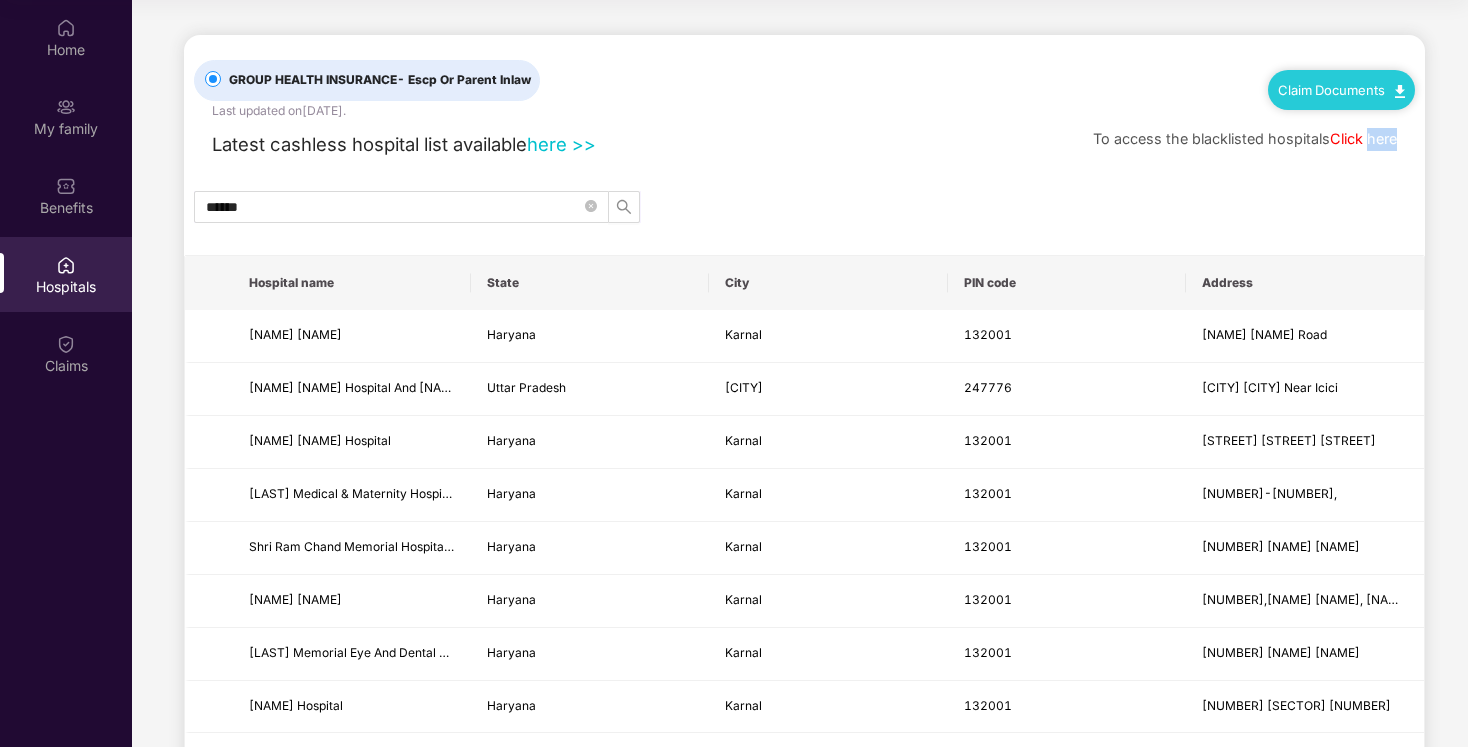 click on "GROUP HEALTH INSURANCE - Escp Or Parent Inlaw Last updated on [DATE] . Claim Documents Latest cashless hospital list available here >> To access the blacklisted hospitals Click here ****** Hospital name State City PIN code Address [HOSPITAL_NAME] Haryana Karnal [POSTAL_CODE] [STREET] [HOSPITAL_NAME] Uttar Pradesh Shamli [POSTAL_CODE] [CITY] Karnal Near Icici [HOSPITAL_NAME] Haryana Karnal [POSTAL_CODE] [STREET] [HOSPITAL_NAME] Haryana Karnal [POSTAL_CODE] [STREET] [HOSPITAL_NAME] Haryana Karnal [POSTAL_CODE] [NUMBER], [STREET] [HOSPITAL_NAME] Haryana Karnal [POSTAL_CODE] [NUMBER], [STREET] [HOSPITAL_NAME] Haryana Karnal [POSTAL_CODE] [NUMBER] [SECTOR] [HOSPITAL_NAME] Haryana Karnal [POSTAL_CODE] [NUMBER]-[NUMBER] [HOSPITAL_NAME] Haryana Karnal [POSTAL_CODE] [NUMBER]-[STREET] Colony [HOSPITAL_NAME] Haryana Karnal [POSTAL_CODE] [STREET] Road, Haryana" at bounding box center (804, 878) 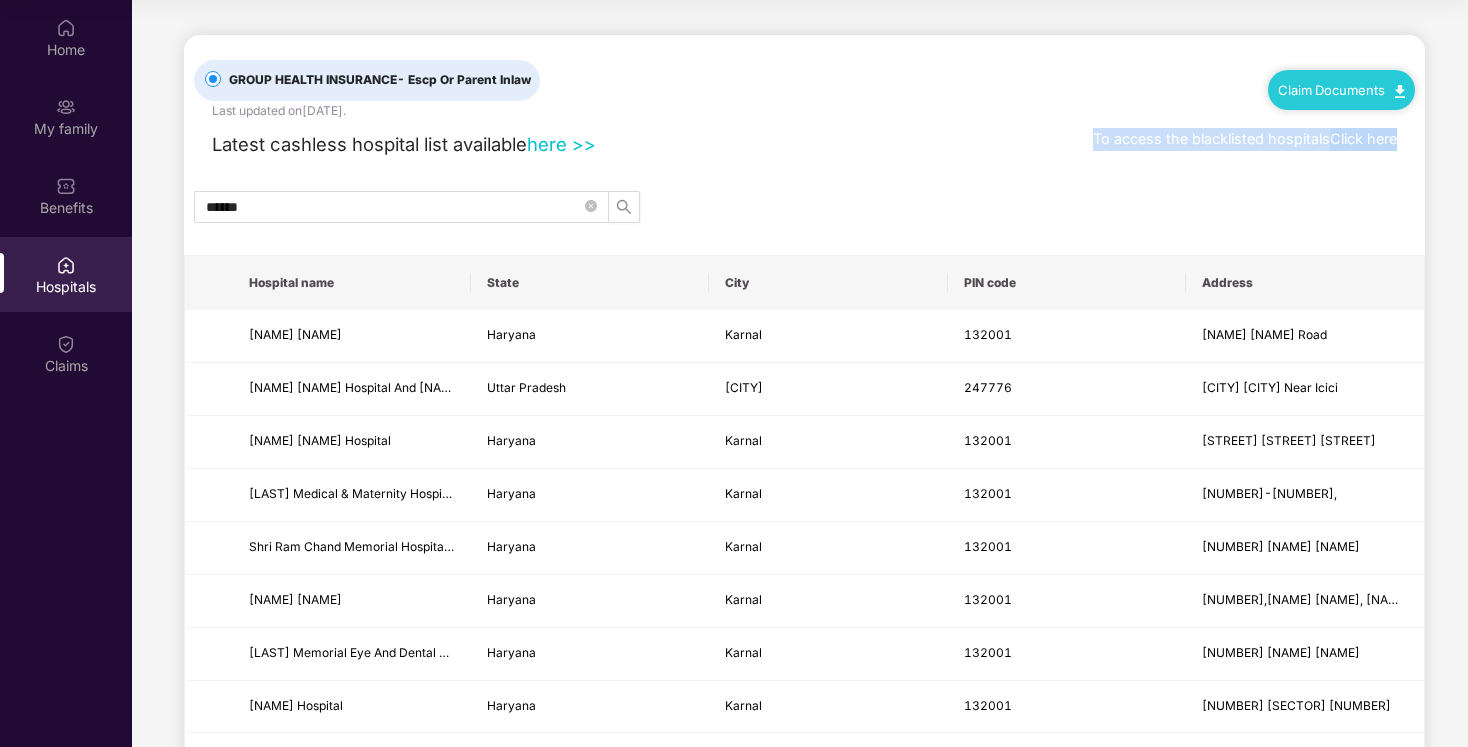 click on "GROUP HEALTH INSURANCE - Escp Or Parent Inlaw Last updated on [DATE] . Claim Documents Latest cashless hospital list available here >> To access the blacklisted hospitals Click here ****** Hospital name State City PIN code Address [HOSPITAL_NAME] Haryana Karnal [POSTAL_CODE] [STREET] [HOSPITAL_NAME] Uttar Pradesh Shamli [POSTAL_CODE] [CITY] Karnal Near Icici [HOSPITAL_NAME] Haryana Karnal [POSTAL_CODE] [STREET] [HOSPITAL_NAME] Haryana Karnal [POSTAL_CODE] [STREET] [HOSPITAL_NAME] Haryana Karnal [POSTAL_CODE] [NUMBER], [STREET] [HOSPITAL_NAME] Haryana Karnal [POSTAL_CODE] [NUMBER], [STREET] [HOSPITAL_NAME] Haryana Karnal [POSTAL_CODE] [NUMBER] [SECTOR] [HOSPITAL_NAME] Haryana Karnal [POSTAL_CODE] [NUMBER]-[NUMBER] [HOSPITAL_NAME] Haryana Karnal [POSTAL_CODE] [NUMBER]-[STREET] Colony [HOSPITAL_NAME] Haryana Karnal [POSTAL_CODE] [STREET] Road, Haryana" at bounding box center (804, 878) 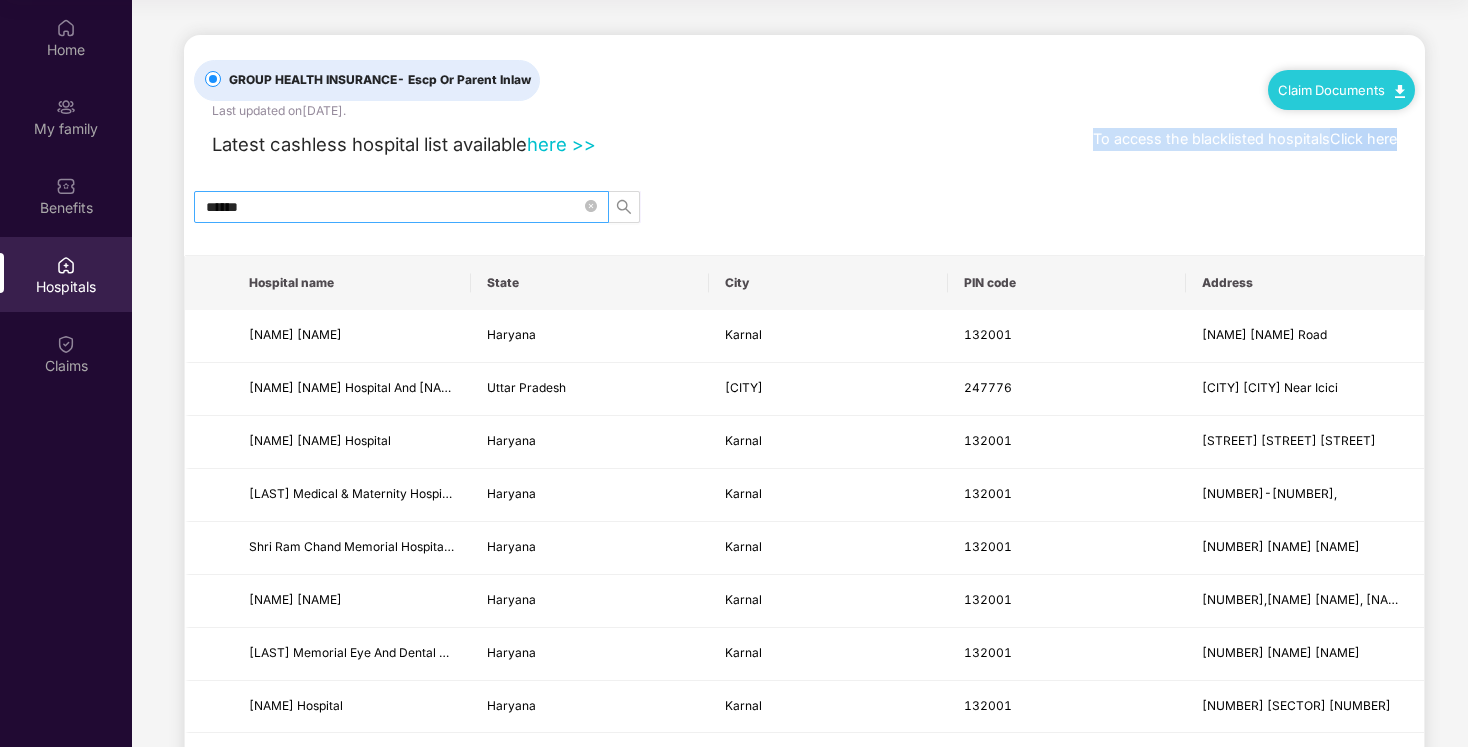 click on "******" at bounding box center (393, 207) 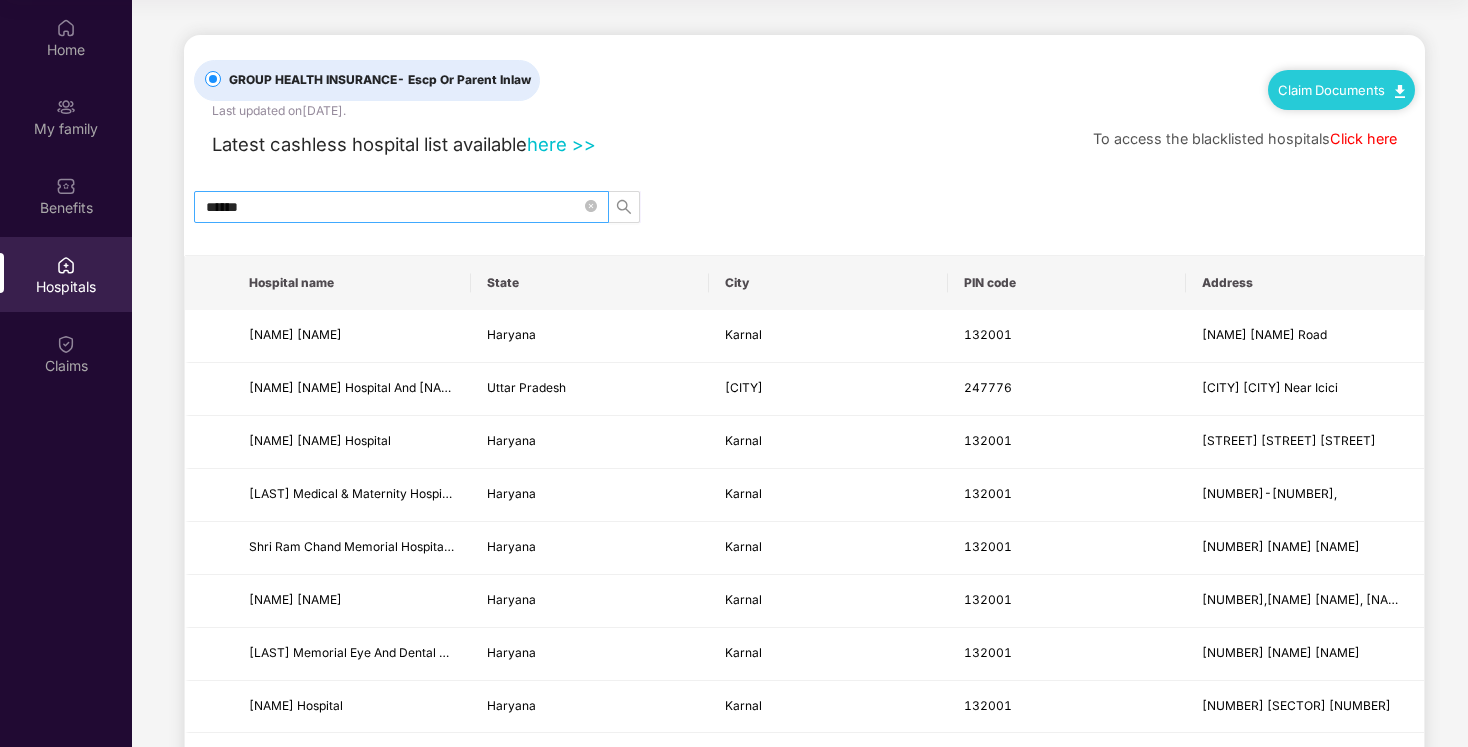 click on "******" at bounding box center [393, 207] 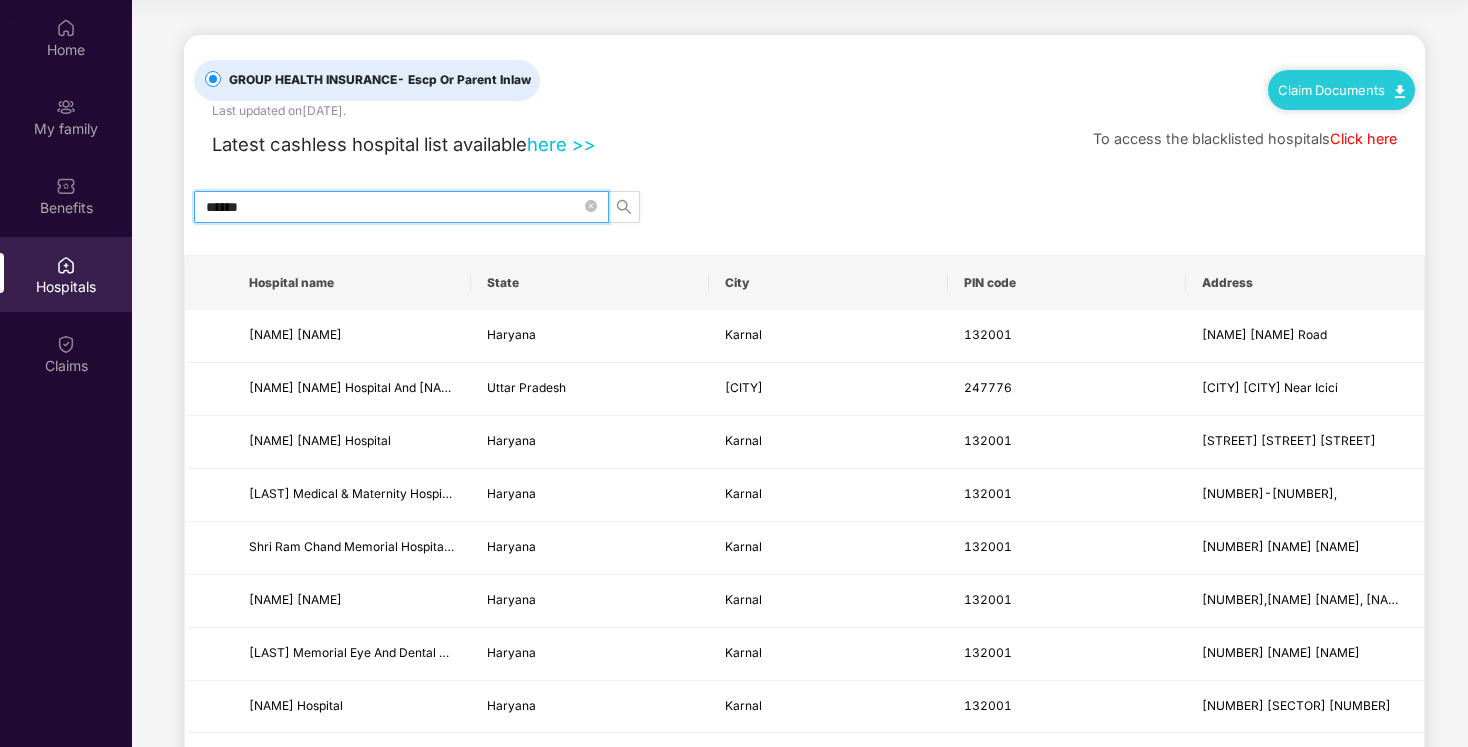 click on "******" at bounding box center [393, 207] 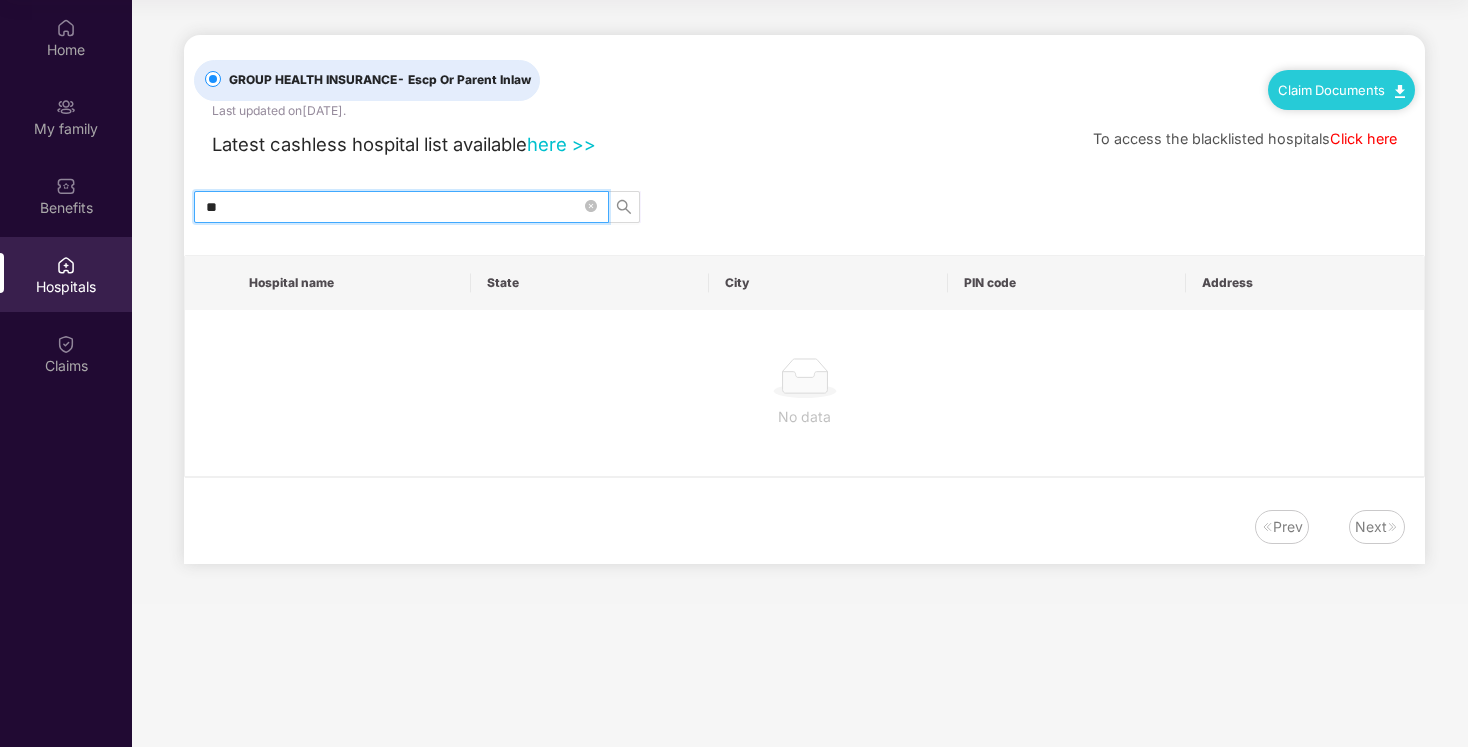 type on "*" 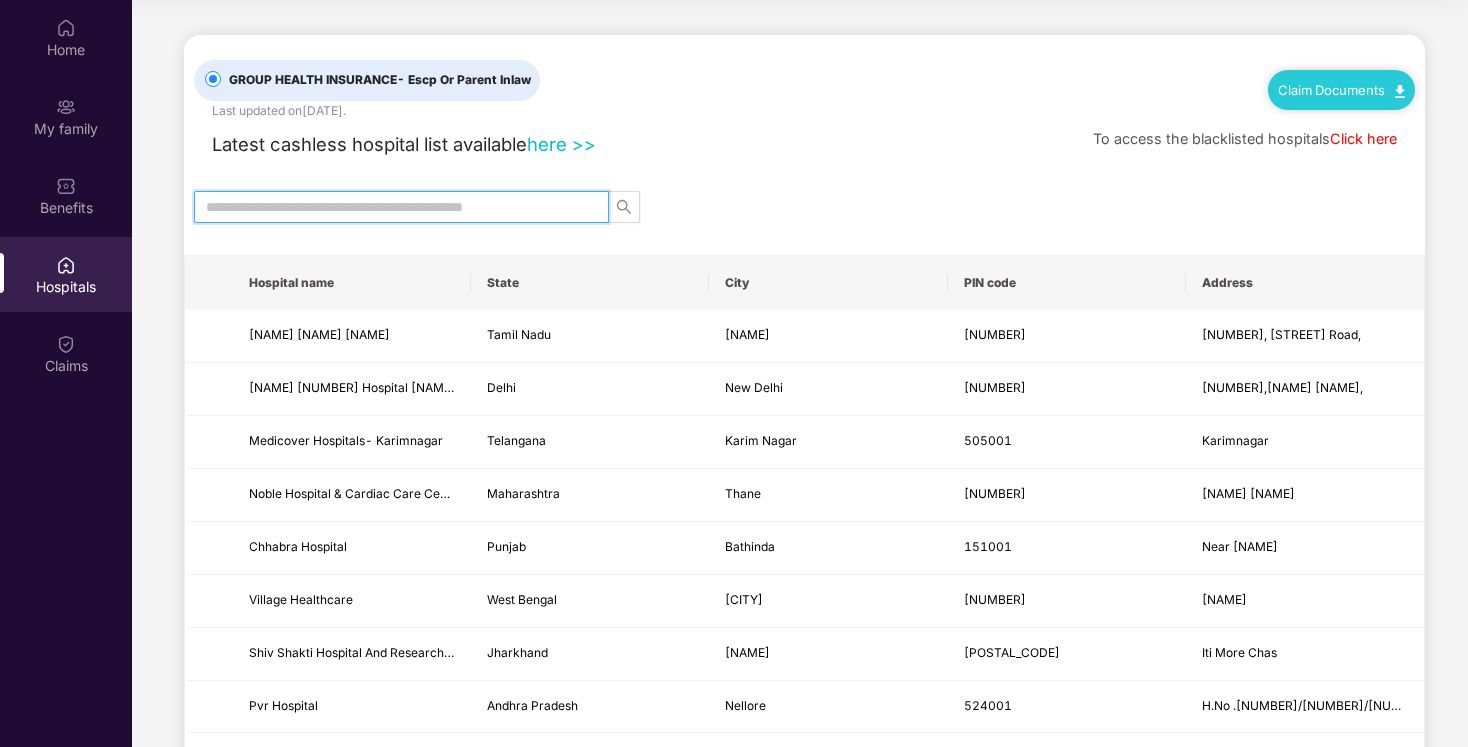 click on "Click here" at bounding box center [1363, 138] 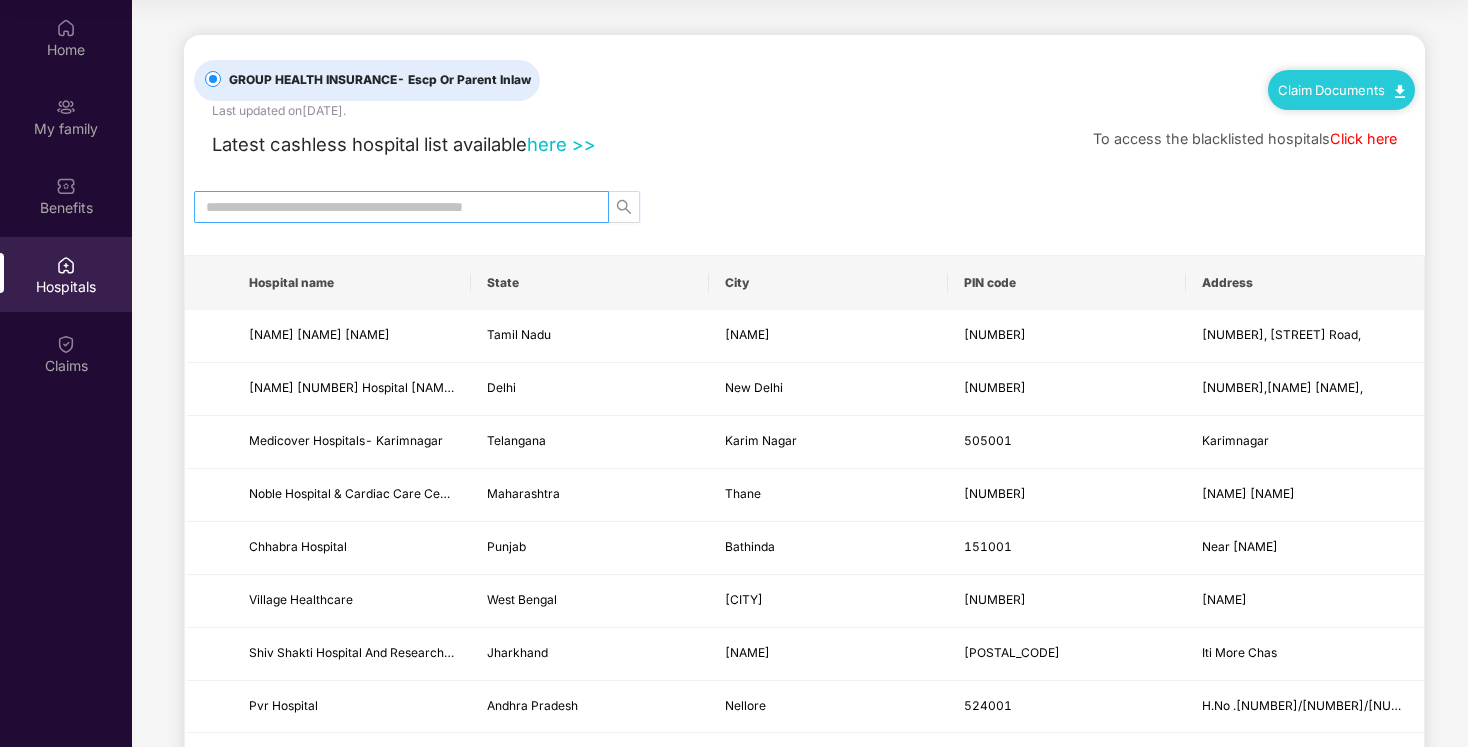 click at bounding box center [393, 207] 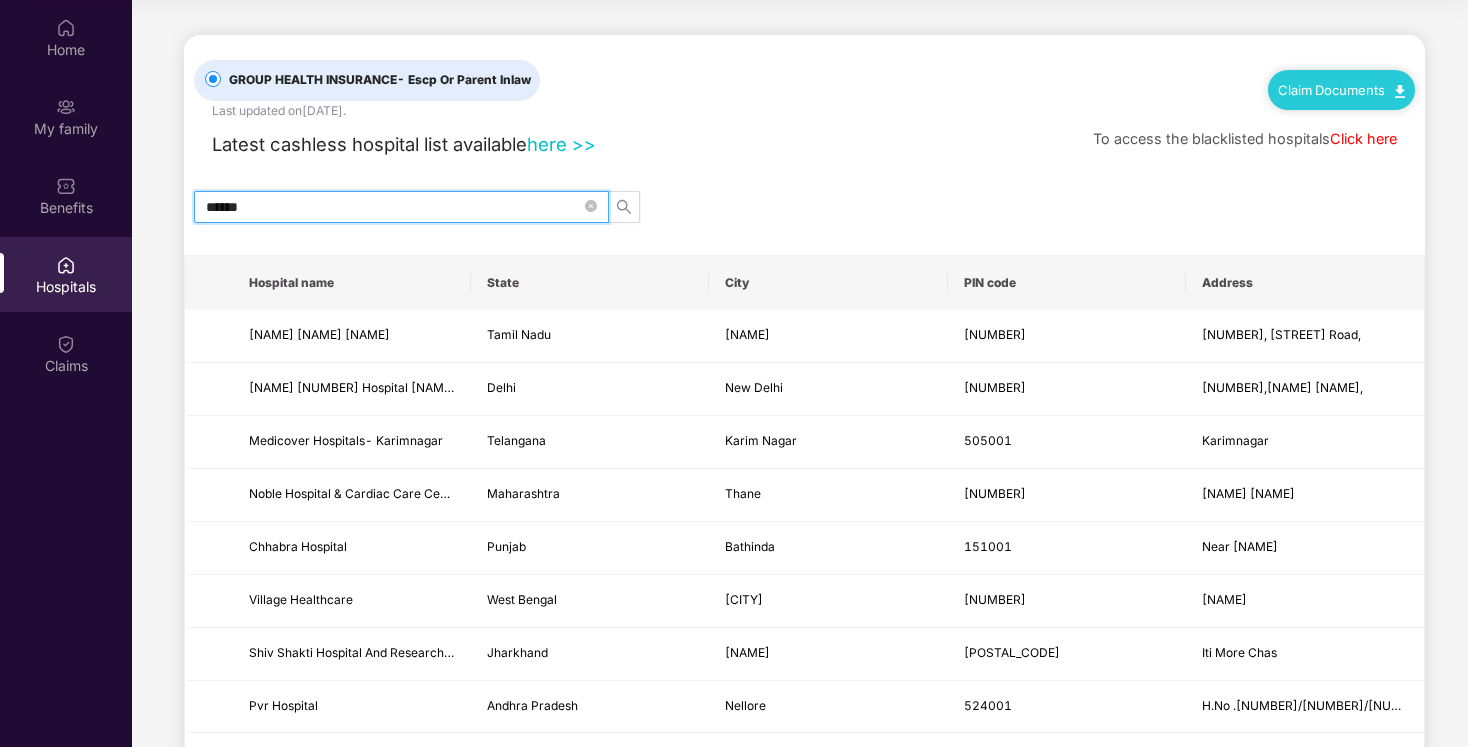 type on "******" 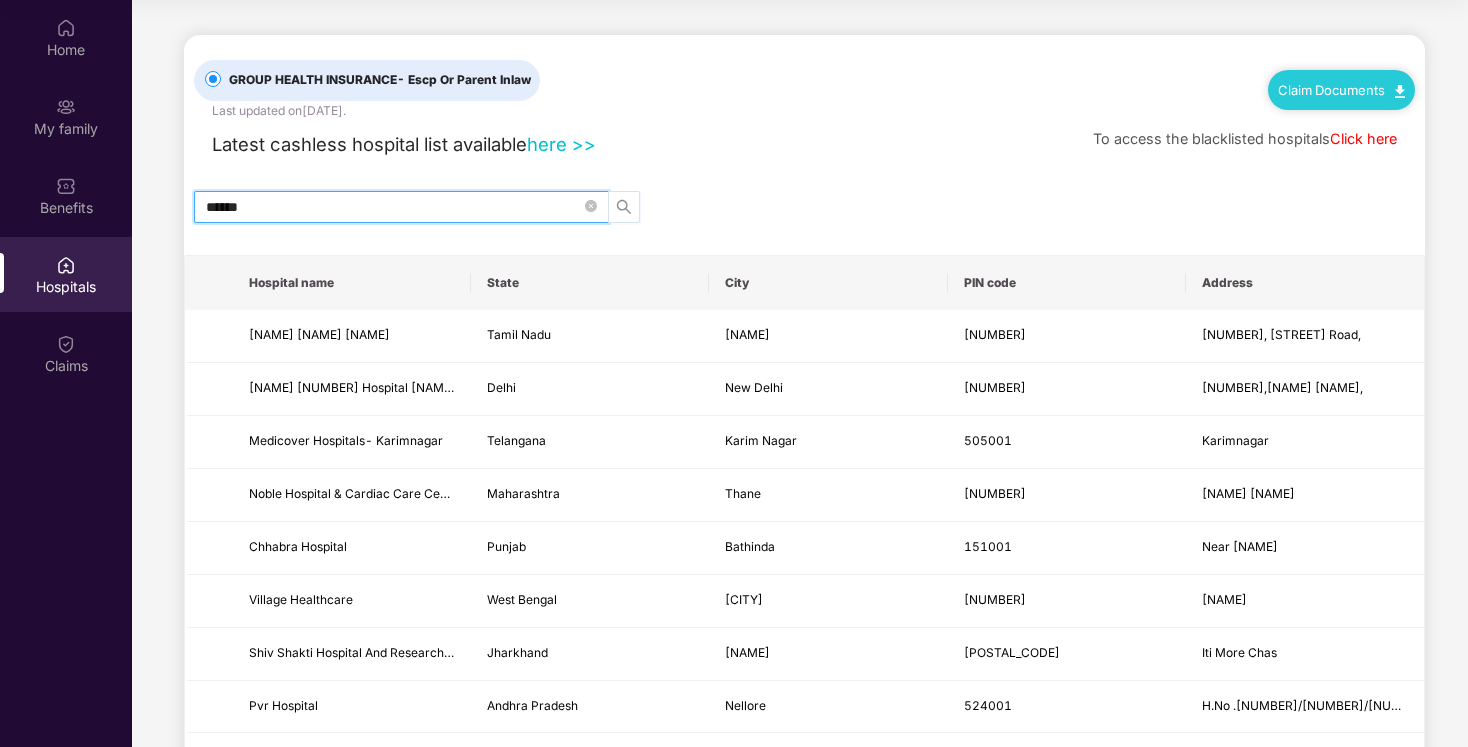 click 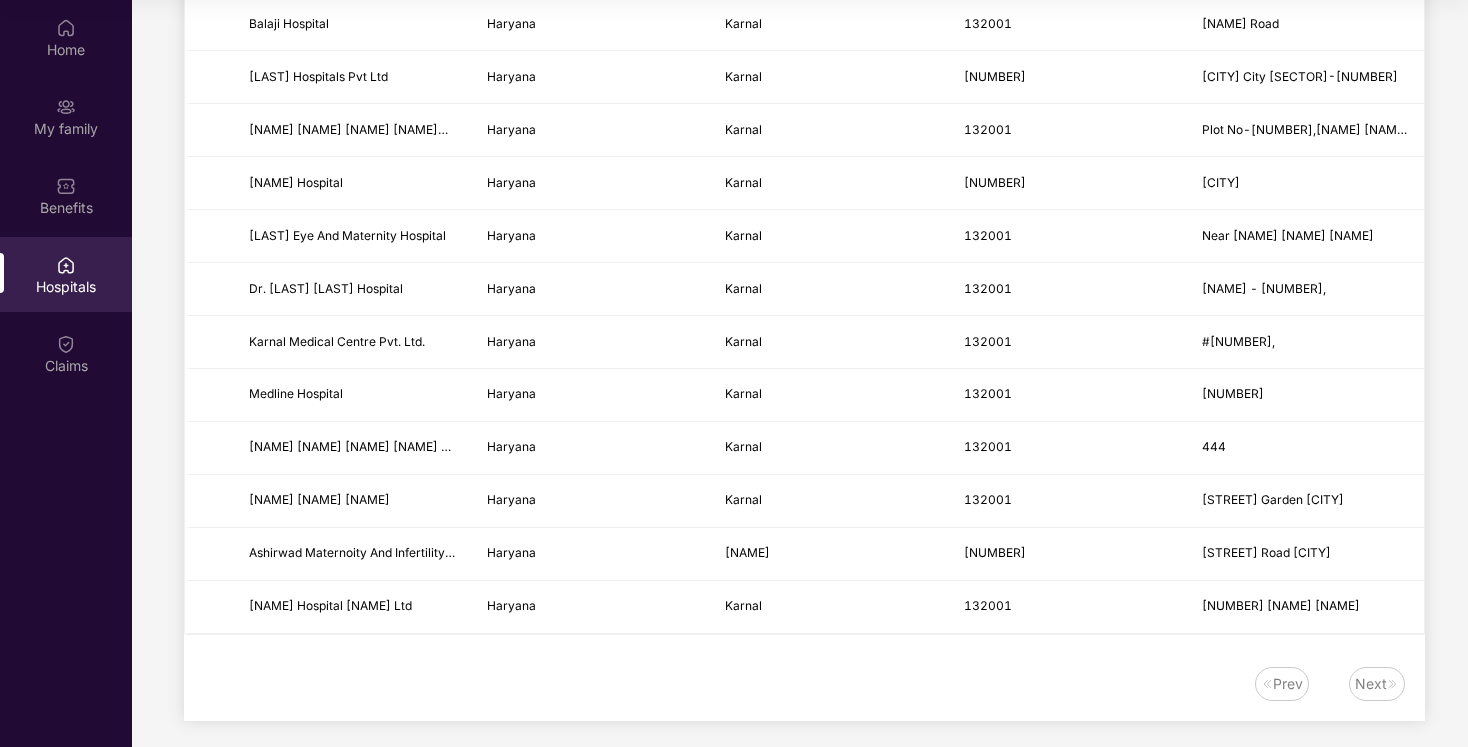 scroll, scrollTop: 1005, scrollLeft: 0, axis: vertical 